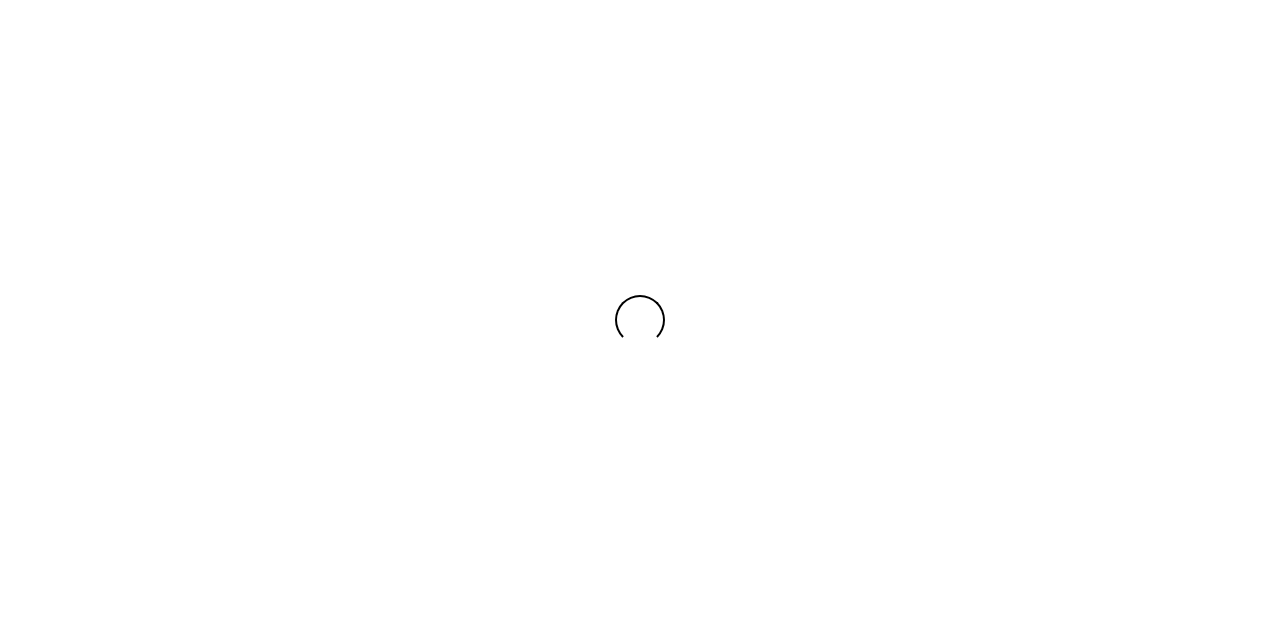 scroll, scrollTop: 0, scrollLeft: 0, axis: both 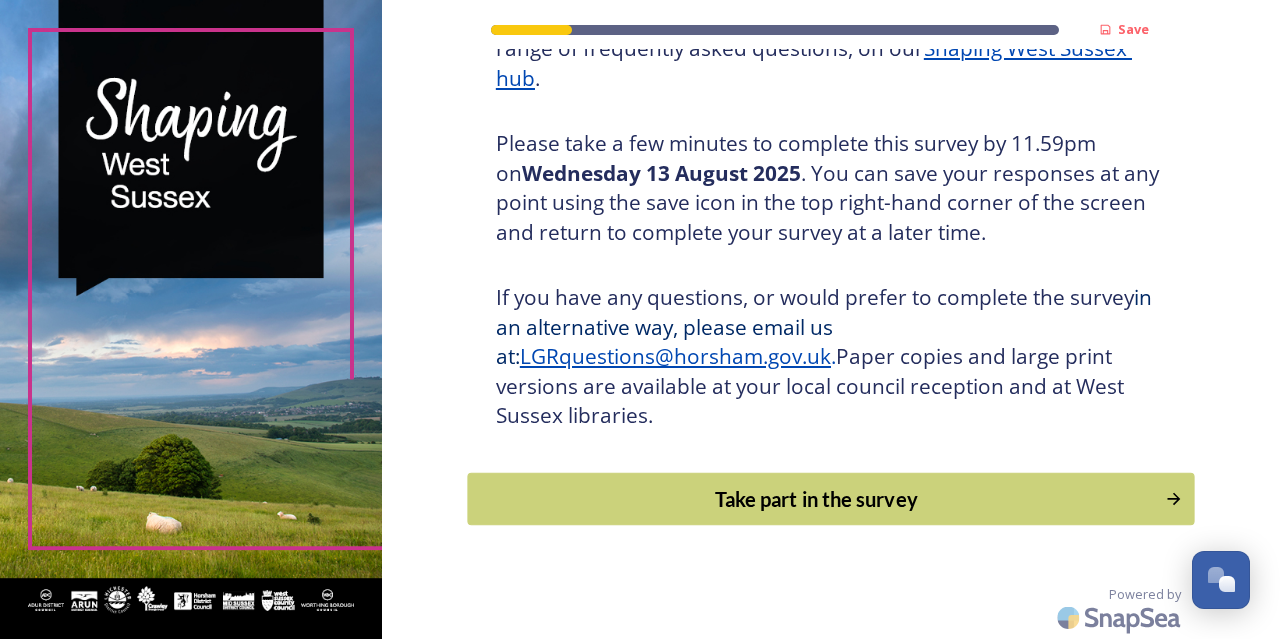 click on "Take part in the survey" at bounding box center [816, 499] 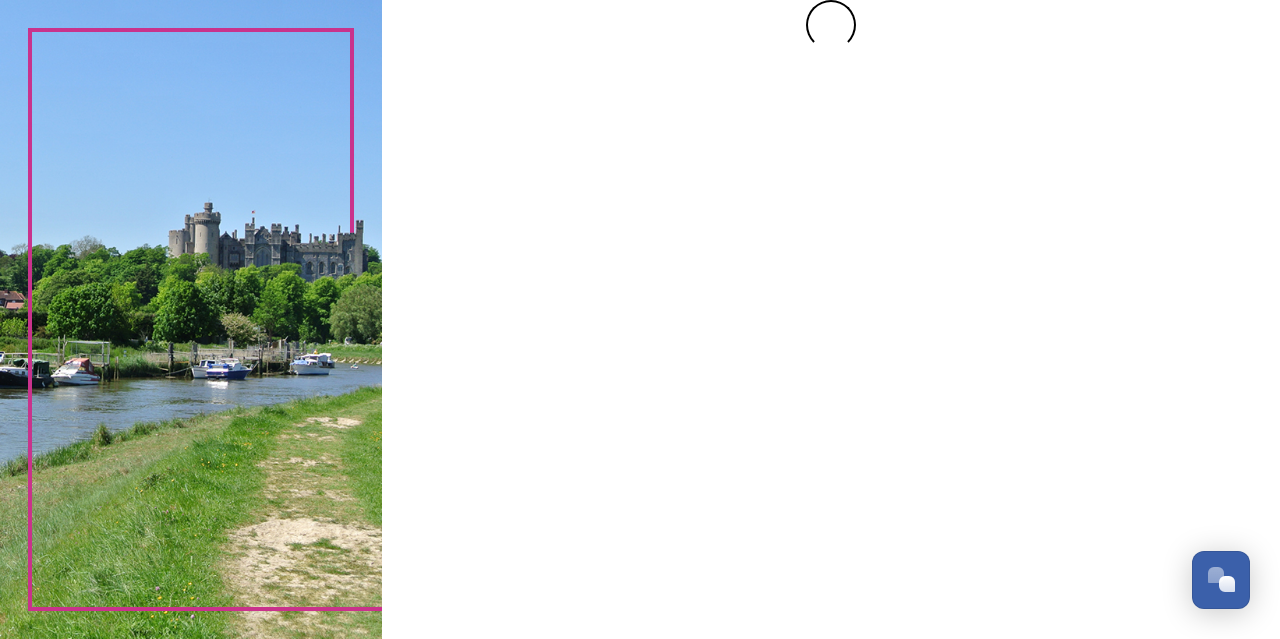 scroll, scrollTop: 0, scrollLeft: 0, axis: both 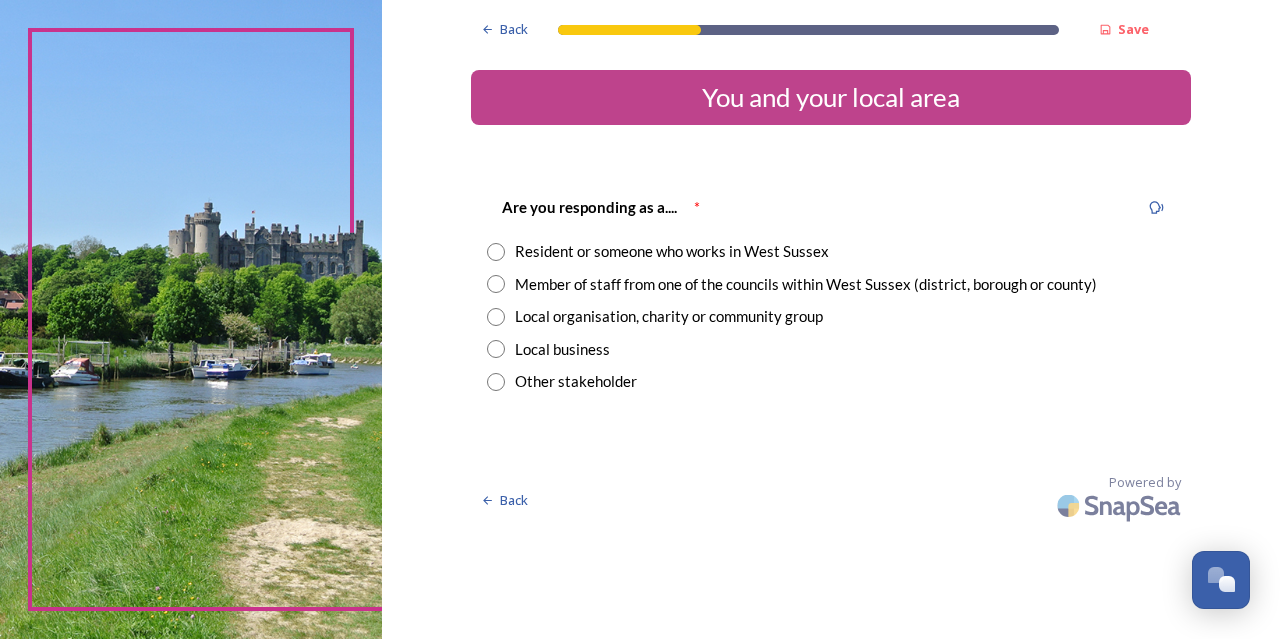 click at bounding box center [496, 284] 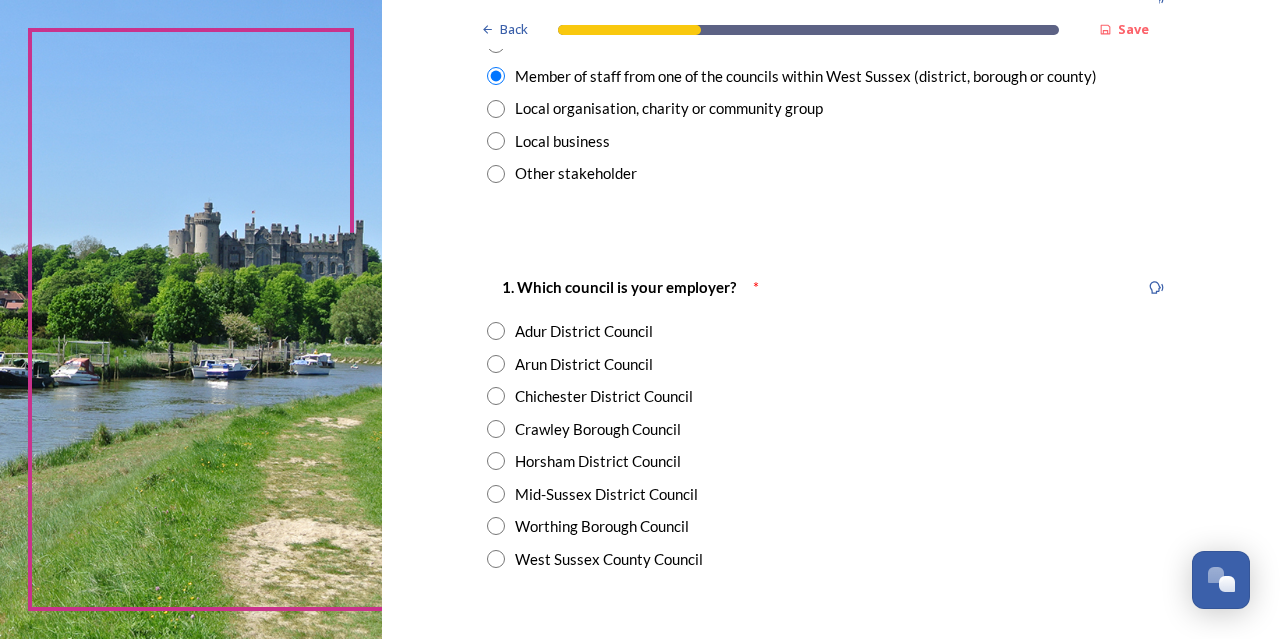 scroll, scrollTop: 280, scrollLeft: 0, axis: vertical 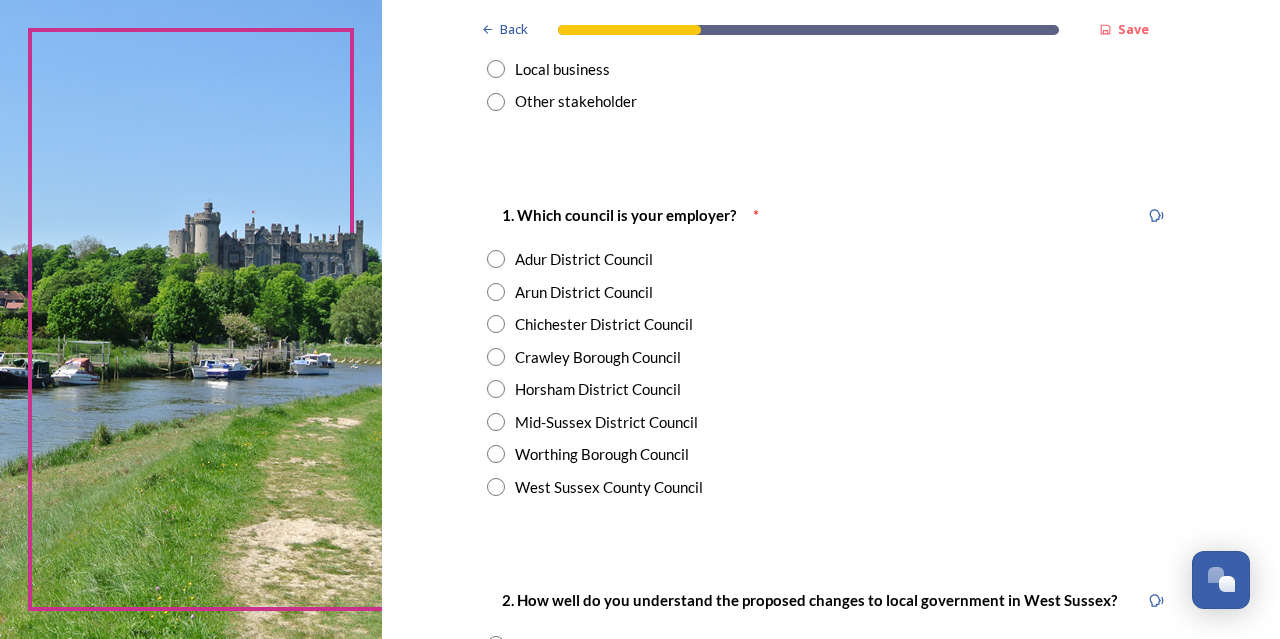 click at bounding box center [496, 389] 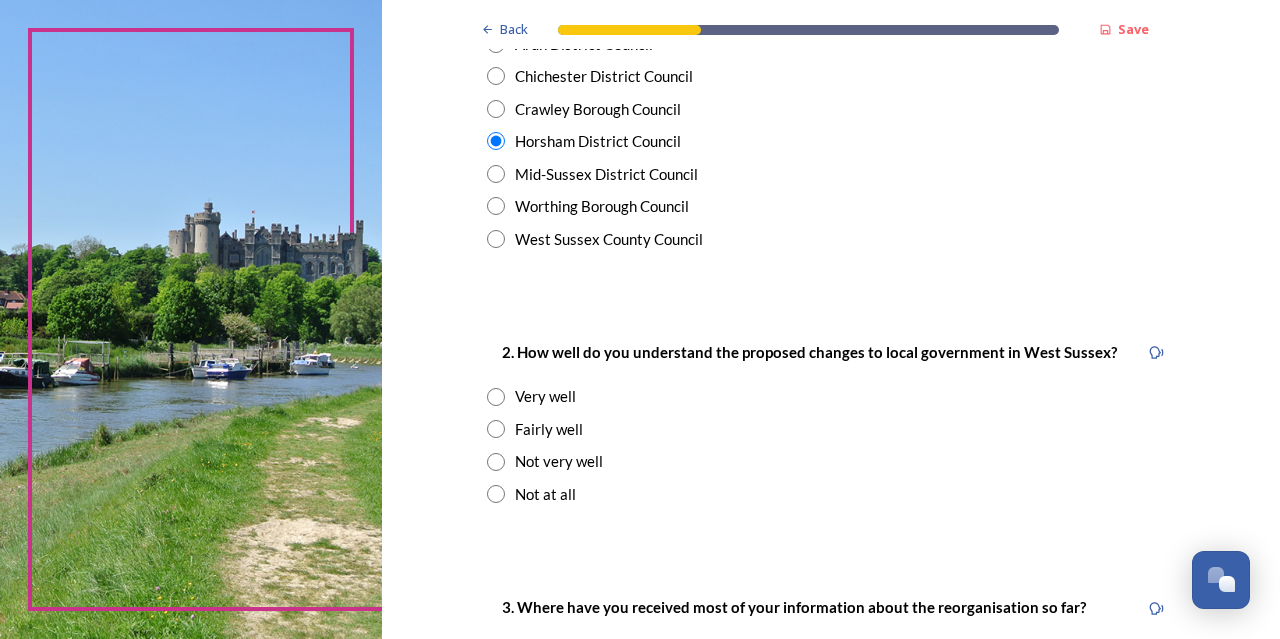 scroll, scrollTop: 564, scrollLeft: 0, axis: vertical 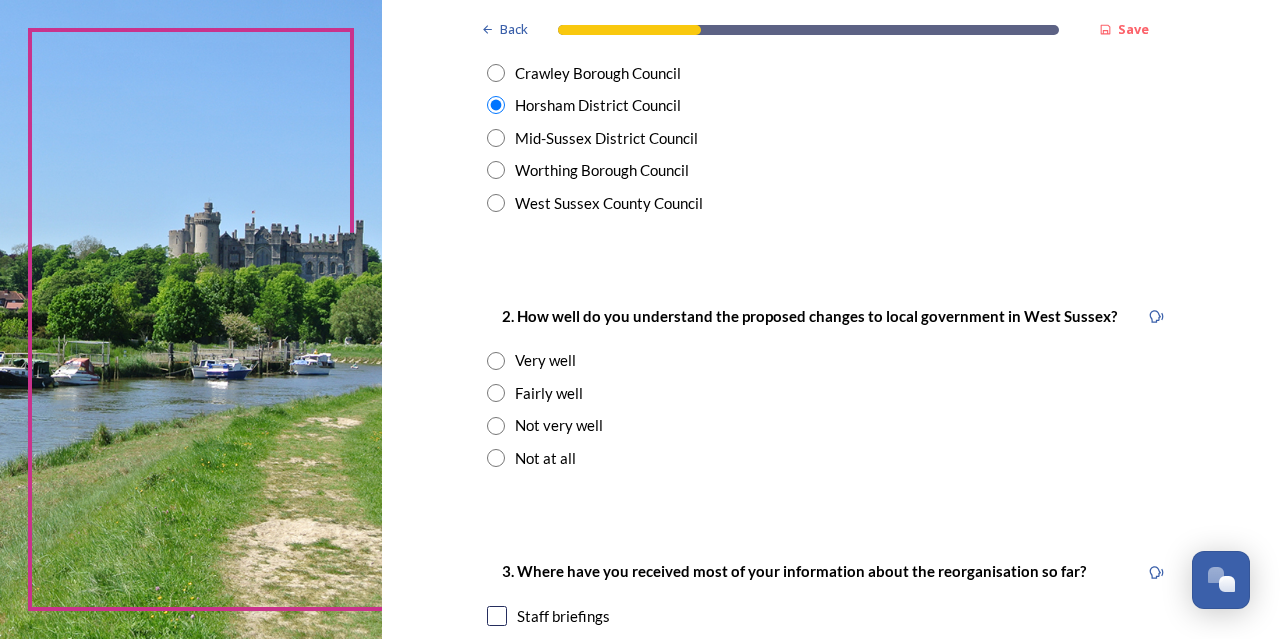 click at bounding box center (496, 393) 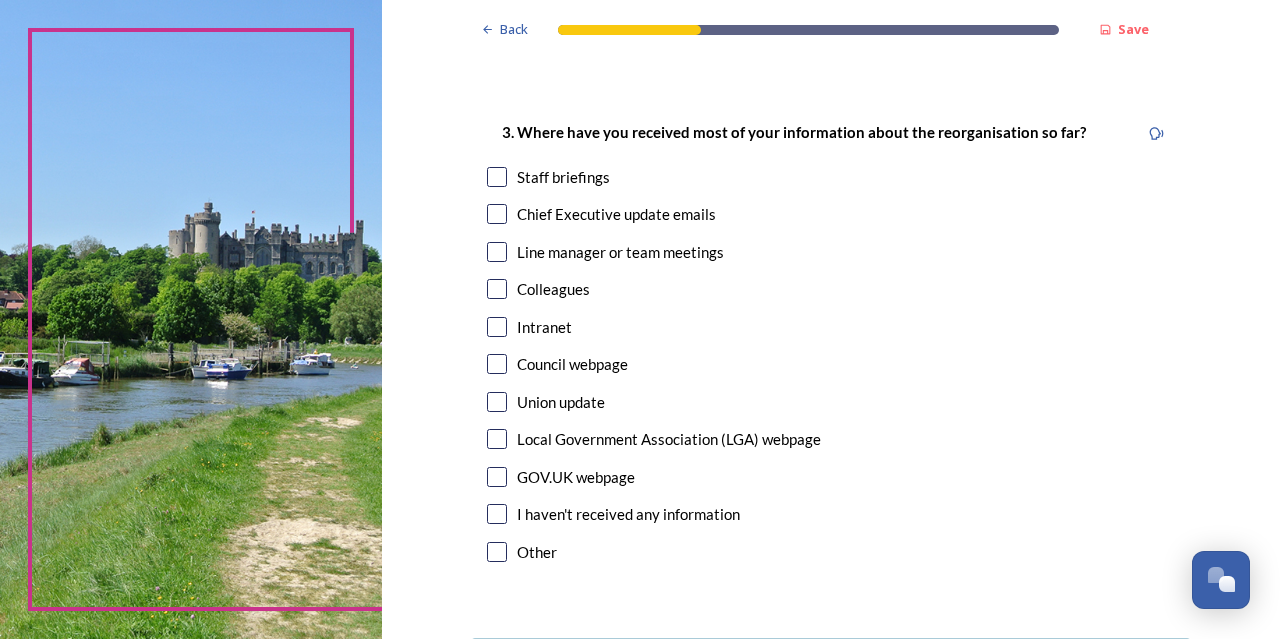scroll, scrollTop: 1009, scrollLeft: 0, axis: vertical 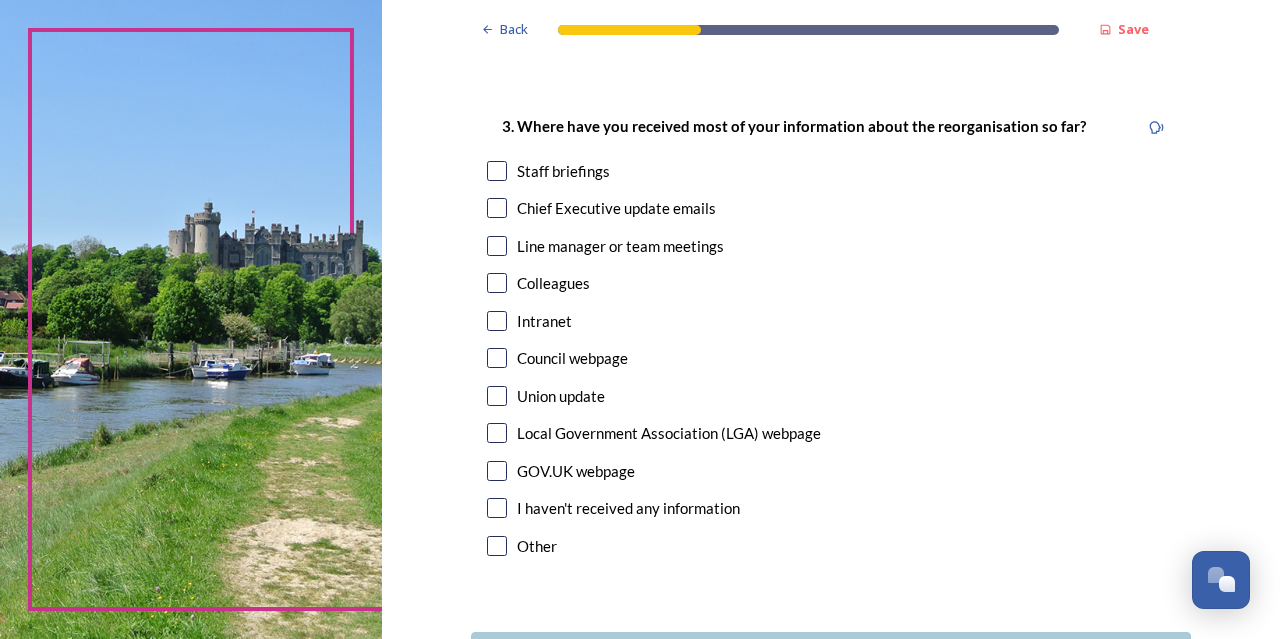 click at bounding box center (497, 171) 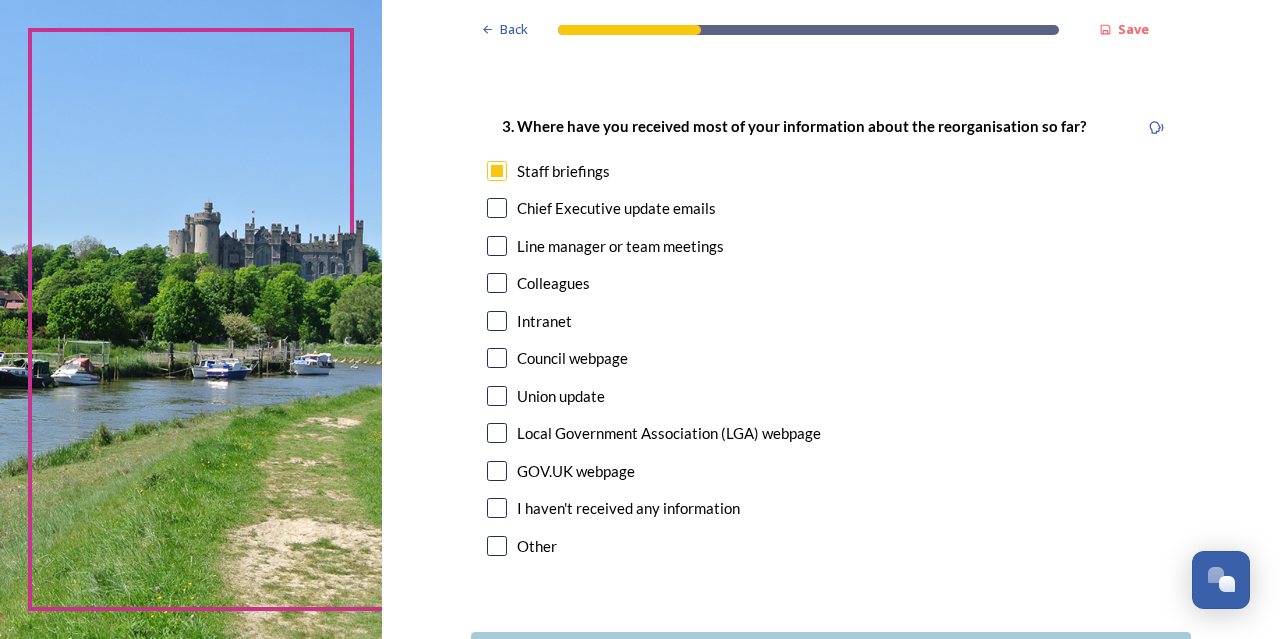 click at bounding box center (497, 208) 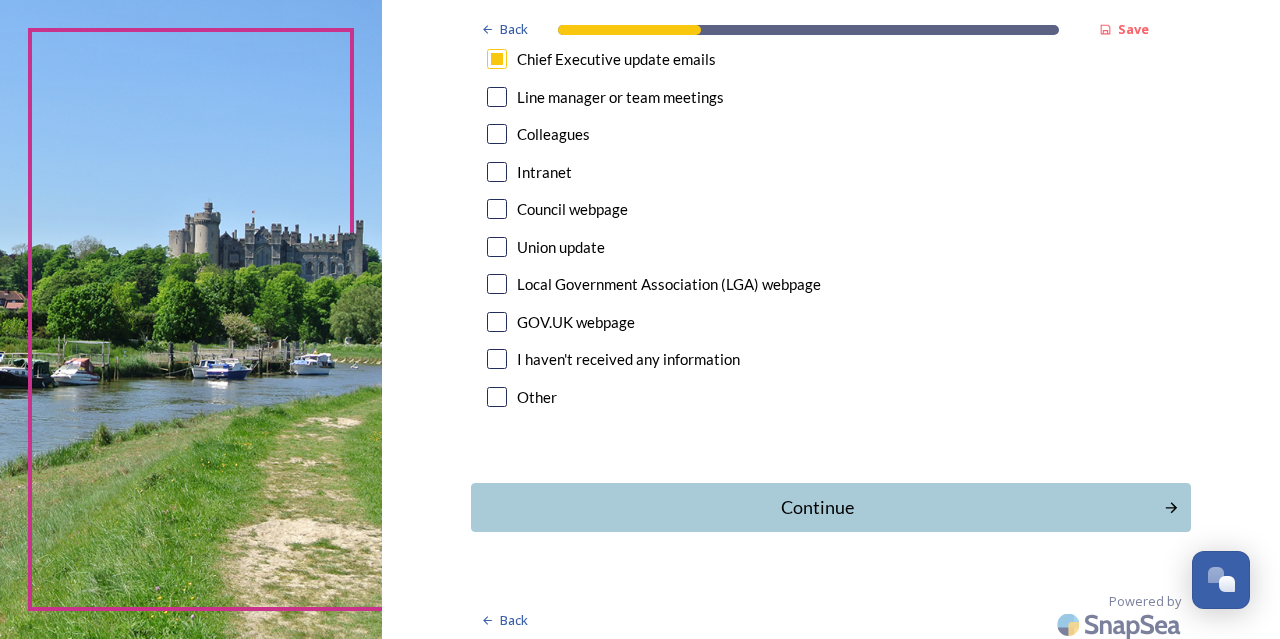 scroll, scrollTop: 1166, scrollLeft: 0, axis: vertical 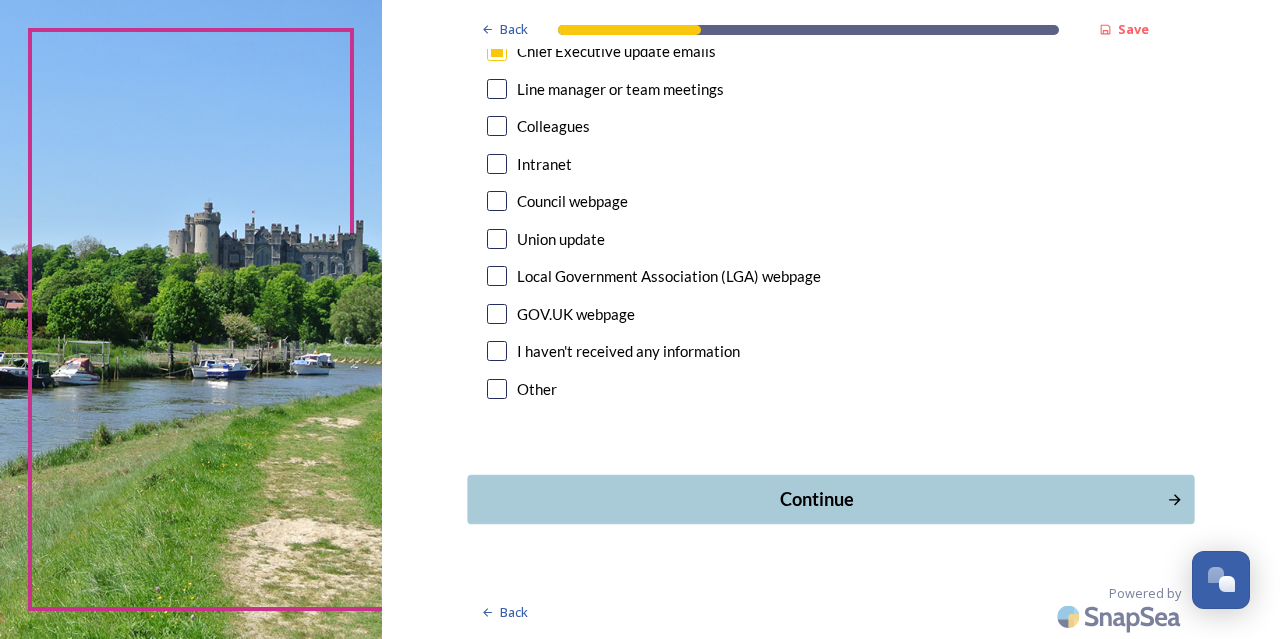 click on "Continue" at bounding box center (816, 499) 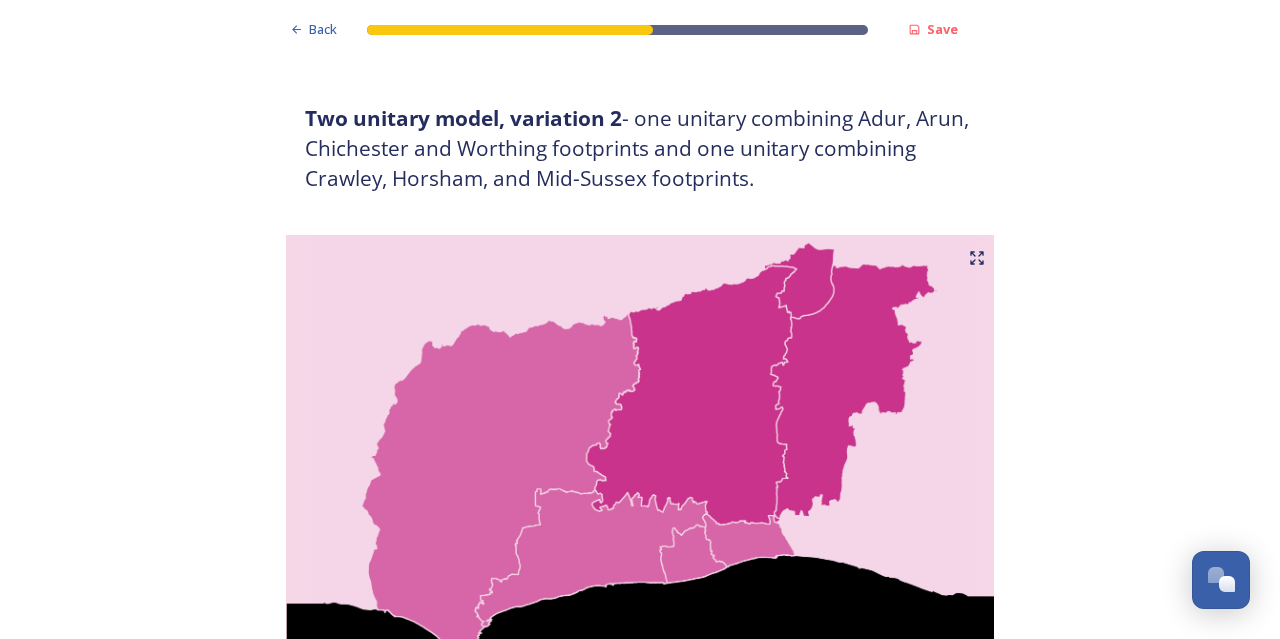 scroll, scrollTop: 1891, scrollLeft: 0, axis: vertical 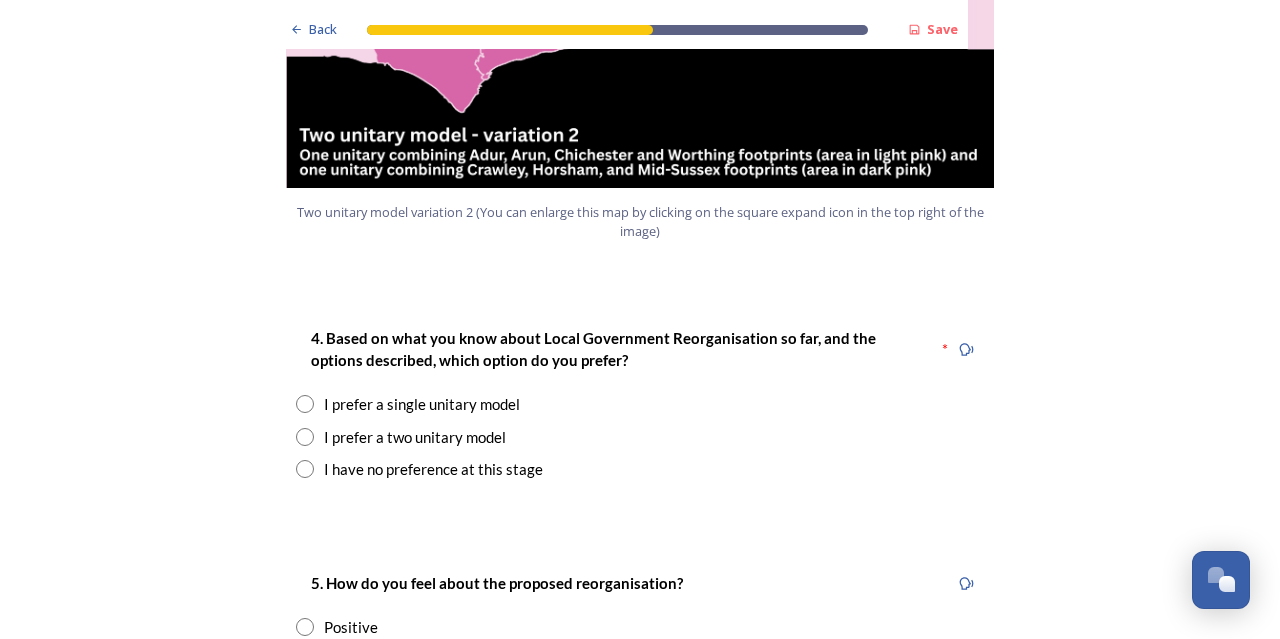 click at bounding box center (305, 437) 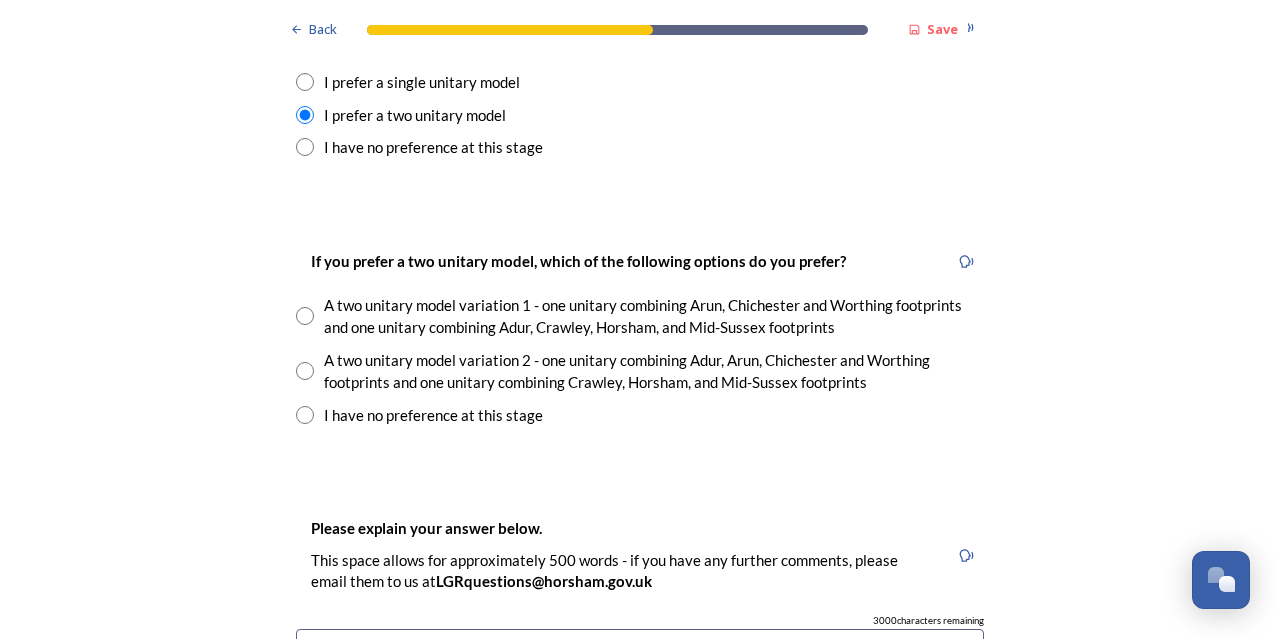 scroll, scrollTop: 2786, scrollLeft: 0, axis: vertical 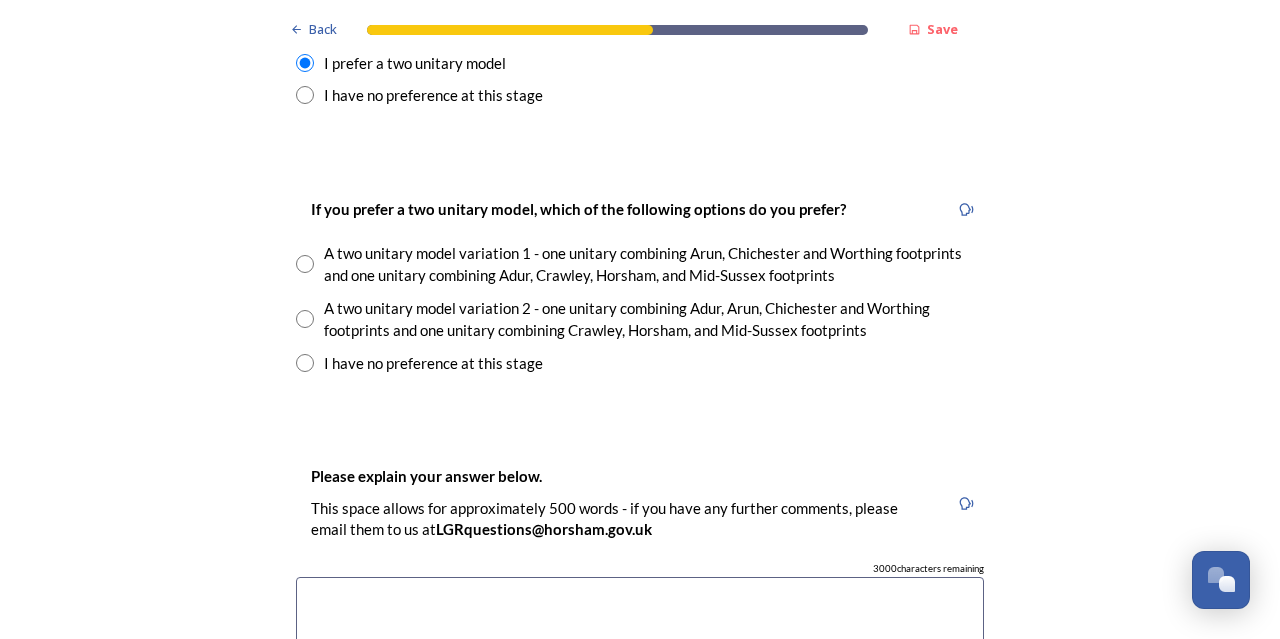 click at bounding box center [305, 319] 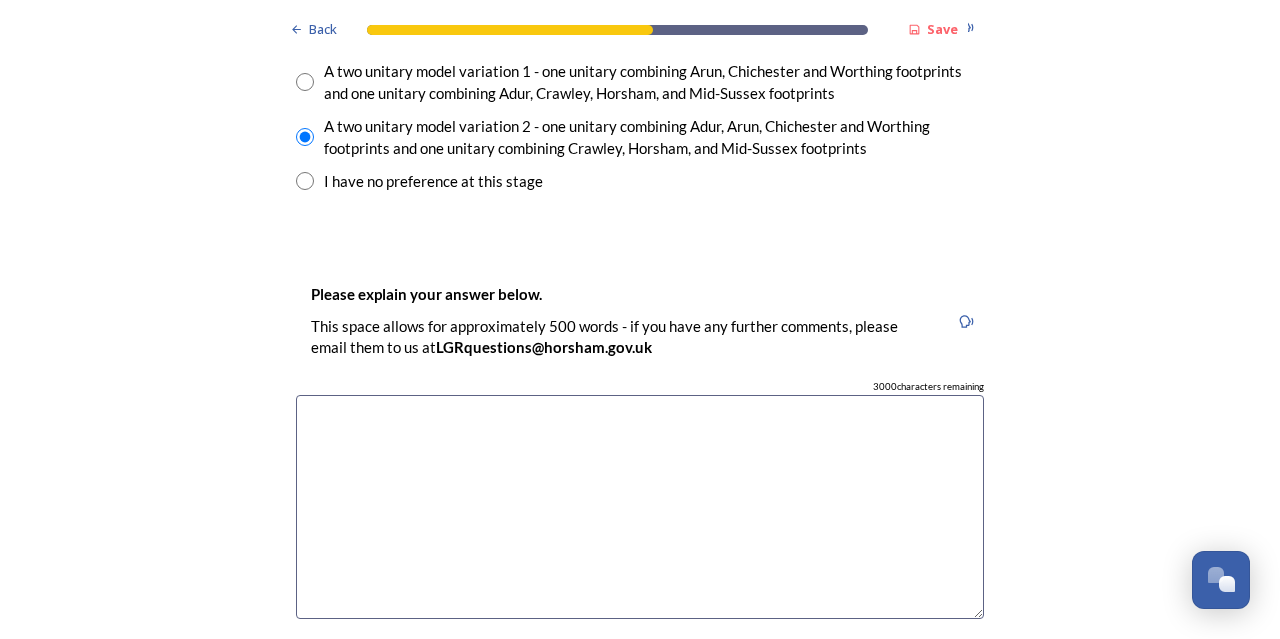 scroll, scrollTop: 2975, scrollLeft: 0, axis: vertical 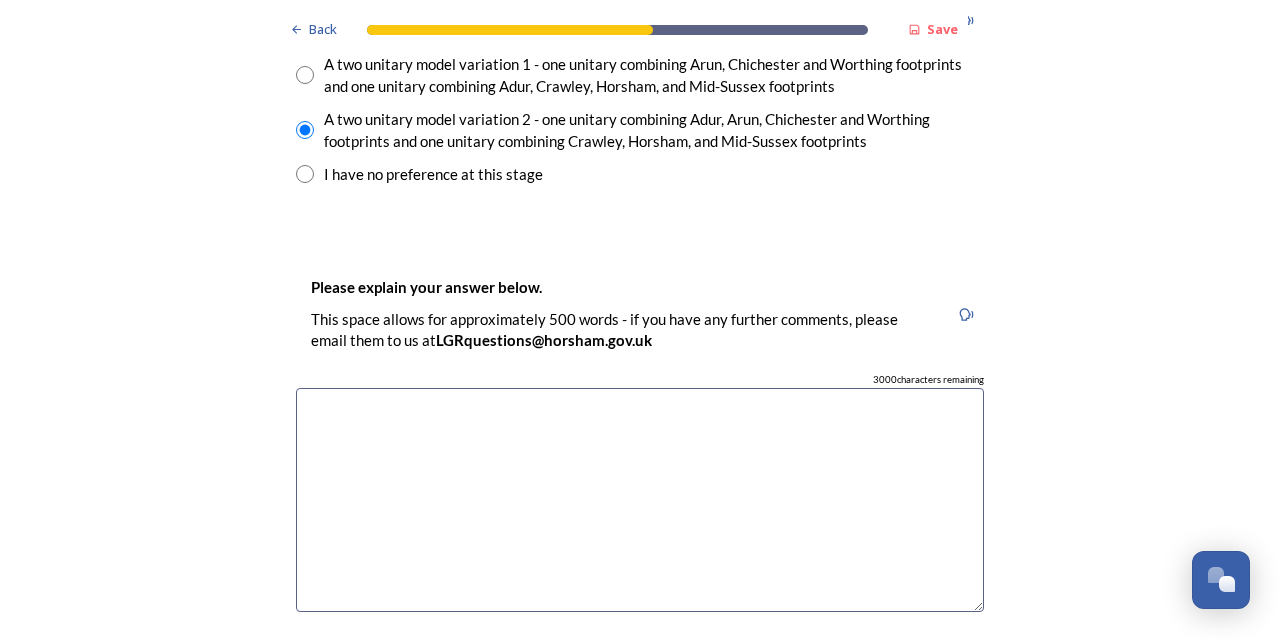 click at bounding box center [640, 500] 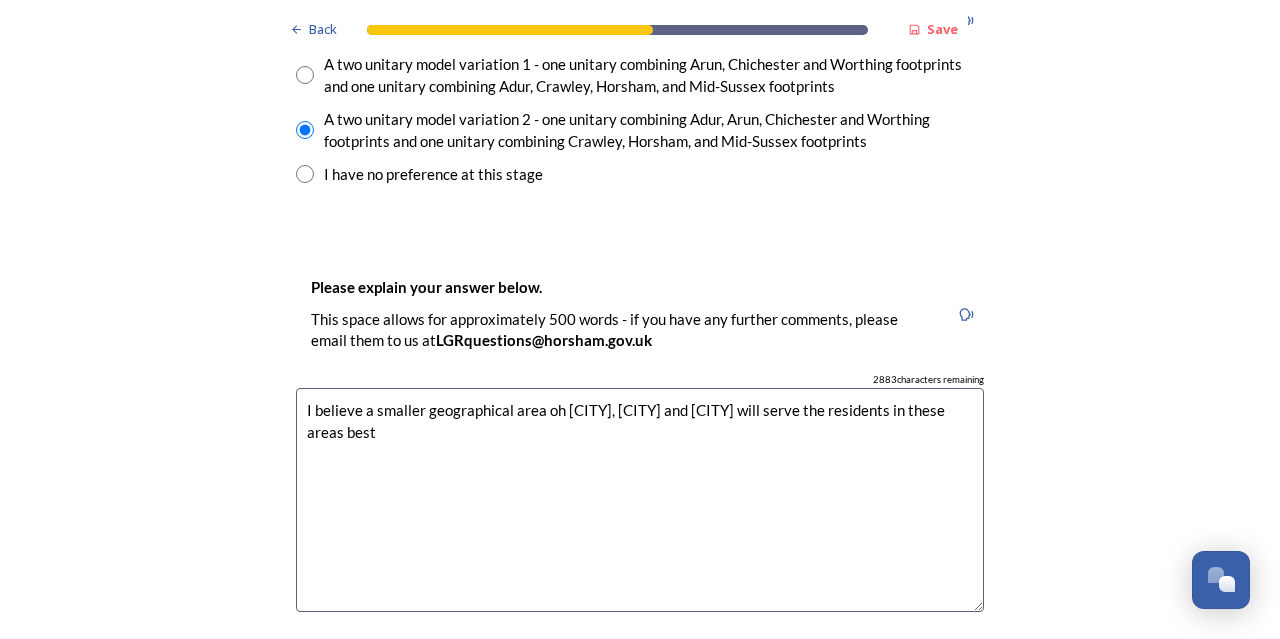 click on "I believe a smaller geographical area oh [CITY], [CITY] and [CITY] will serve the residents in these areas best" at bounding box center (640, 500) 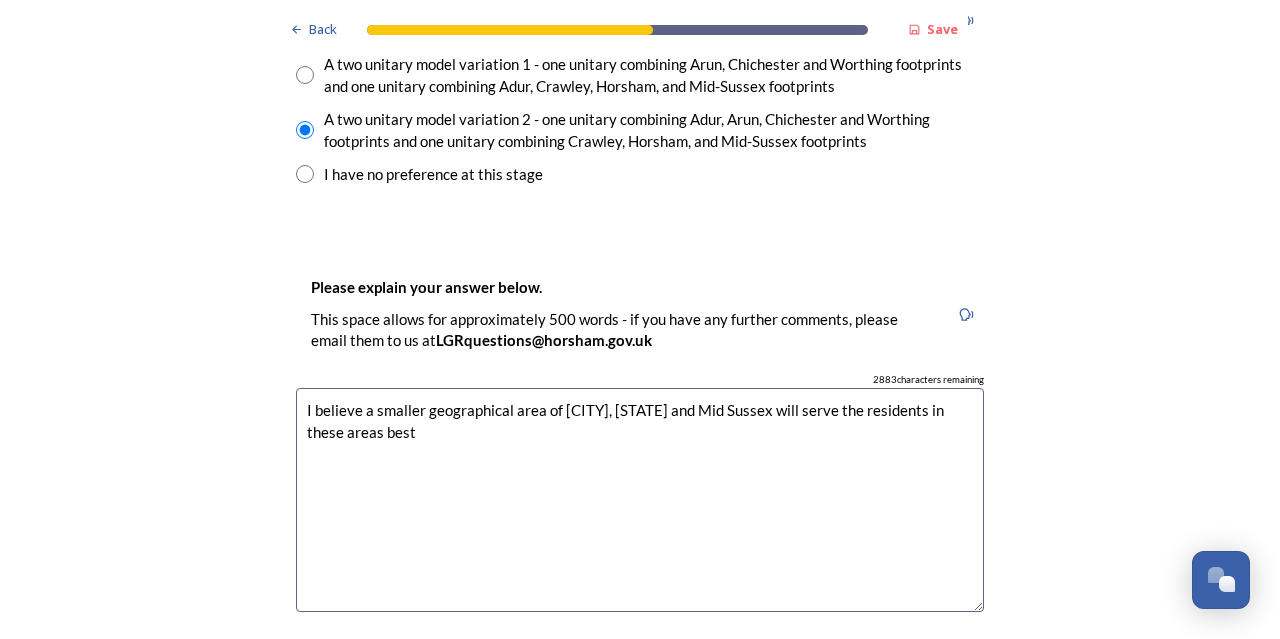 click on "I believe a smaller geographical area of [CITY], [STATE] and Mid Sussex will serve the residents in these areas best" at bounding box center (640, 500) 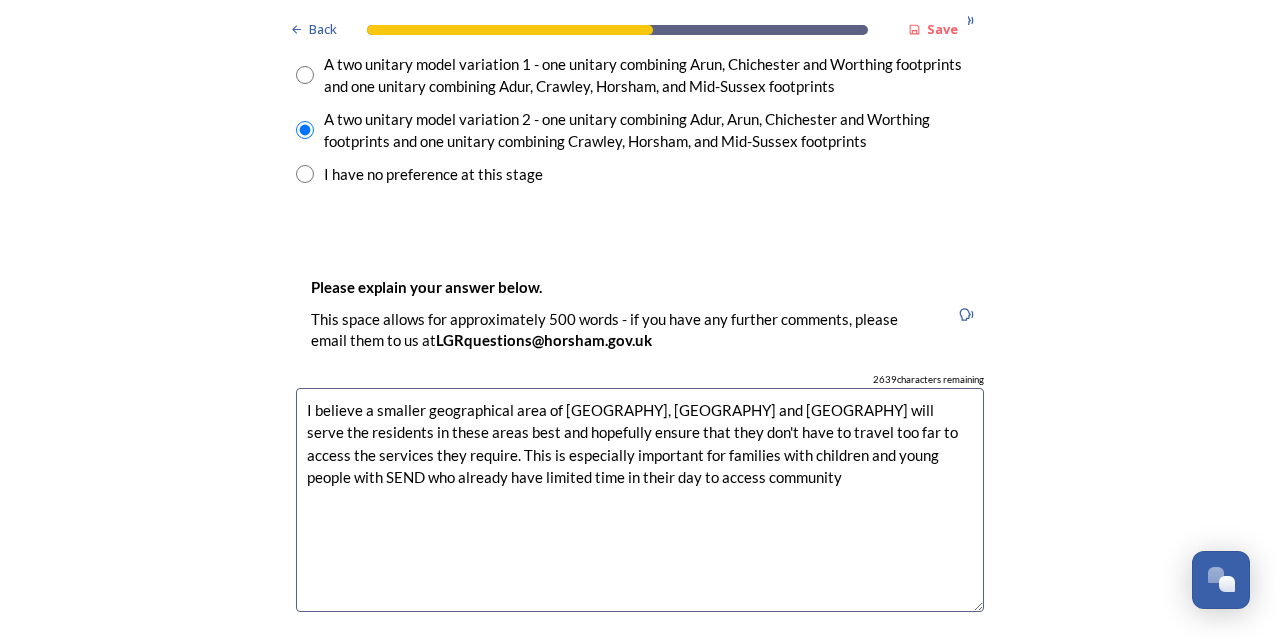 click on "I believe a smaller geographical area of [GEOGRAPHY], [GEOGRAPHY] and [GEOGRAPHY] will serve the residents in these areas best and hopefully ensure that they don't have to travel too far to access the services they require. This is especially important for families with children and young people with SEND who already have limited time in their day to access community" at bounding box center (640, 500) 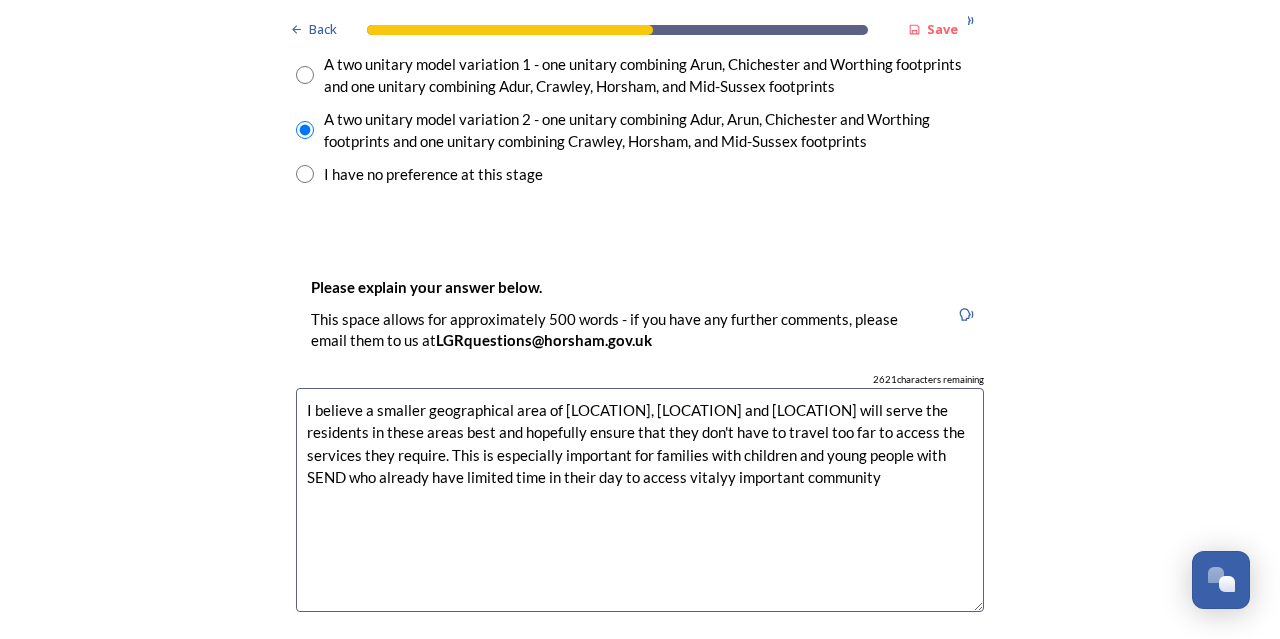 click on "I believe a smaller geographical area of [LOCATION], [LOCATION] and [LOCATION] will serve the residents in these areas best and hopefully ensure that they don't have to travel too far to access the services they require. This is especially important for families with children and young people with SEND who already have limited time in their day to access vitalyy important community" at bounding box center (640, 500) 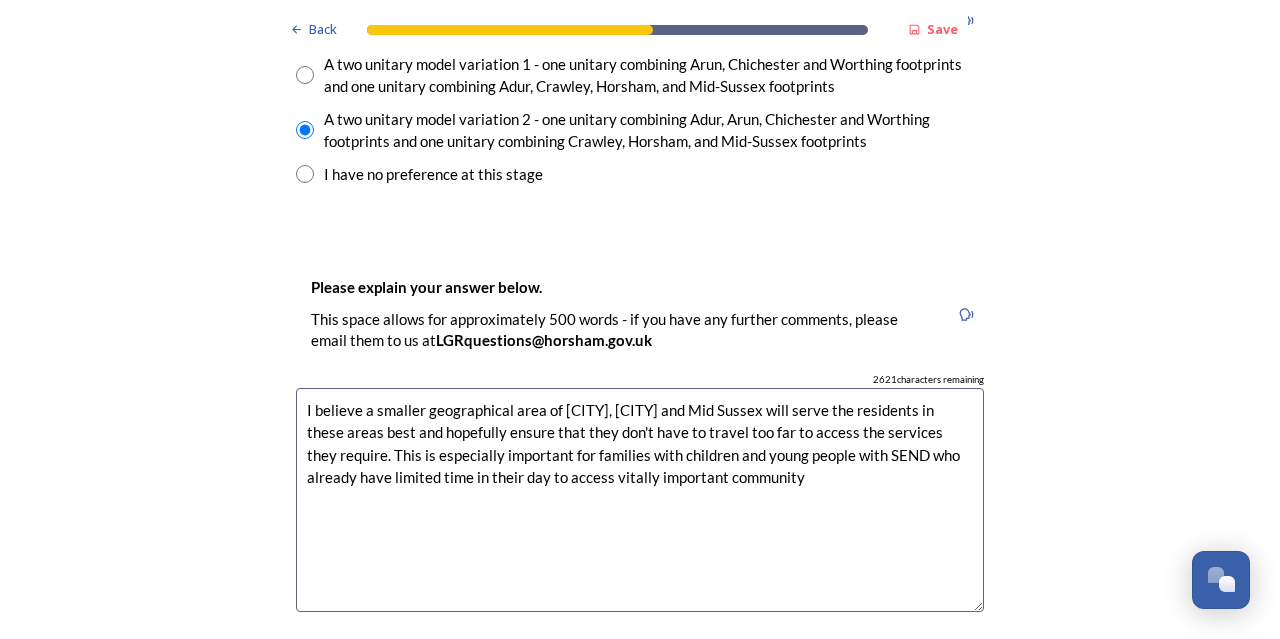 click on "I believe a smaller geographical area of [CITY], [CITY] and Mid Sussex will serve the residents in these areas best and hopefully ensure that they don't have to travel too far to access the services they require. This is especially important for families with children and young people with SEND who already have limited time in their day to access vitally important community" at bounding box center [640, 500] 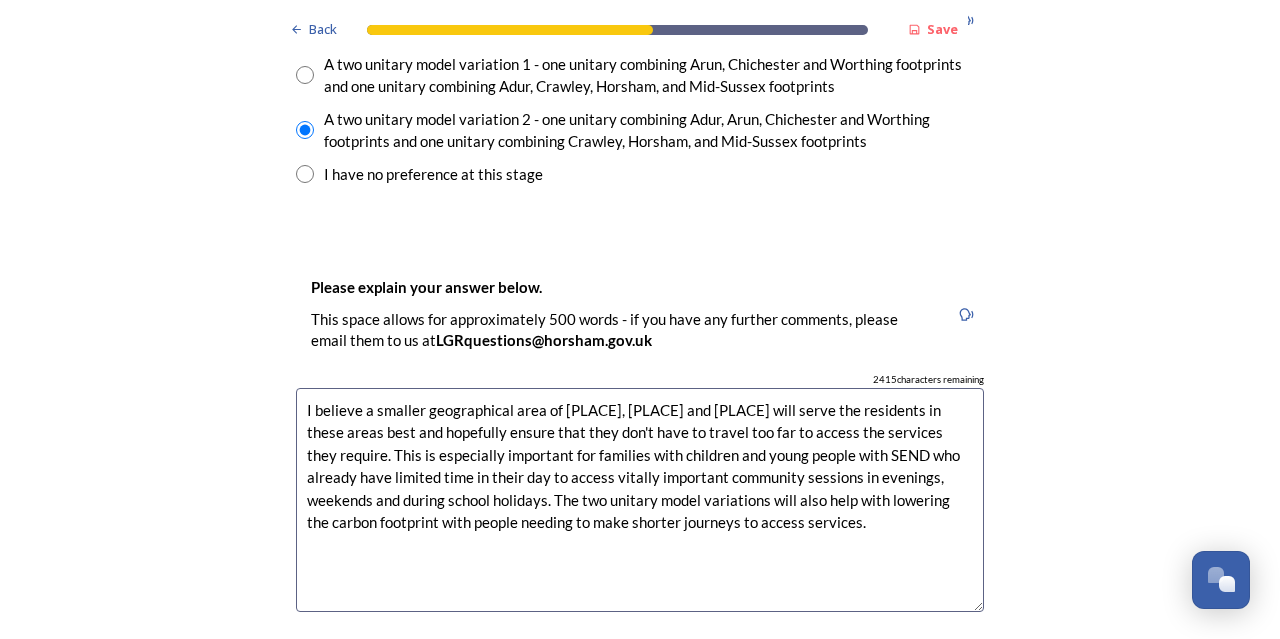 click on "I believe a smaller geographical area of [PLACE], [PLACE] and [PLACE] will serve the residents in these areas best and hopefully ensure that they don't have to travel too far to access the services they require. This is especially important for families with children and young people with SEND who already have limited time in their day to access vitally important community sessions in evenings, weekends and during school holidays. The two unitary model variations will also help with lowering the carbon footprint with people needing to make shorter journeys to access services." at bounding box center (640, 500) 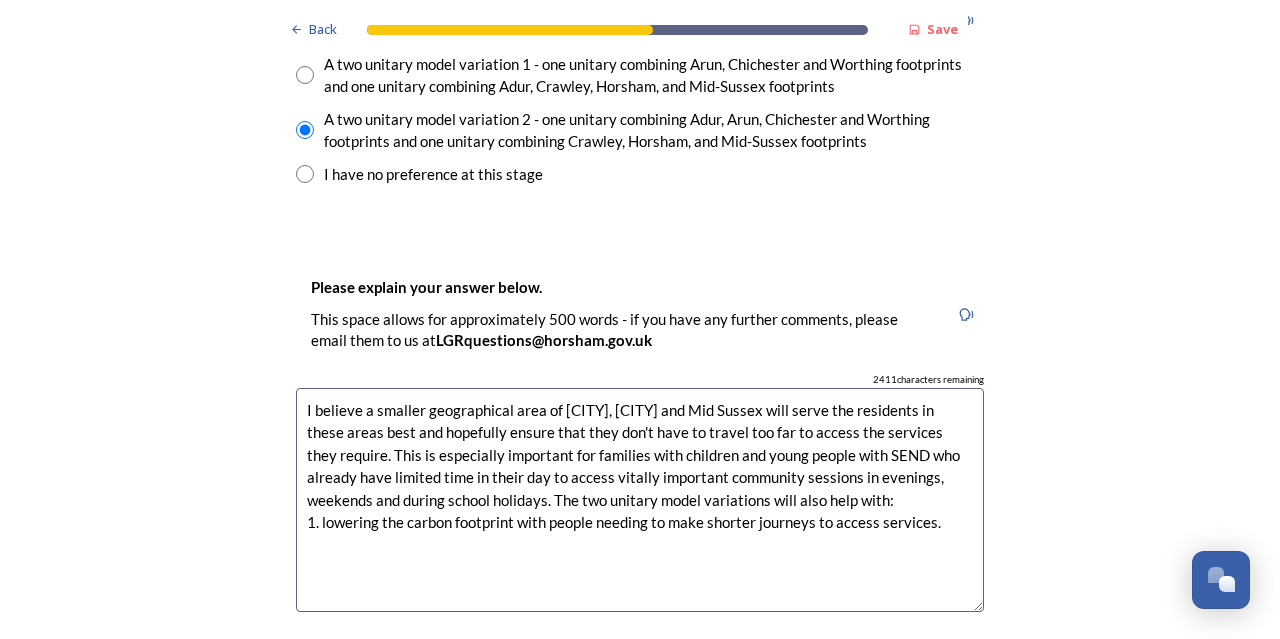 click on "I believe a smaller geographical area of [CITY], [CITY] and Mid Sussex will serve the residents in these areas best and hopefully ensure that they don't have to travel too far to access the services they require. This is especially important for families with children and young people with SEND who already have limited time in their day to access vitally important community sessions in evenings, weekends and during school holidays. The two unitary model variations will also help with:
1. lowering the carbon footprint with people needing to make shorter journeys to access services." at bounding box center [640, 500] 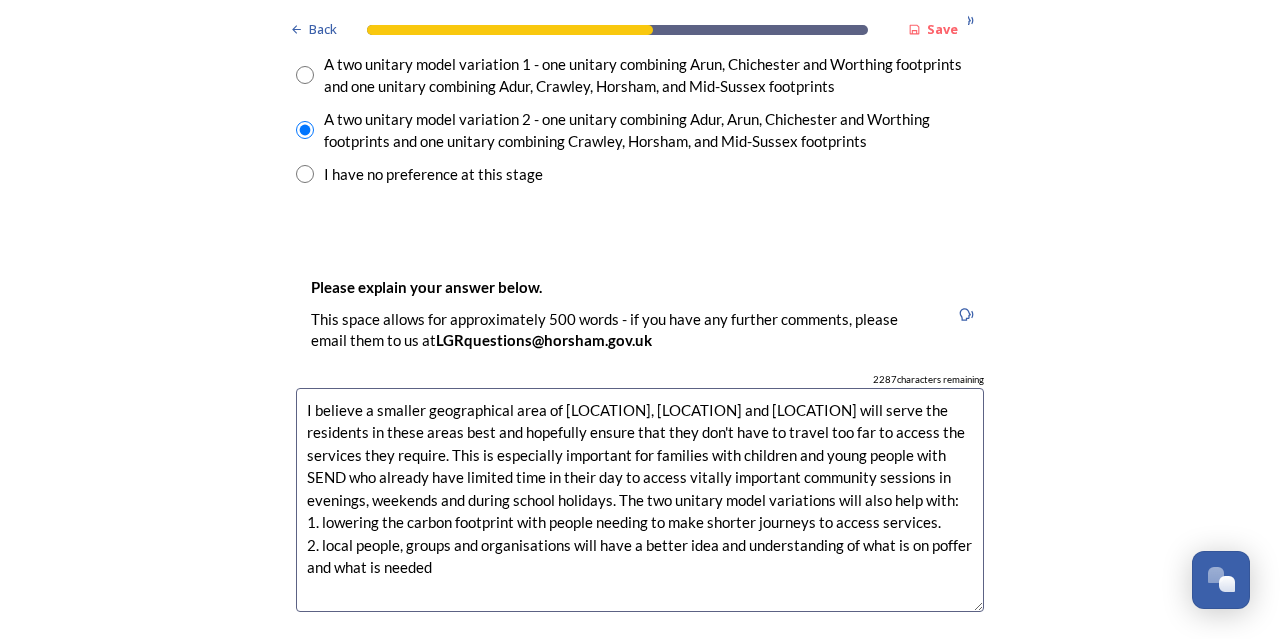 click on "I believe a smaller geographical area of [LOCATION], [LOCATION] and [LOCATION] will serve the residents in these areas best and hopefully ensure that they don't have to travel too far to access the services they require. This is especially important for families with children and young people with SEND who already have limited time in their day to access vitally important community sessions in evenings, weekends and during school holidays. The two unitary model variations will also help with:
1. lowering the carbon footprint with people needing to make shorter journeys to access services.
2. local people, groups and organisations will have a better idea and understanding of what is on poffer and what is needed" at bounding box center [640, 500] 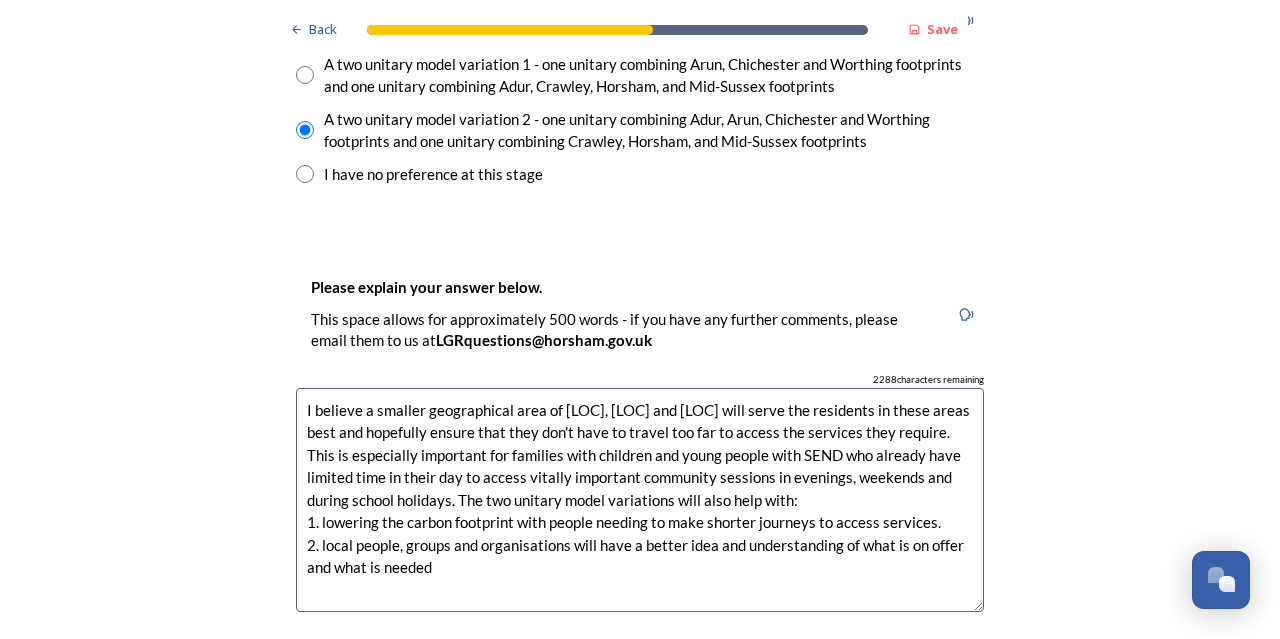 click on "I believe a smaller geographical area of [LOC], [LOC] and [LOC] will serve the residents in these areas best and hopefully ensure that they don't have to travel too far to access the services they require. This is especially important for families with children and young people with SEND who already have limited time in their day to access vitally important community sessions in evenings, weekends and during school holidays. The two unitary model variations will also help with:
1. lowering the carbon footprint with people needing to make shorter journeys to access services.
2. local people, groups and organisations will have a better idea and understanding of what is on offer and what is needed" at bounding box center (640, 500) 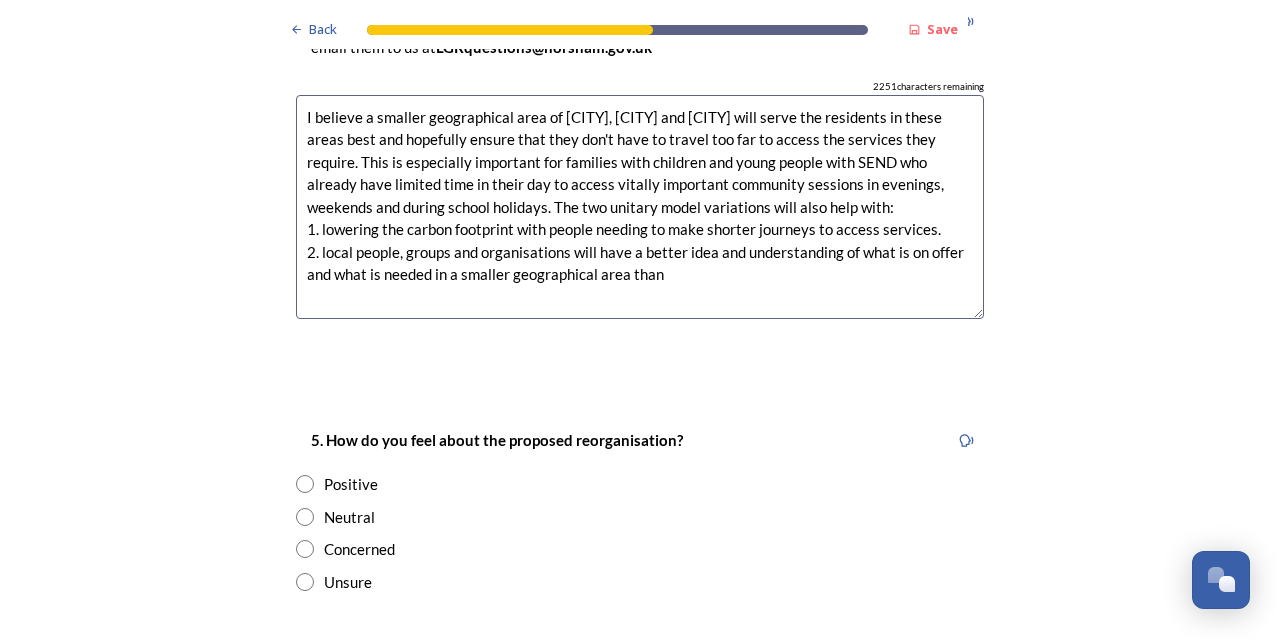 scroll, scrollTop: 3260, scrollLeft: 0, axis: vertical 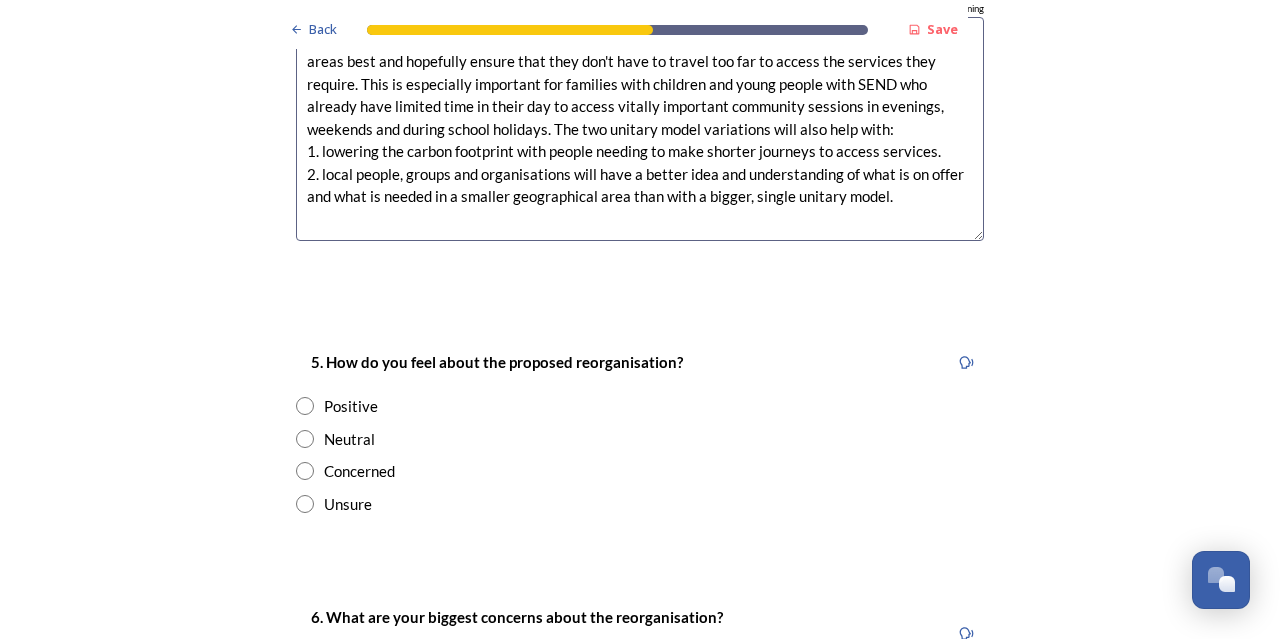 type on "I believe a smaller geographical area of [AREA], [AREA] and [AREA] will serve the residents in these areas best and hopefully ensure that they don't have to travel too far to access the services they require. This is especially important for families with children and young people with SEND who already have limited time in their day to access vitally important community sessions in evenings, weekends and during school holidays. The two unitary model variations will also help with:
1. lowering the carbon footprint with people needing to make shorter journeys to access services.
2. local people, groups and organisations will have a better idea and understanding of what is on offer and what is needed in a smaller geographical area than with a bigger, single unitary model." 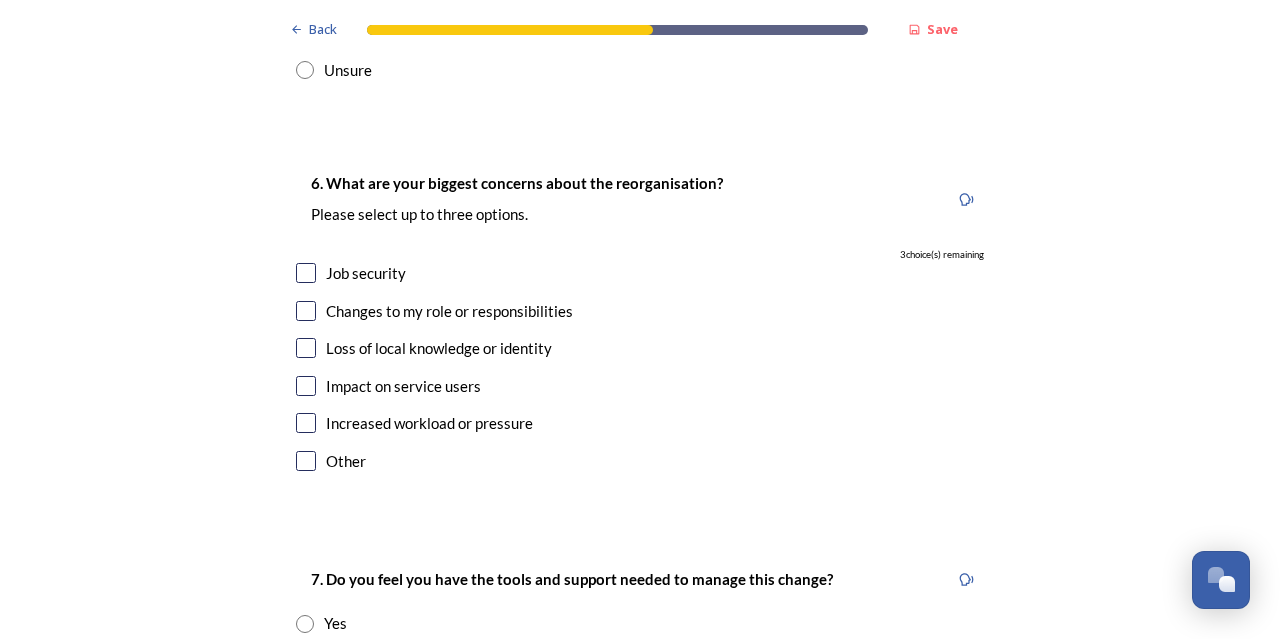 scroll, scrollTop: 3809, scrollLeft: 0, axis: vertical 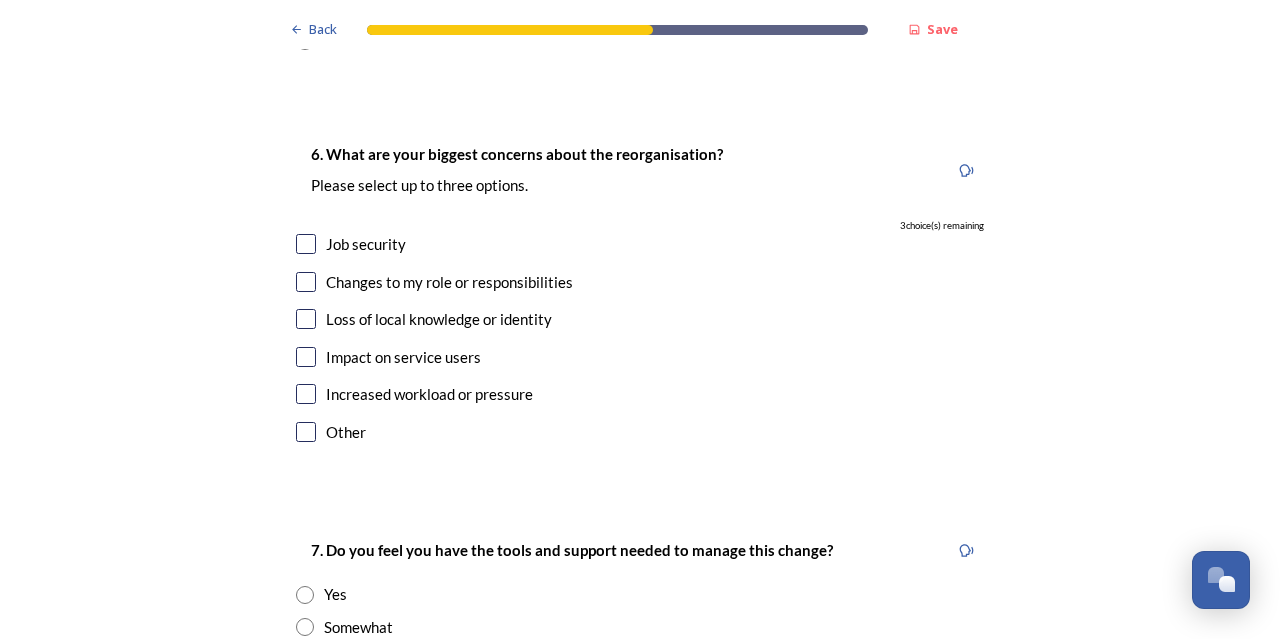 click at bounding box center (306, 244) 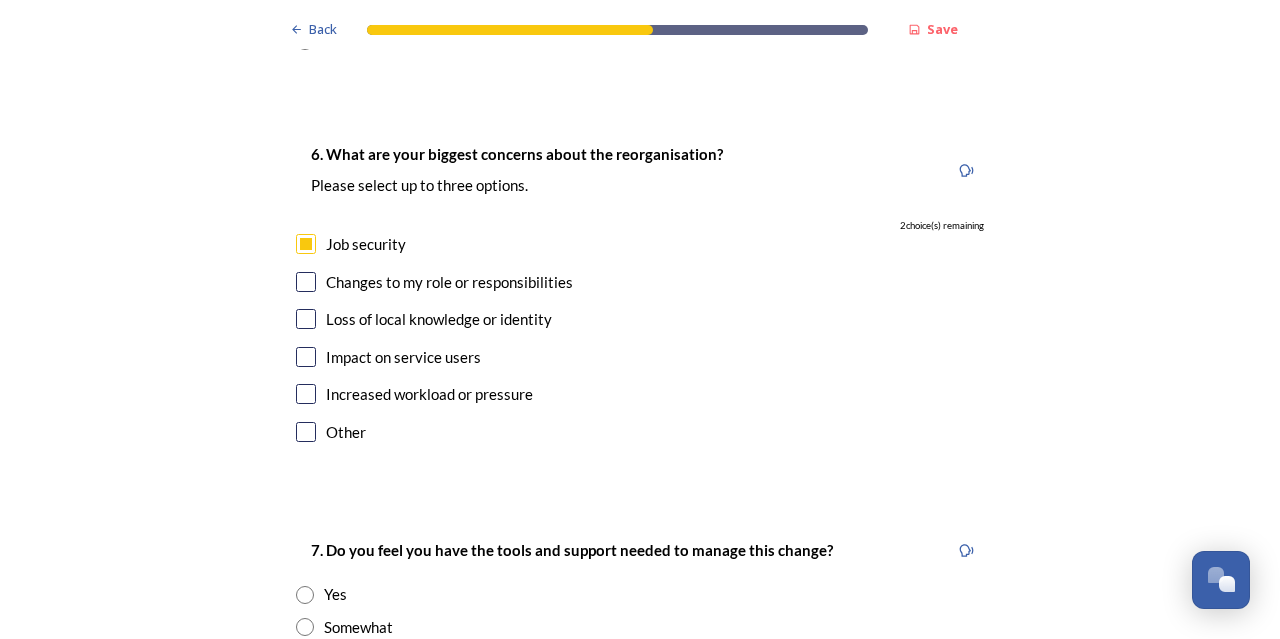 click at bounding box center (306, 319) 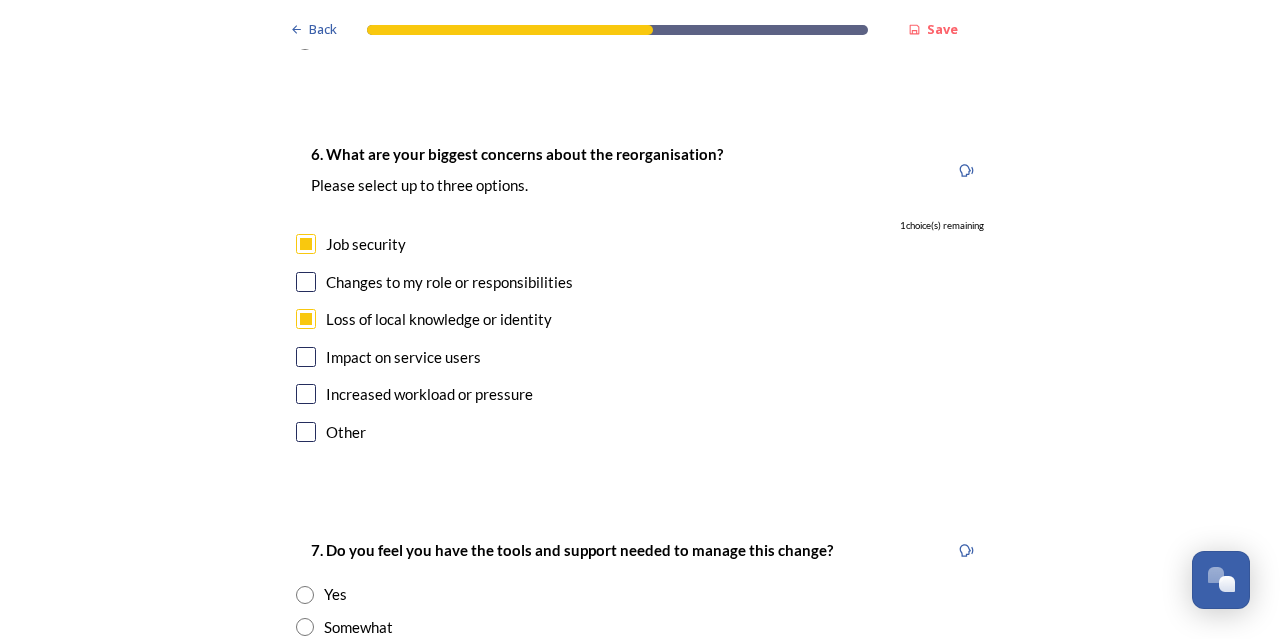 click at bounding box center (306, 357) 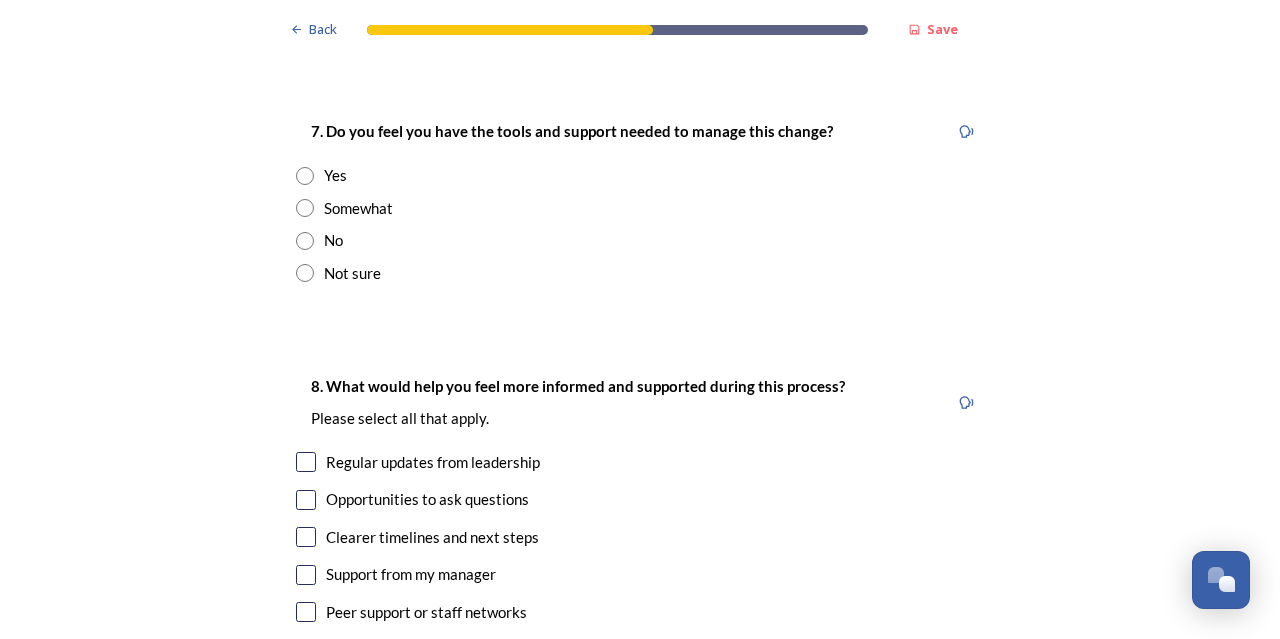 scroll, scrollTop: 4250, scrollLeft: 0, axis: vertical 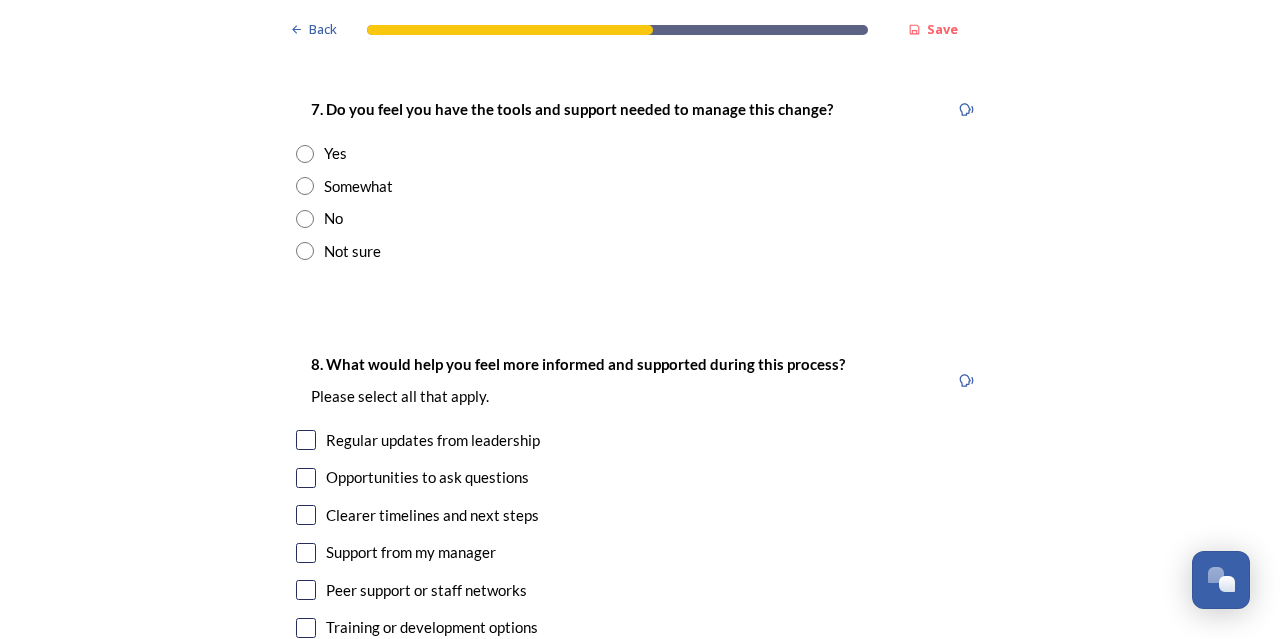 click at bounding box center [305, 251] 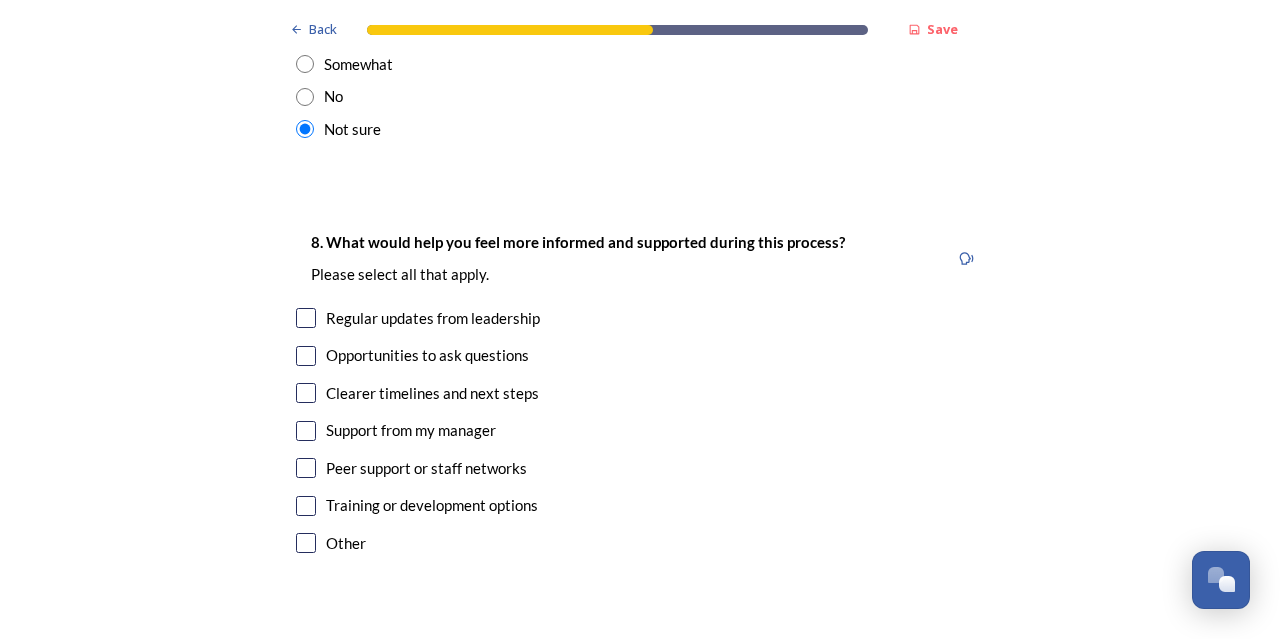 scroll, scrollTop: 4380, scrollLeft: 0, axis: vertical 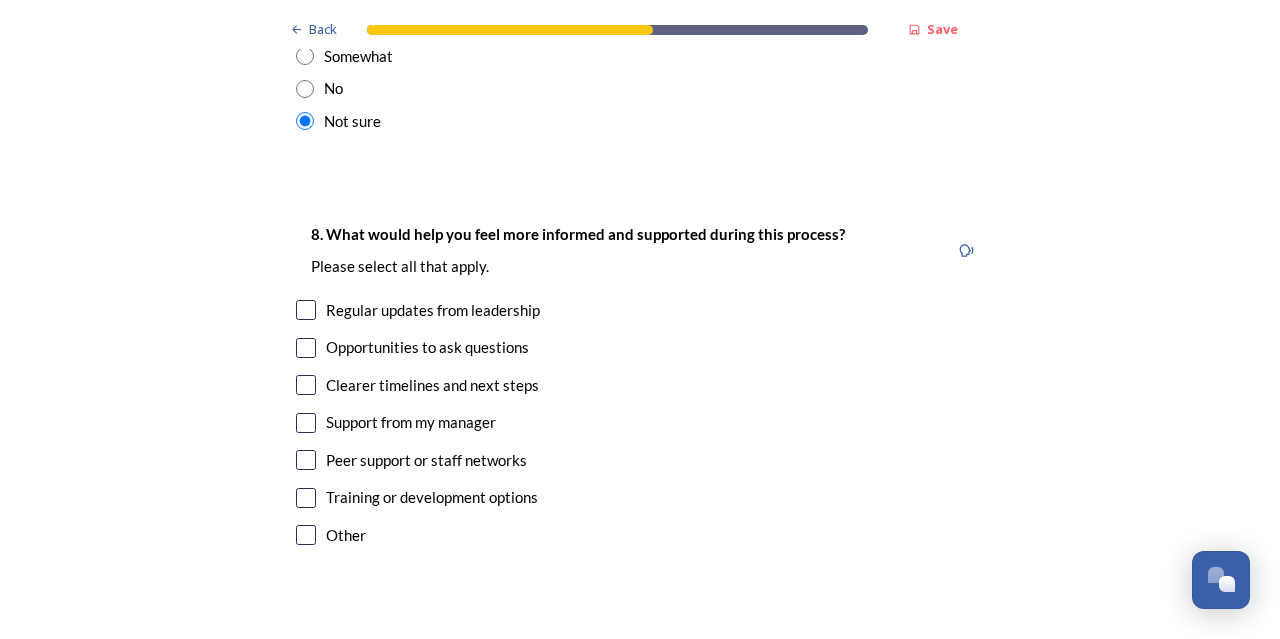click at bounding box center [306, 385] 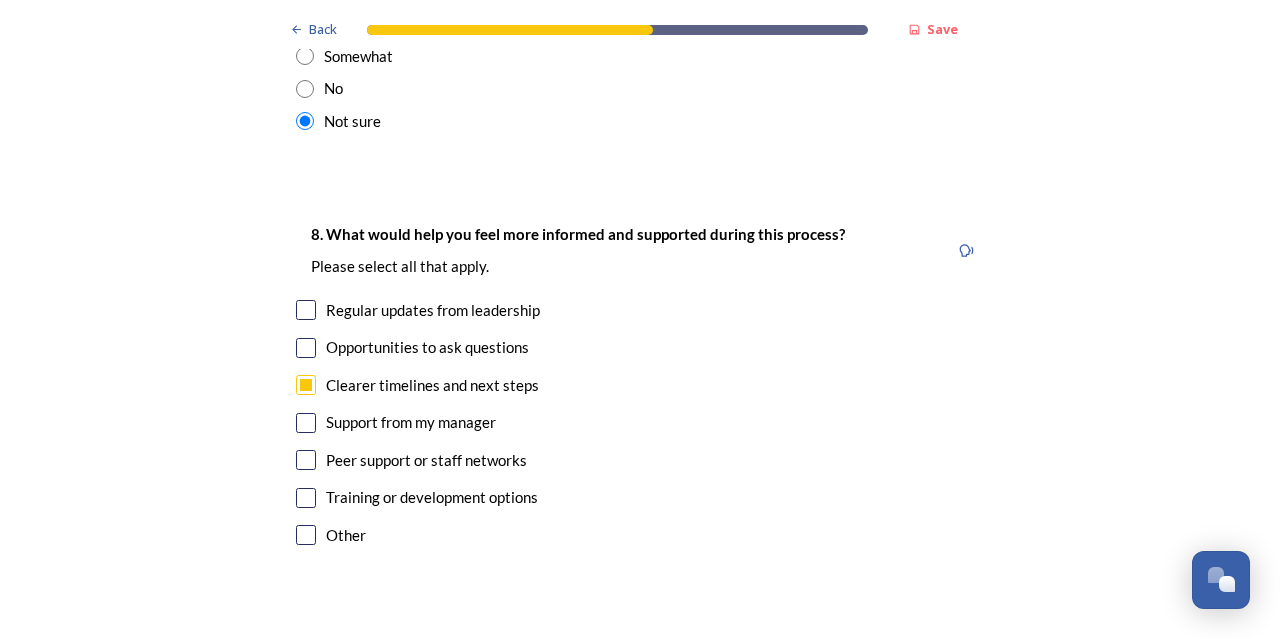 click at bounding box center [306, 310] 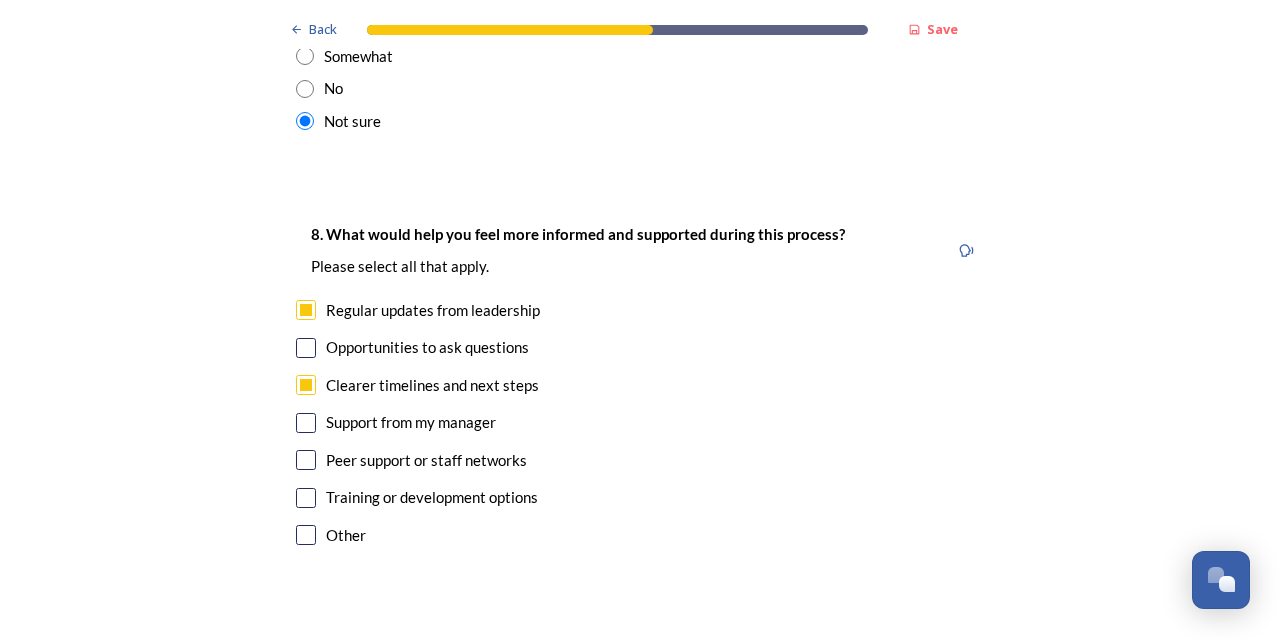 click at bounding box center (306, 348) 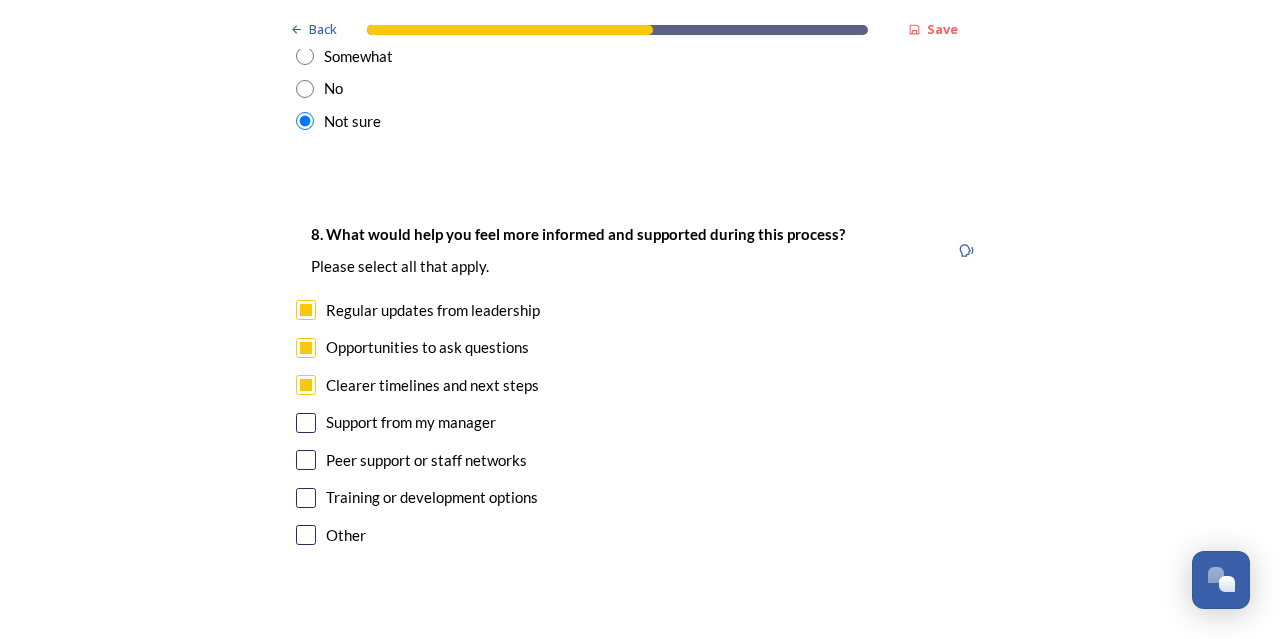 click at bounding box center [306, 460] 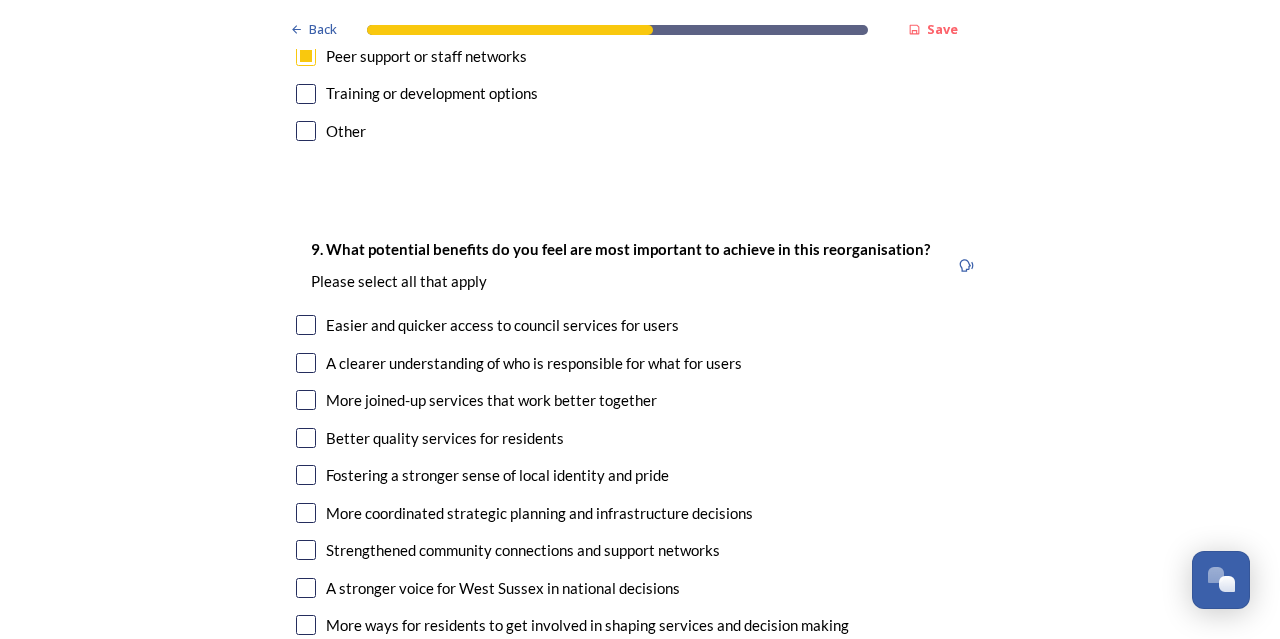 scroll, scrollTop: 4970, scrollLeft: 0, axis: vertical 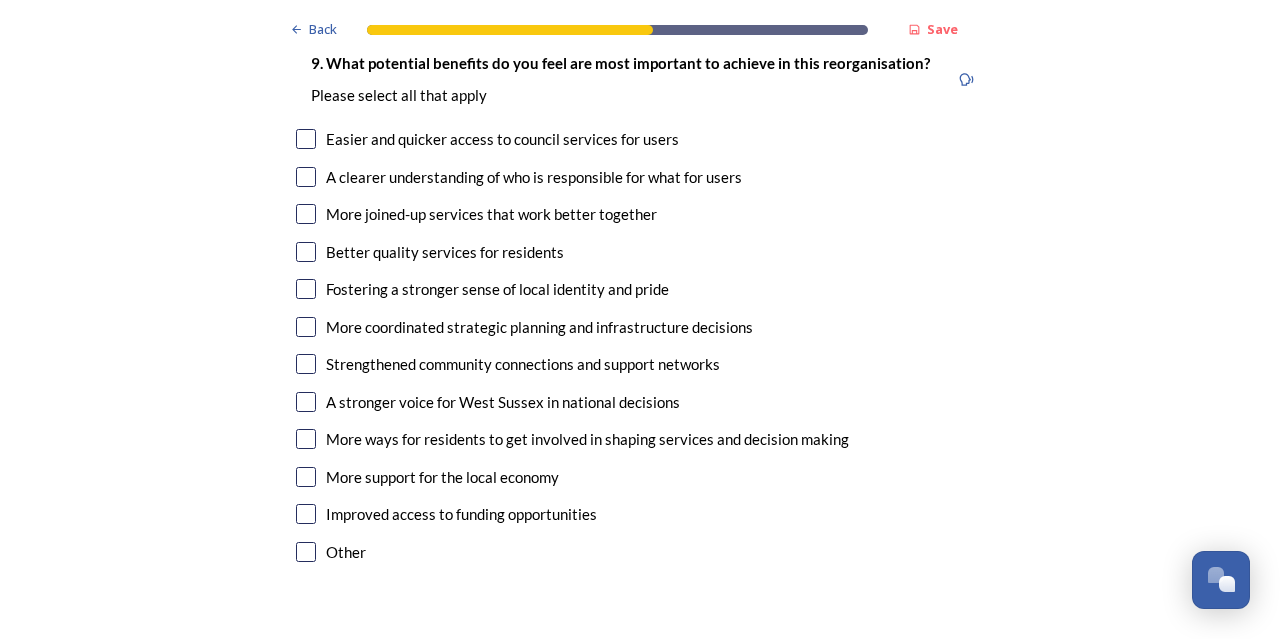 click at bounding box center [306, 139] 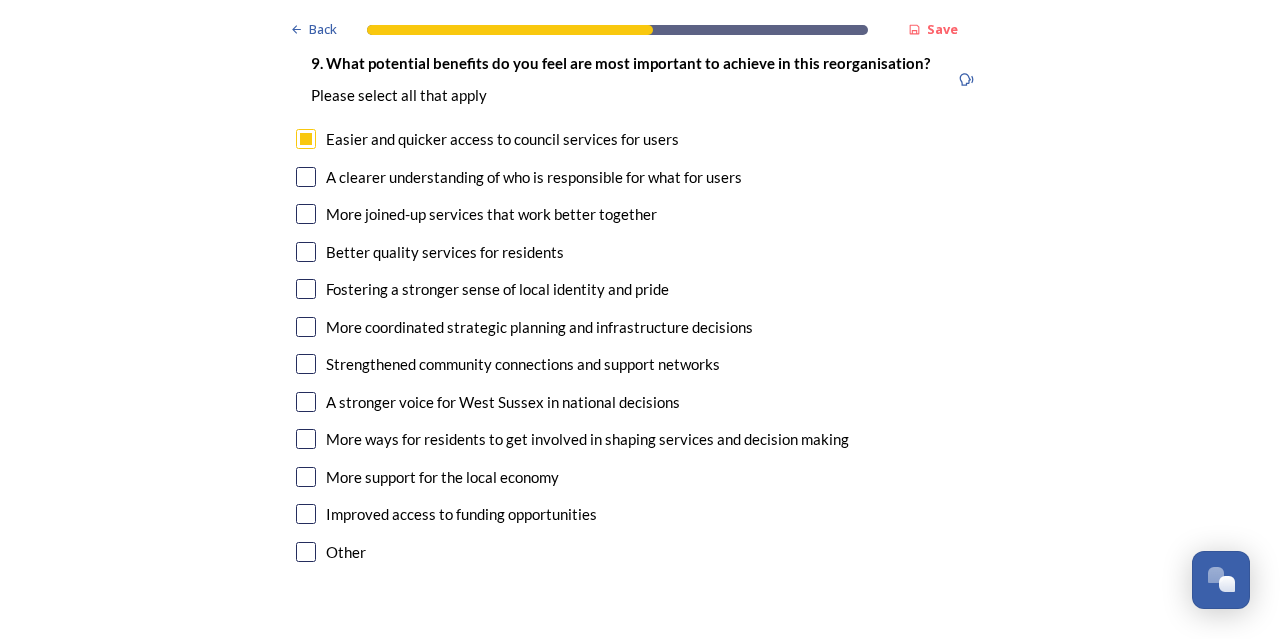 click at bounding box center (306, 214) 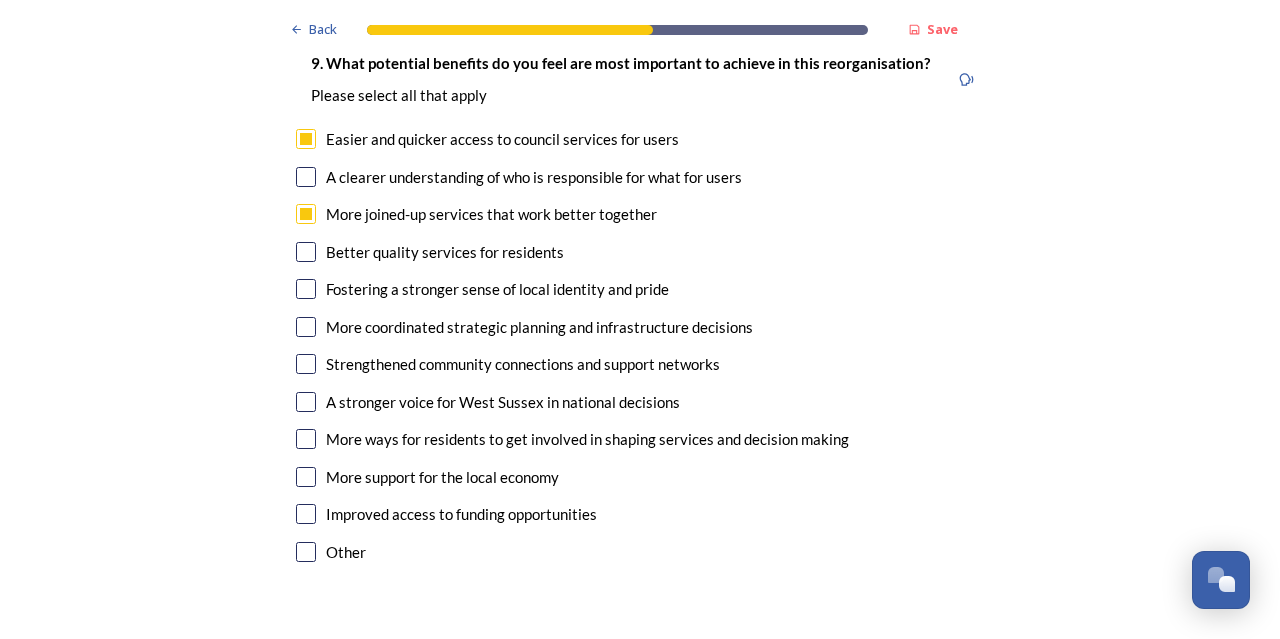 click at bounding box center (306, 364) 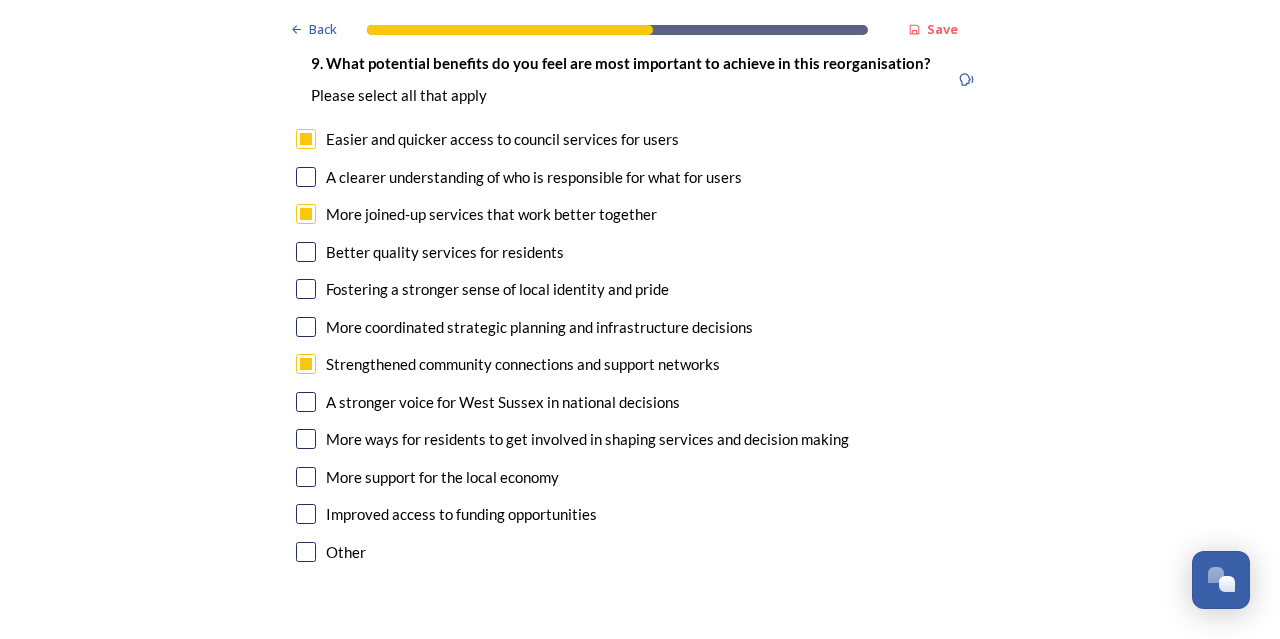 click at bounding box center [306, 514] 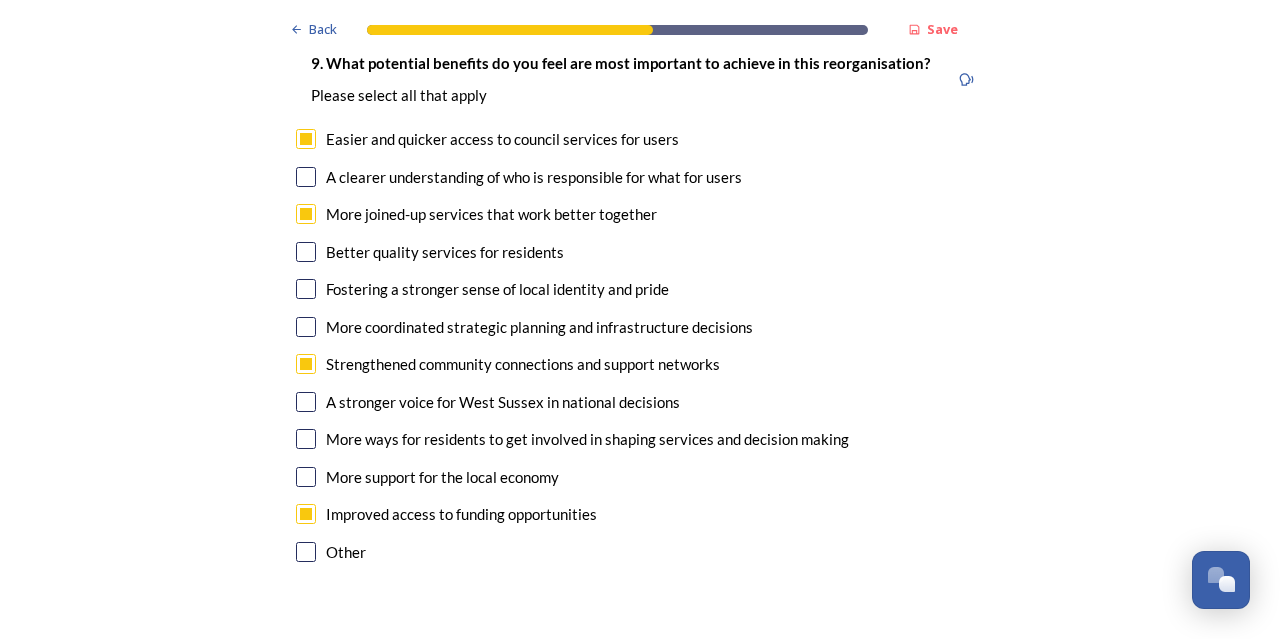 click at bounding box center [306, 177] 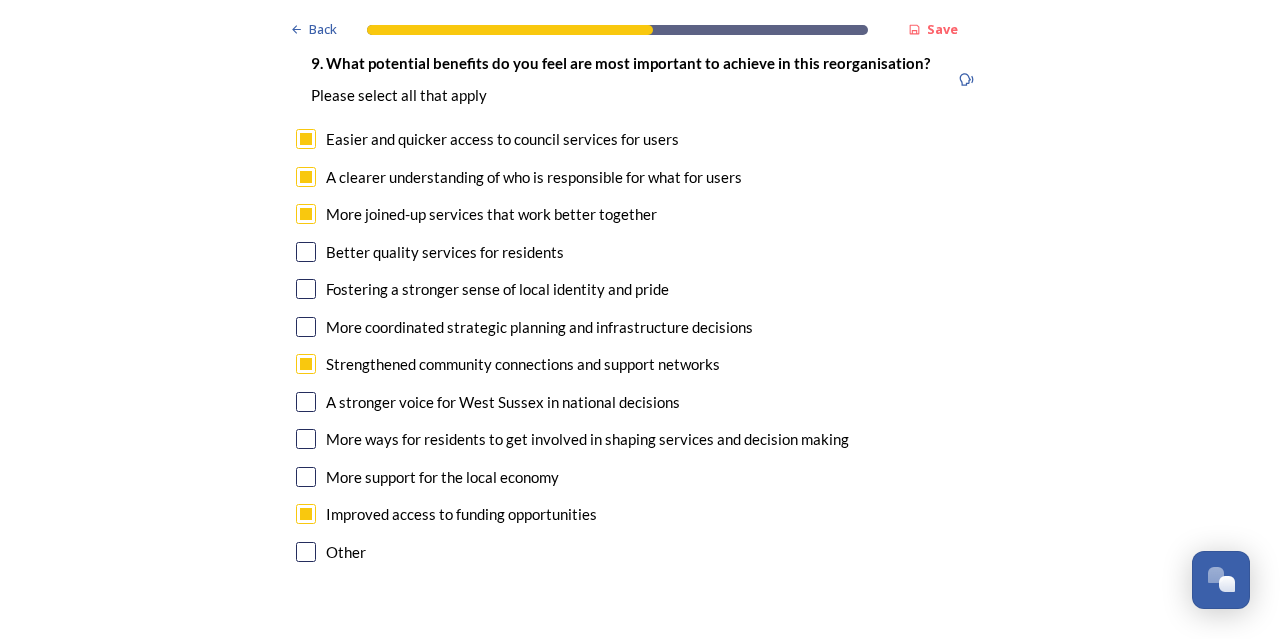 click at bounding box center [306, 252] 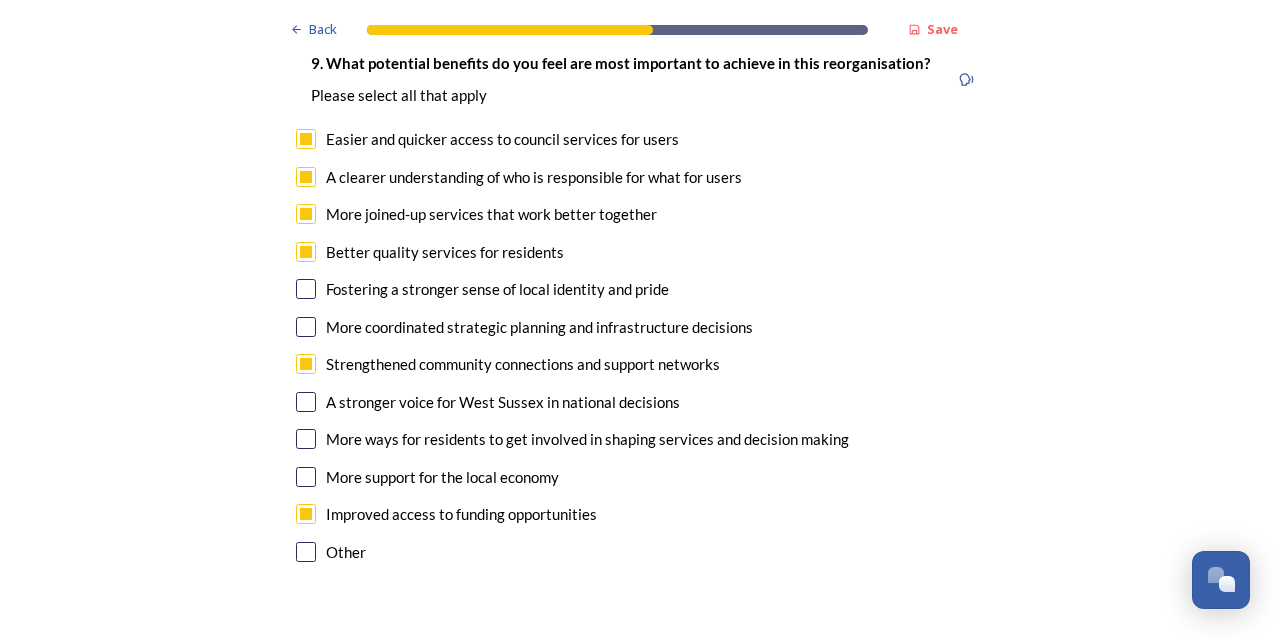 click at bounding box center (306, 289) 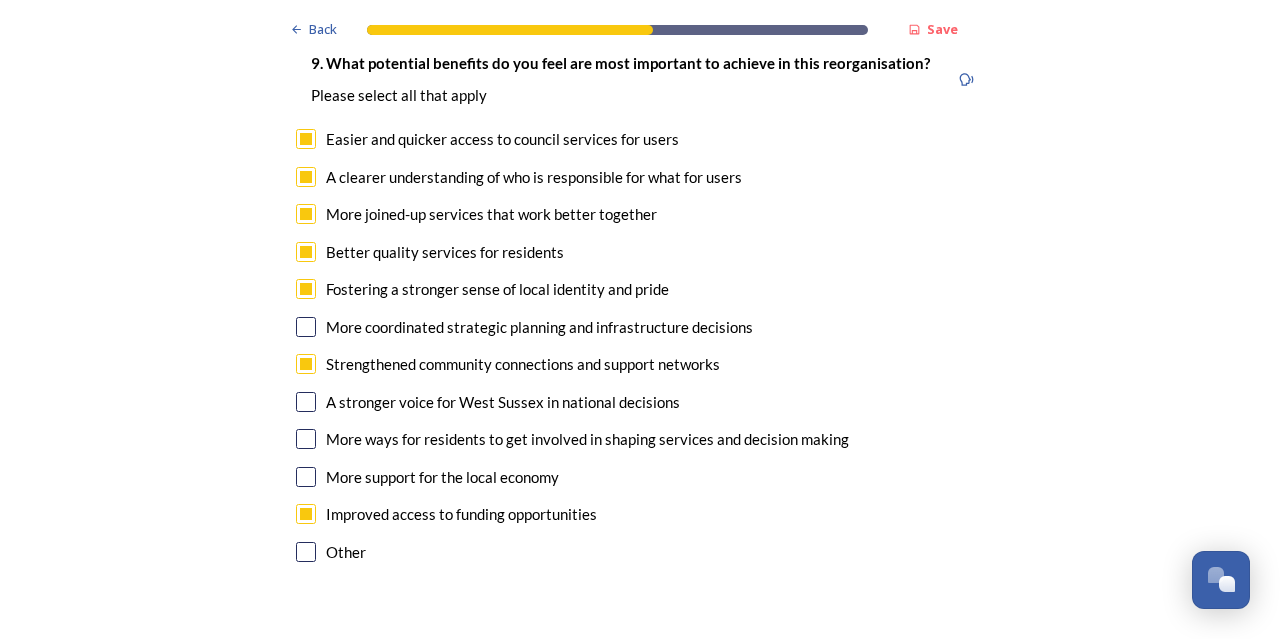 click at bounding box center (306, 439) 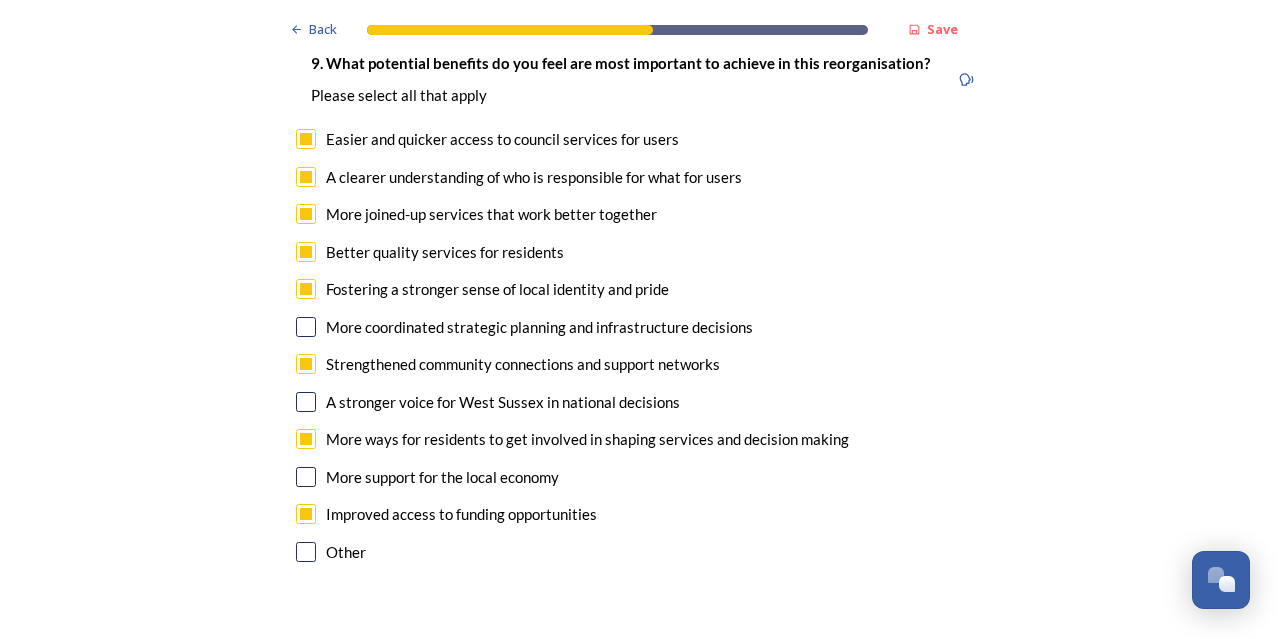 click at bounding box center [306, 552] 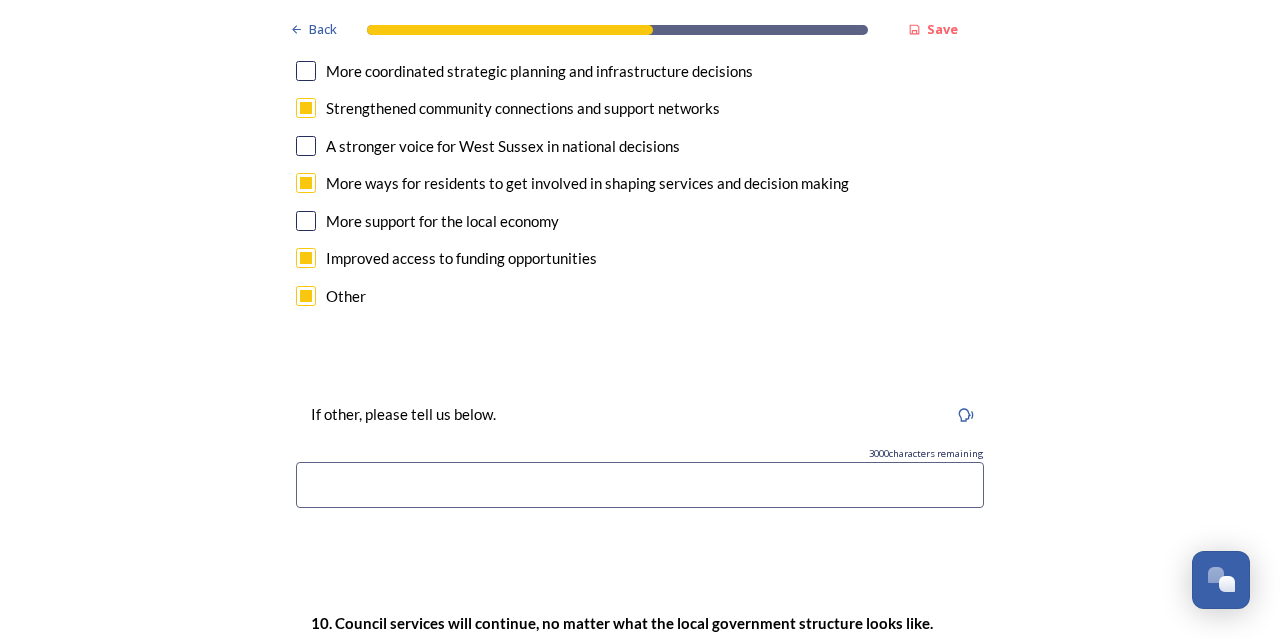 scroll, scrollTop: 5294, scrollLeft: 0, axis: vertical 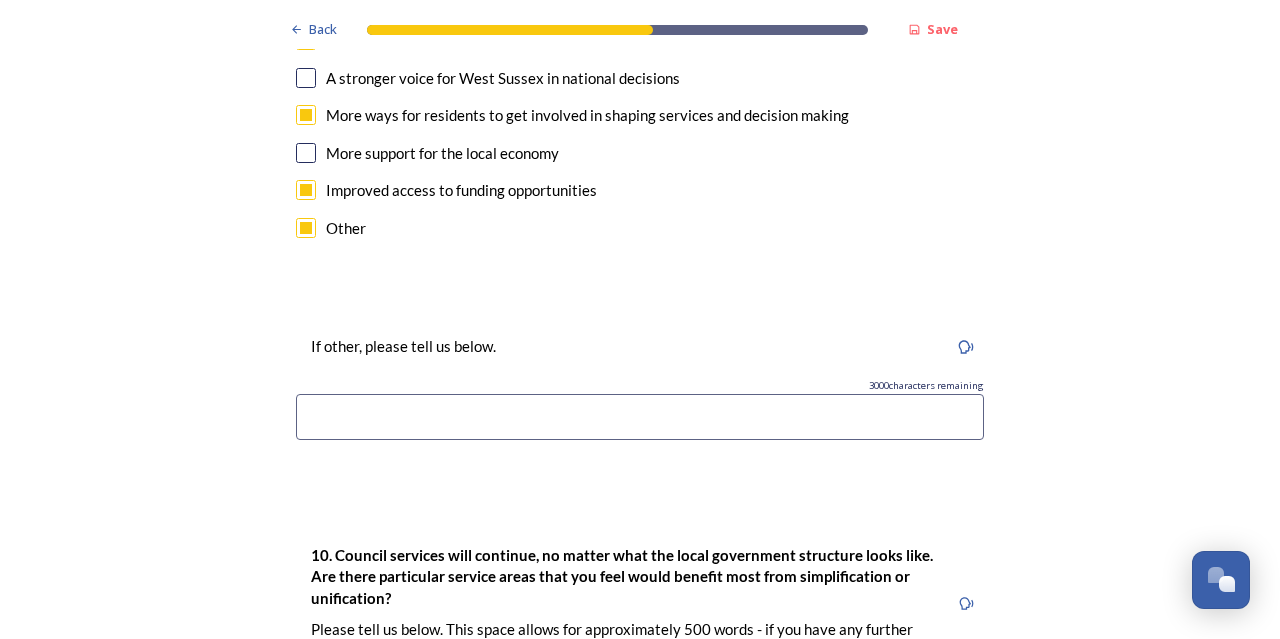 click at bounding box center [640, 417] 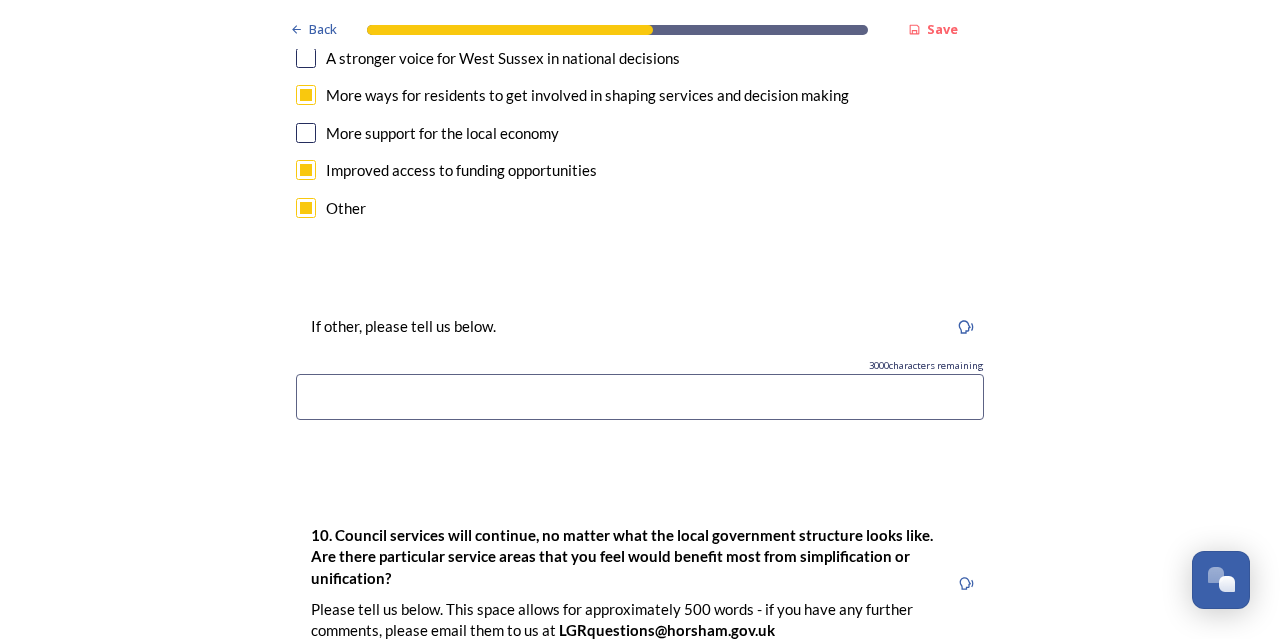 scroll, scrollTop: 5321, scrollLeft: 0, axis: vertical 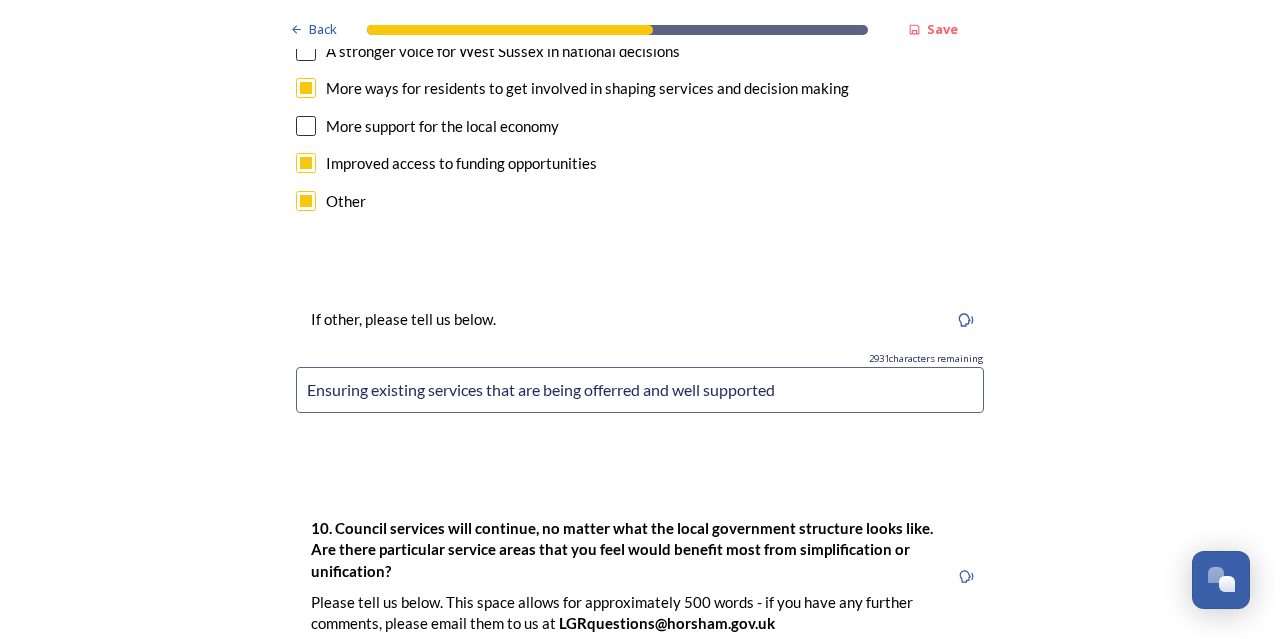 click on "Ensuring existing services that are being offerred and well supported" at bounding box center [640, 390] 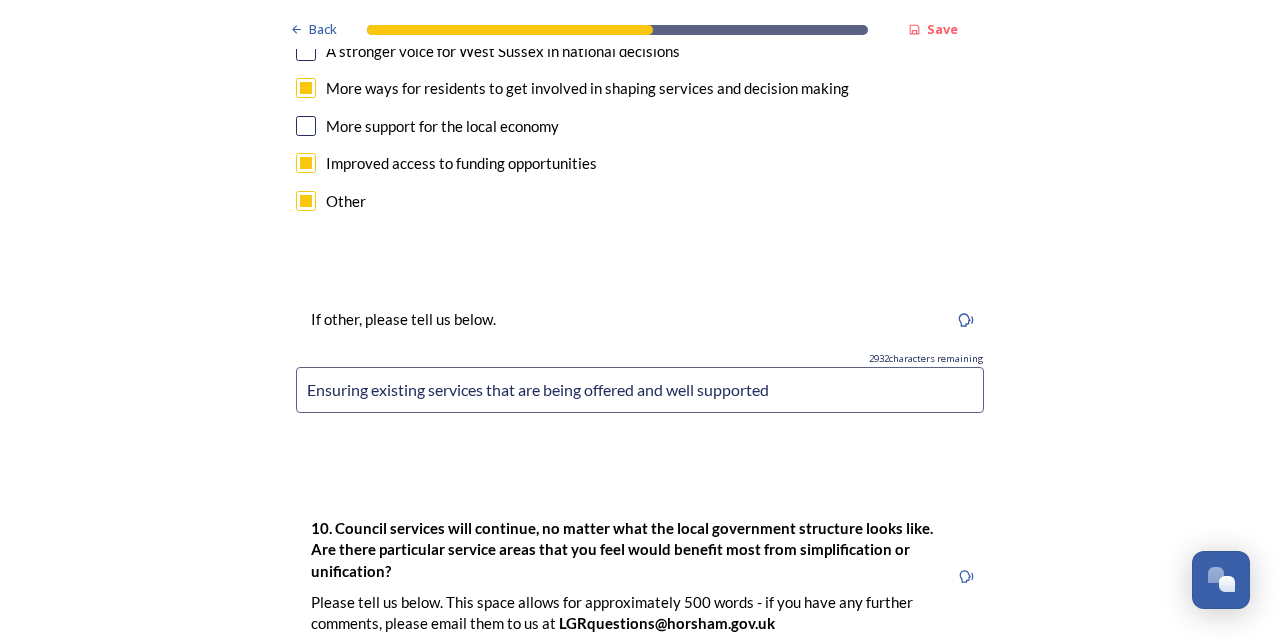 click on "Ensuring existing services that are being offered and well supported" at bounding box center [640, 390] 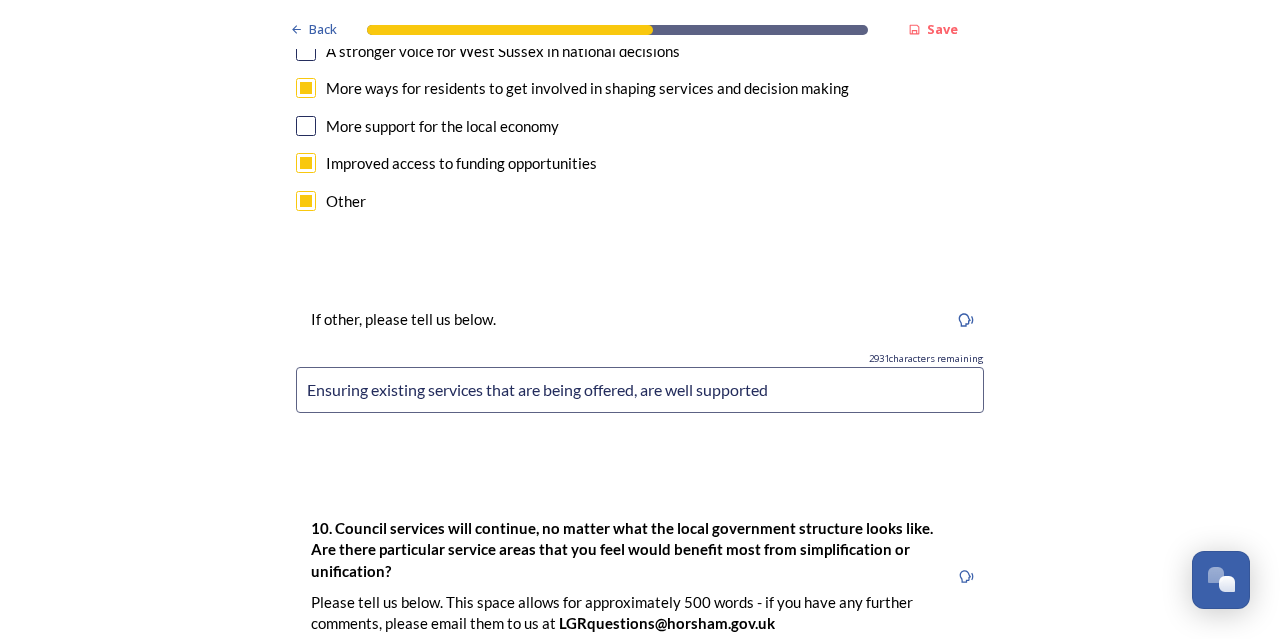 click on "Ensuring existing services that are being offered, are well supported" at bounding box center (640, 390) 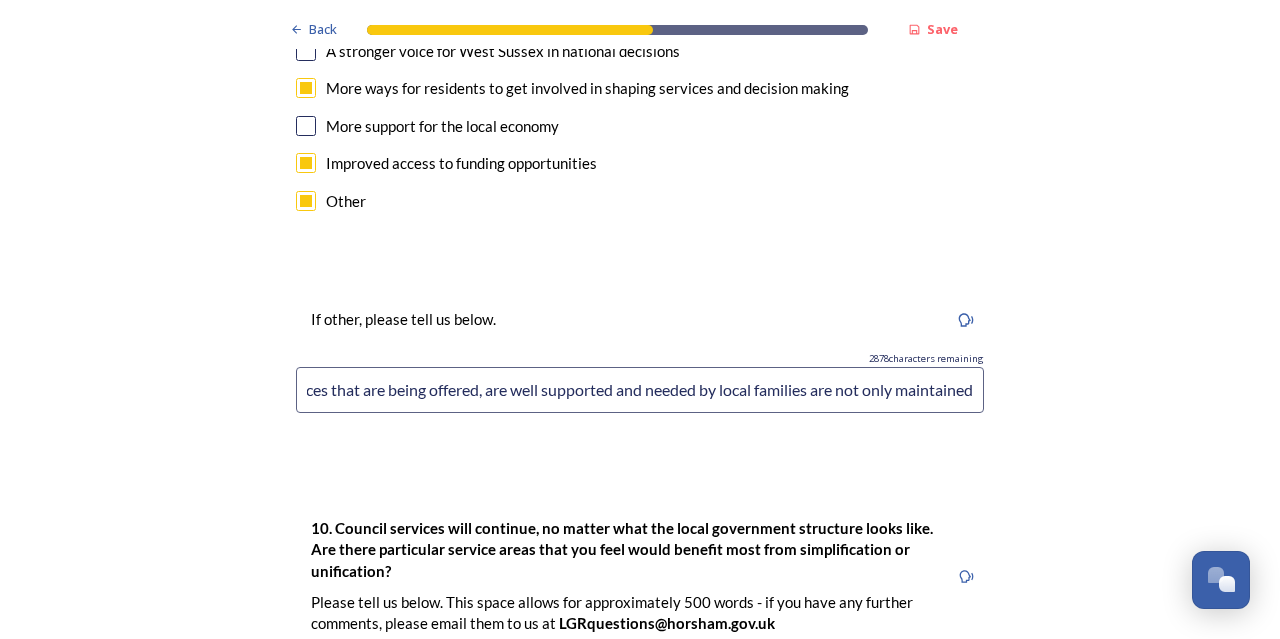 scroll, scrollTop: 0, scrollLeft: 171, axis: horizontal 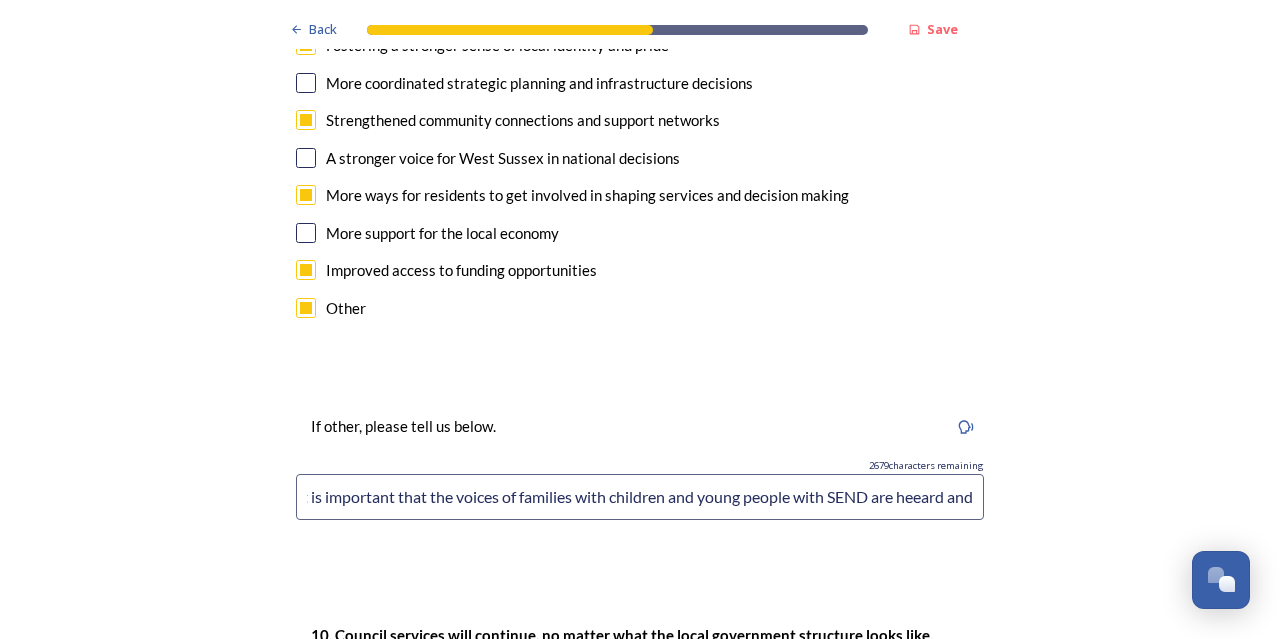 click on "Ensuring existing services that are being offered, are well supported and needed by local families are not only maintained in this reorganisation, but are added to and developed in the larger geographical area proposed. It is important that the voices of families with children and young people with SEND are heeard and" at bounding box center (640, 497) 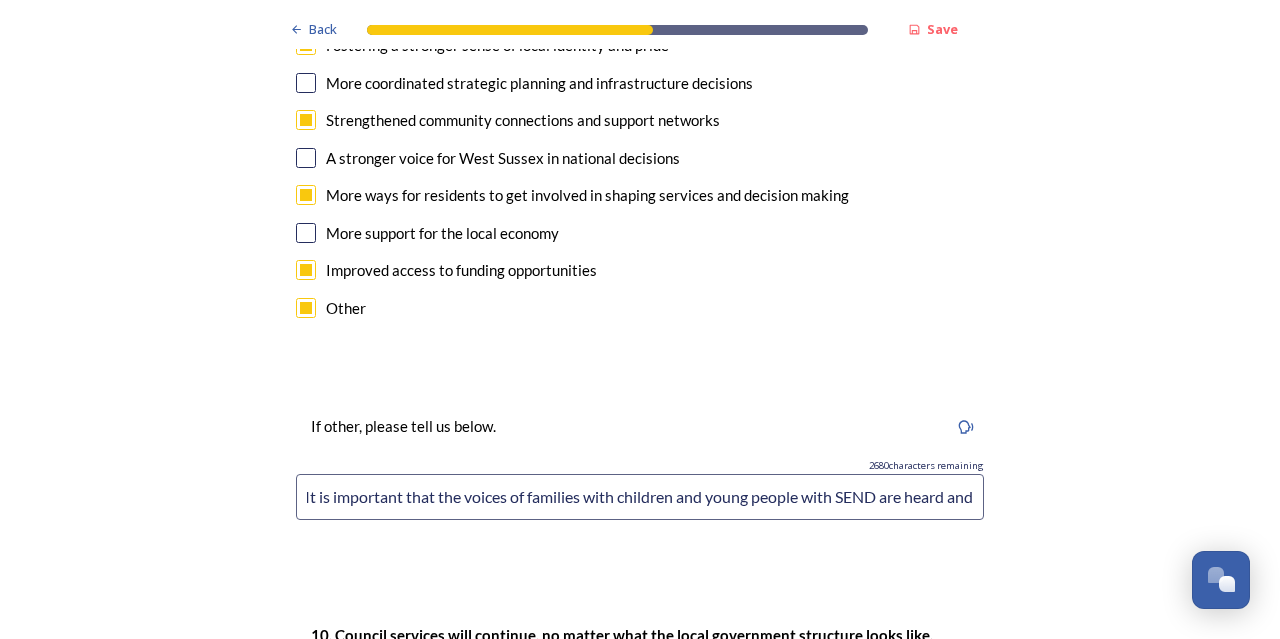 scroll, scrollTop: 0, scrollLeft: 1516, axis: horizontal 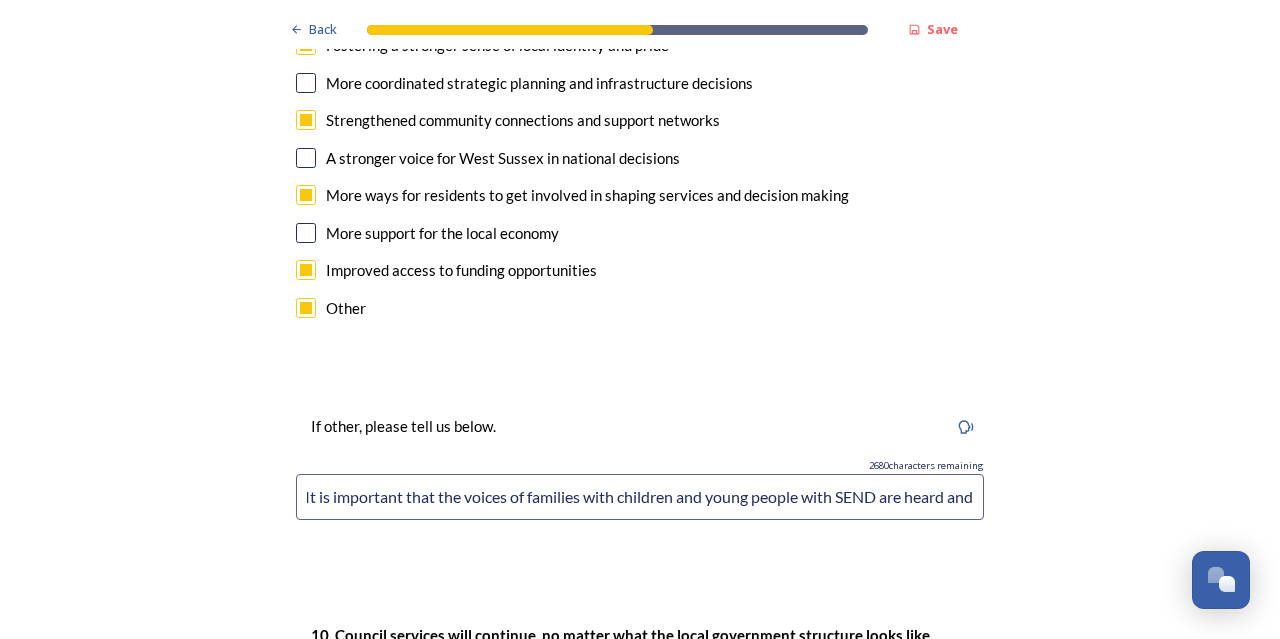 click on "Ensuring existing services that are being offered, are well supported and needed by local families are not only maintained in this reorganisation, but are added to and developed in the larger geographical area proposed.  It is important that the voices of families with children and young people with SEND are heard and" at bounding box center [640, 497] 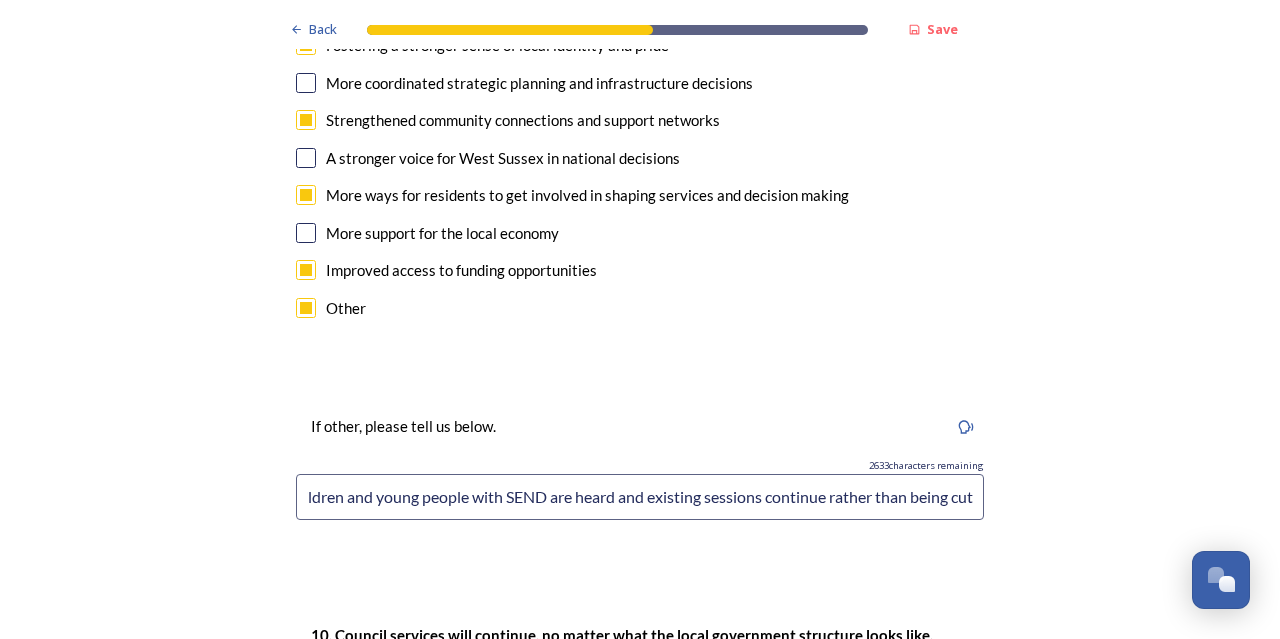 scroll, scrollTop: 0, scrollLeft: 1845, axis: horizontal 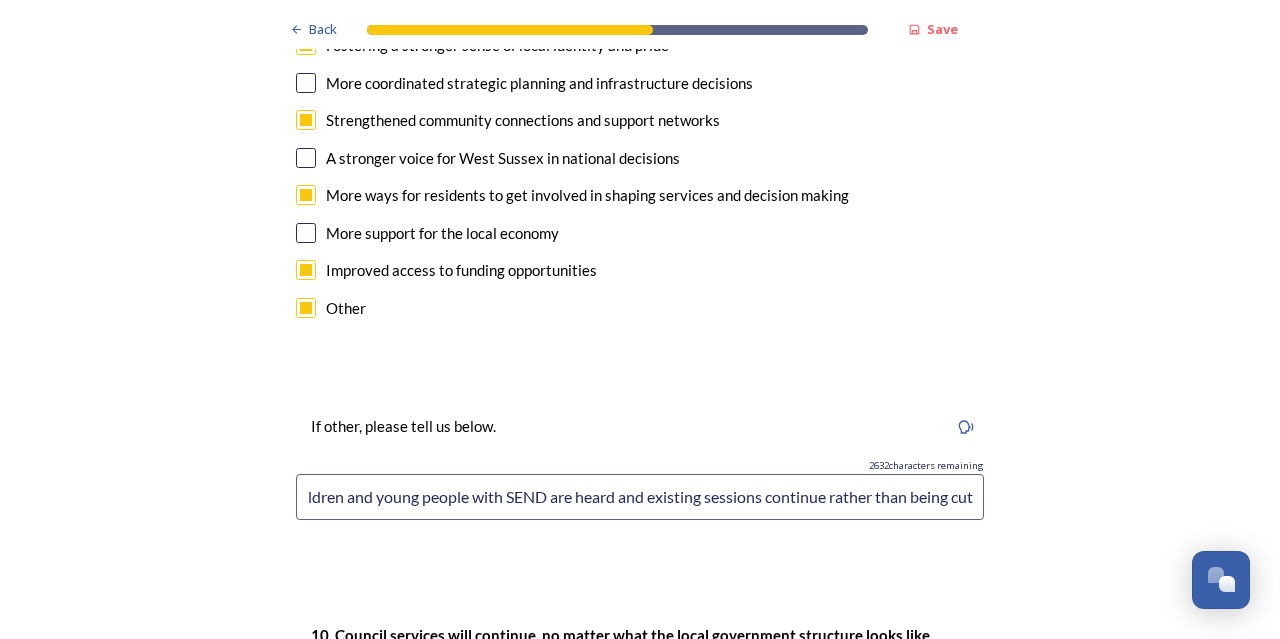 click on "Ensuring existing services that are being offered, are well supported and needed by local families are not only maintained in this reorganisation, but are added to and developed in the larger geographical area proposed.  It is important that the voices of families with children and young people with SEND are heard and existing sessions continue rather than being cut" at bounding box center (640, 497) 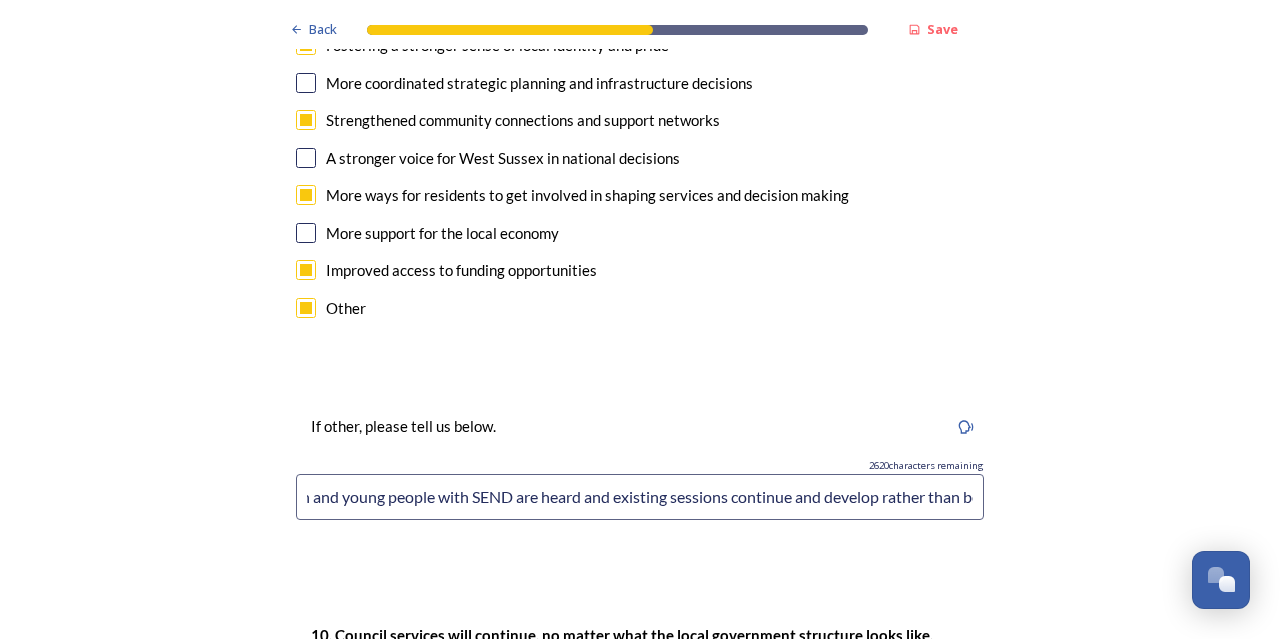 click on "Ensuring existing services that are being offered, are well supported and needed by local families are not only maintained in this reorganisation, but are added to and developed in the larger geographical area proposed.  It is important that the voices of families with children and young people with SEND are heard and existing sessions continue and develop rather than being cut" at bounding box center [640, 497] 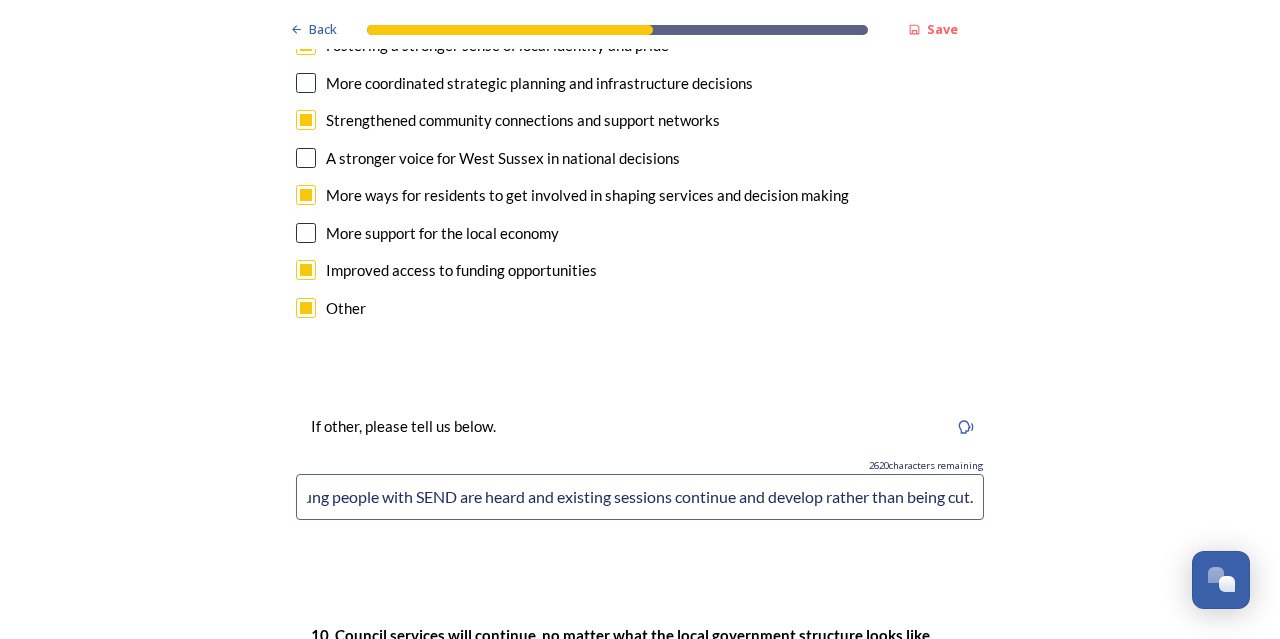 scroll, scrollTop: 0, scrollLeft: 1936, axis: horizontal 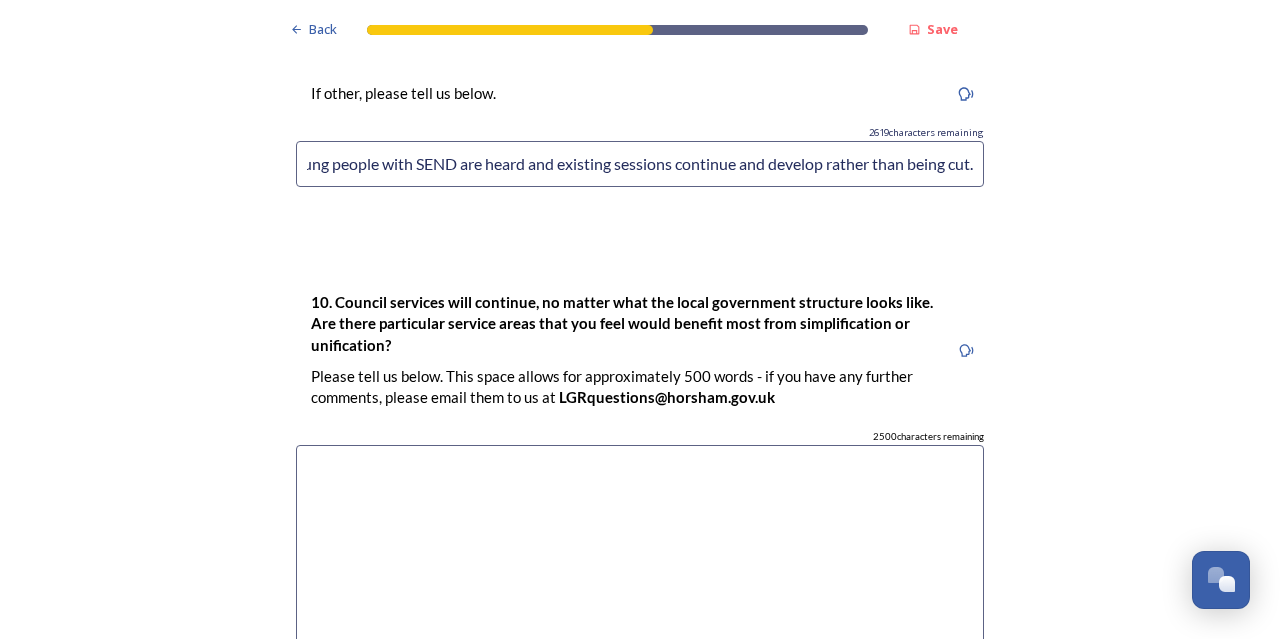 type on "Ensuring existing services that are being offered, are well supported and needed by local families are not only maintained in this reorganisation, but are added to and developed in the larger geographical area proposed.  It is important that the voices of families with children and young people with SEND are heard and existing sessions continue and develop rather than being cut." 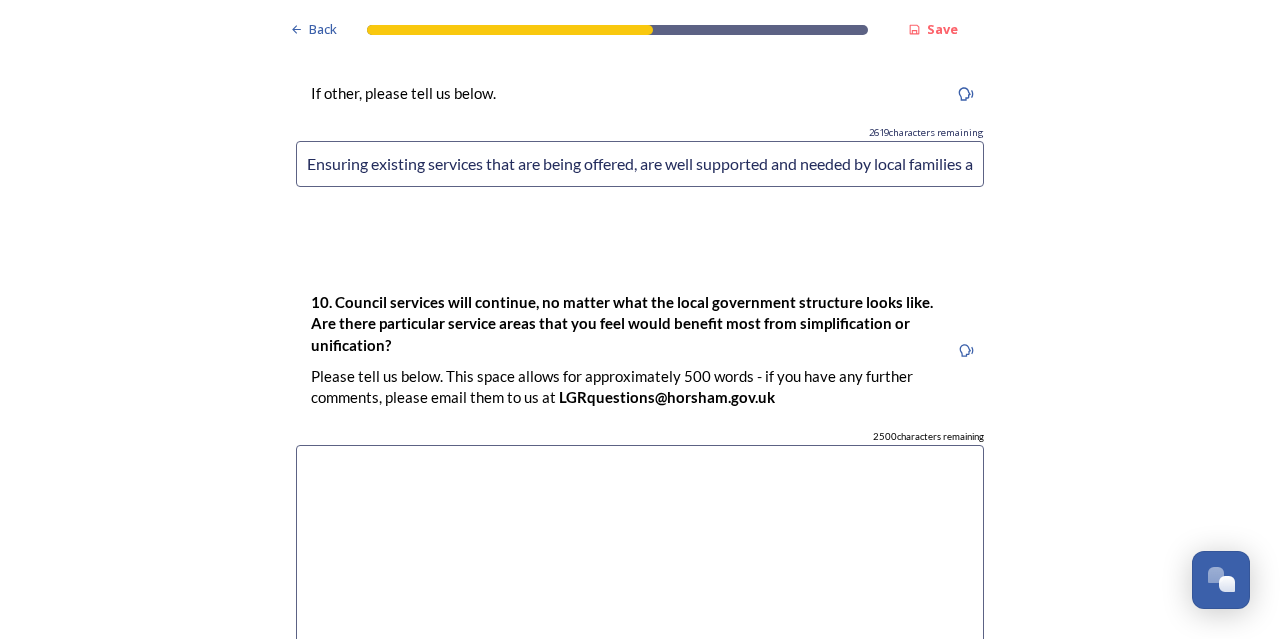 click at bounding box center [640, 557] 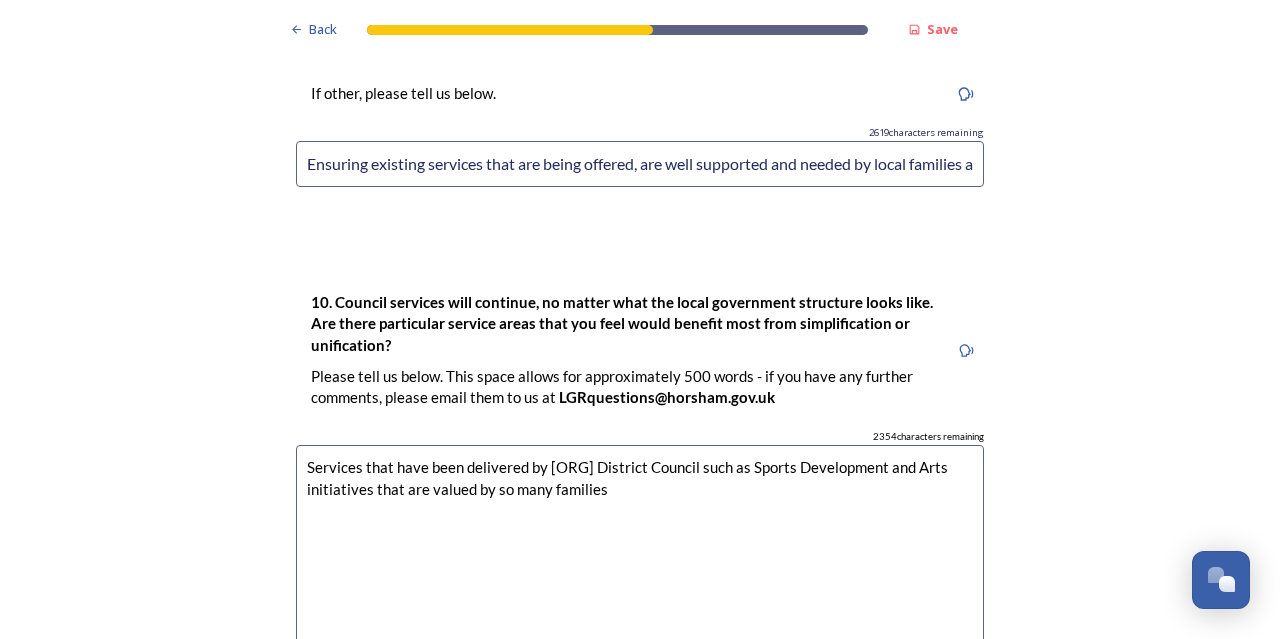 click on "Services that have been delivered by [ORG] District Council such as Sports Development and Arts initiatives that are valued by so many families" at bounding box center [640, 557] 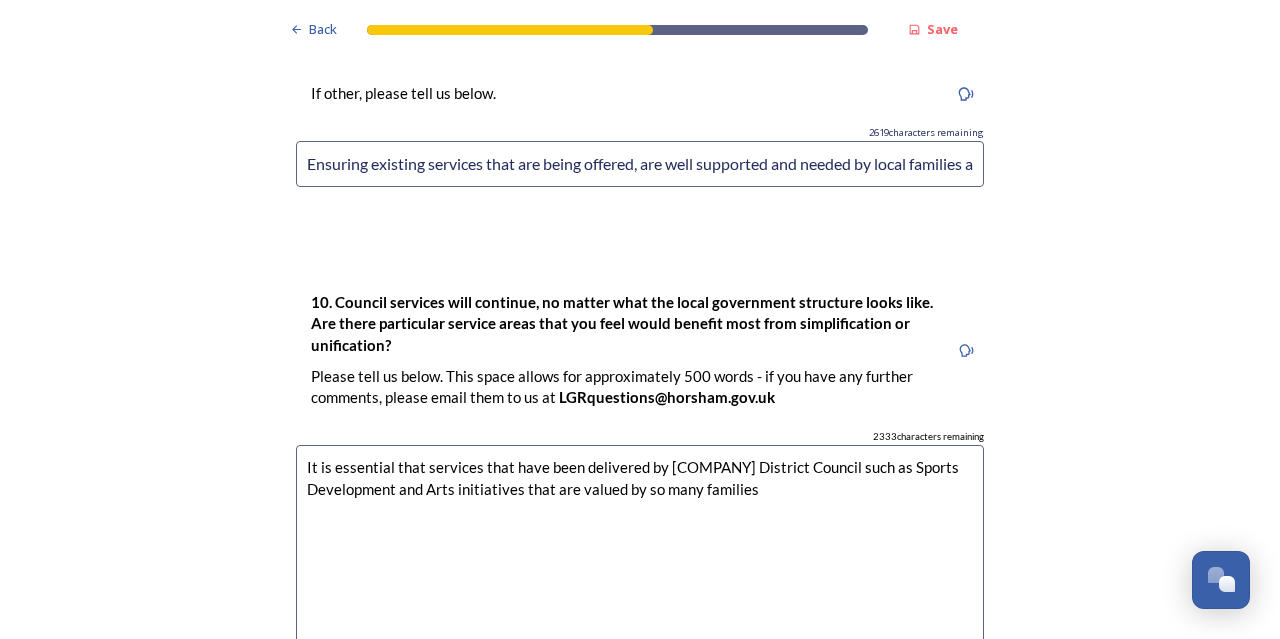 click on "It is essential that services that have been delivered by [COMPANY] District Council such as Sports Development and Arts initiatives that are valued by so many families" at bounding box center (640, 557) 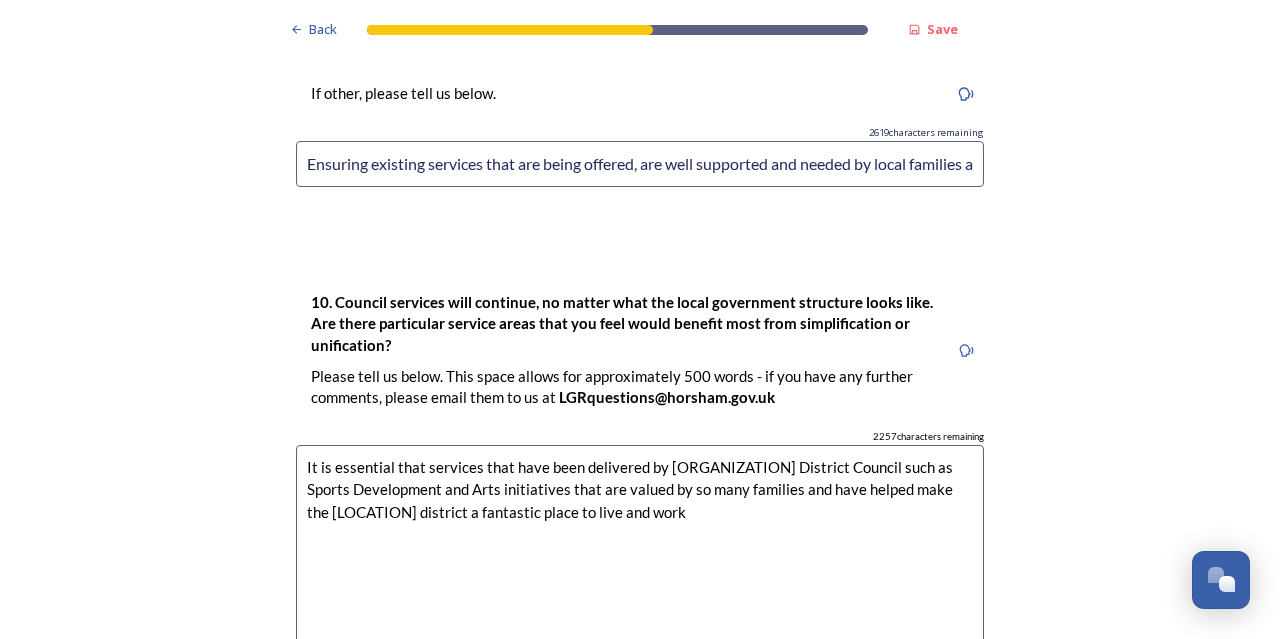 click on "It is essential that services that have been delivered by [ORGANIZATION] District Council such as Sports Development and Arts initiatives that are valued by so many families and have helped make the [LOCATION] district a fantastic place to live and work" at bounding box center (640, 557) 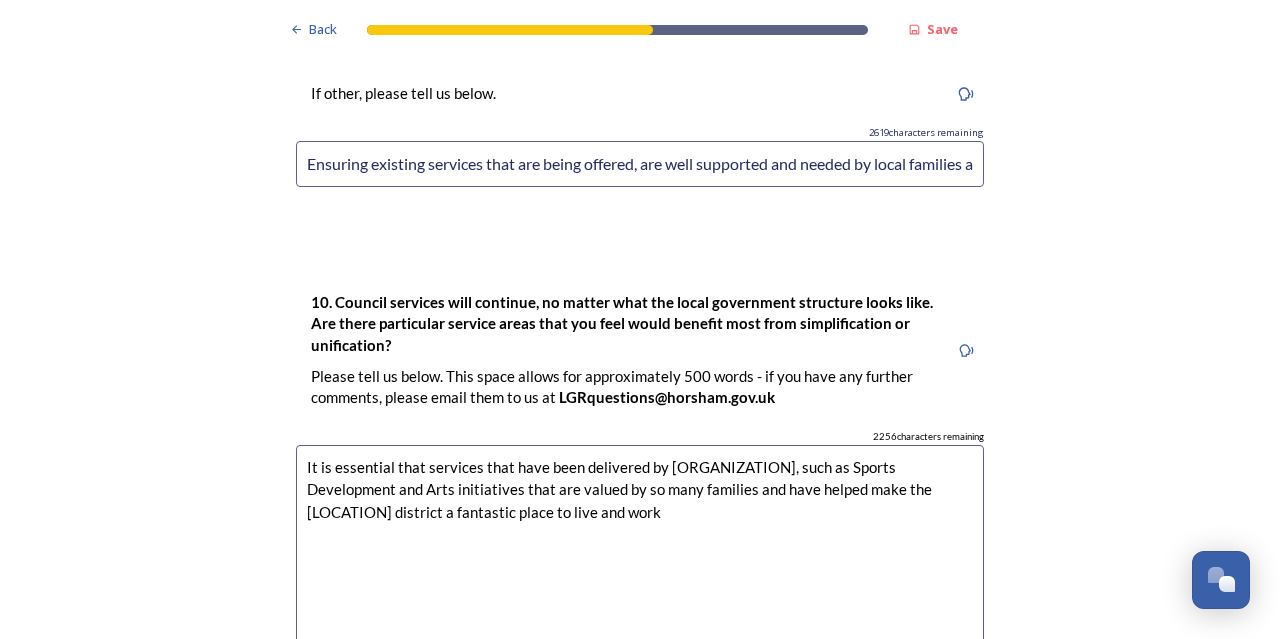 click on "It is essential that services that have been delivered by [ORGANIZATION], such as Sports Development and Arts initiatives that are valued by so many families and have helped make the [LOCATION] district a fantastic place to live and work" at bounding box center [640, 557] 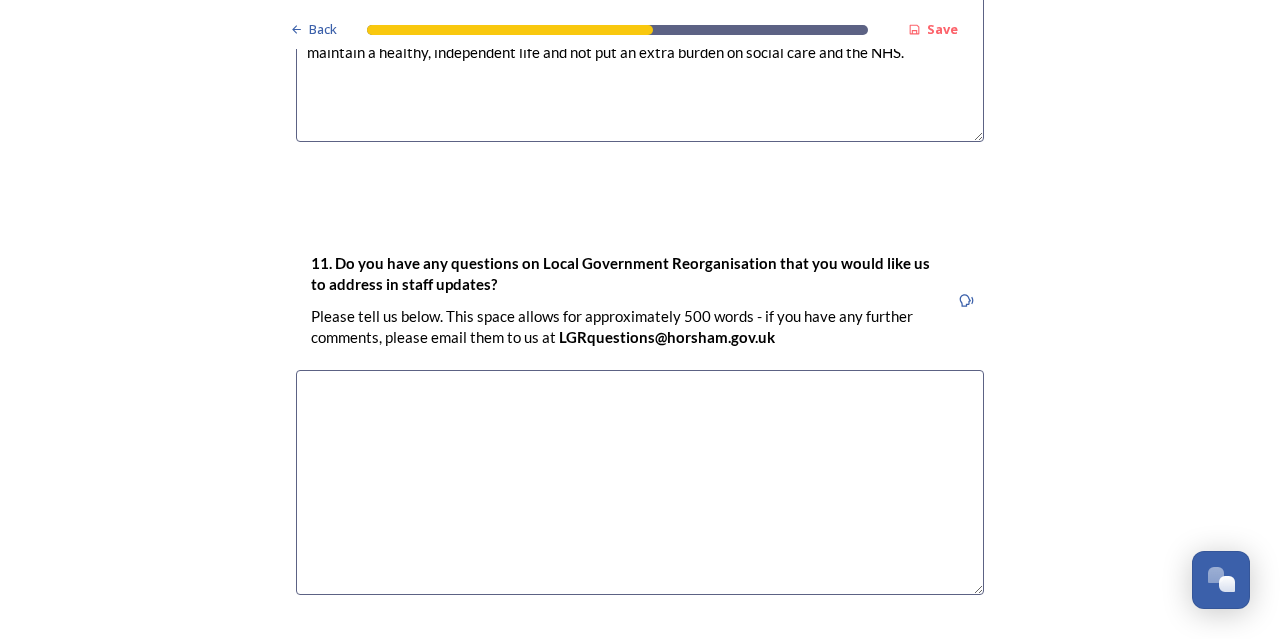 scroll, scrollTop: 6104, scrollLeft: 0, axis: vertical 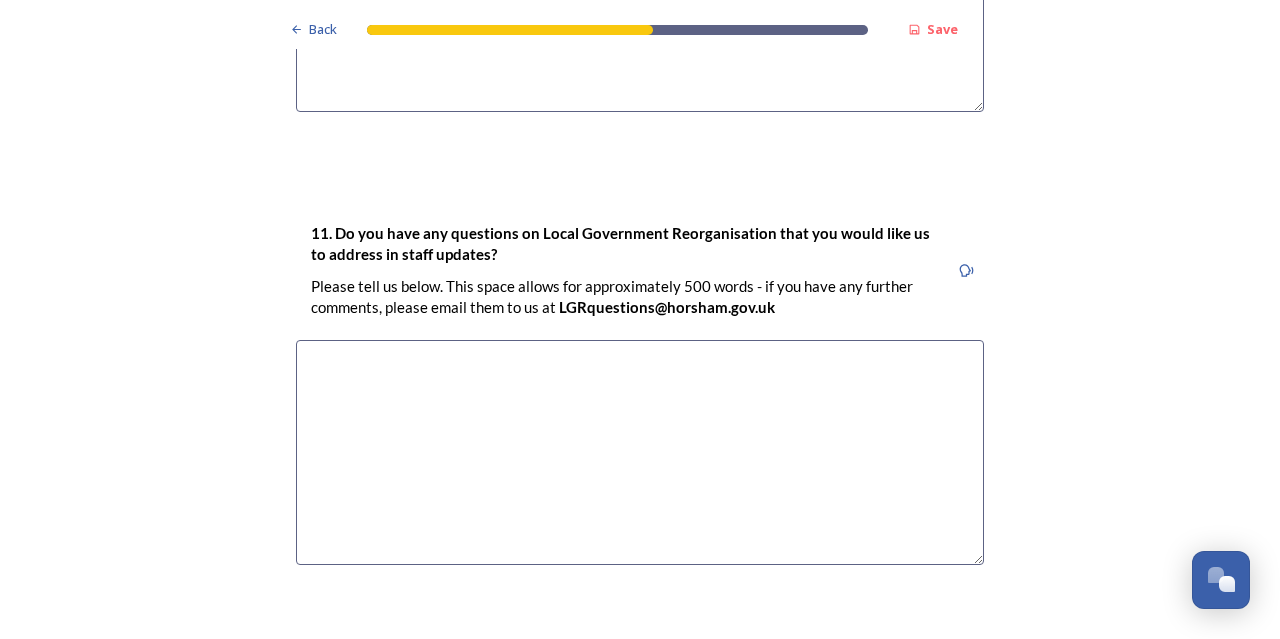 type on "It is essential that services that have been delivered by [ORGANIZATION] District Council, such as Sports Development and Arts initiatives that are valued by so many families and have helped make the [LOCATION] district a fantastic place to live and work, are maintained in the future rather than just cut as part of the restructure. These services help ensure that the vulnerable residents such as disabled people and older people have suitable activities/sessions to access on a regular basis to help maintain a healthy, independent life and not put an extra burden on social care and the NHS." 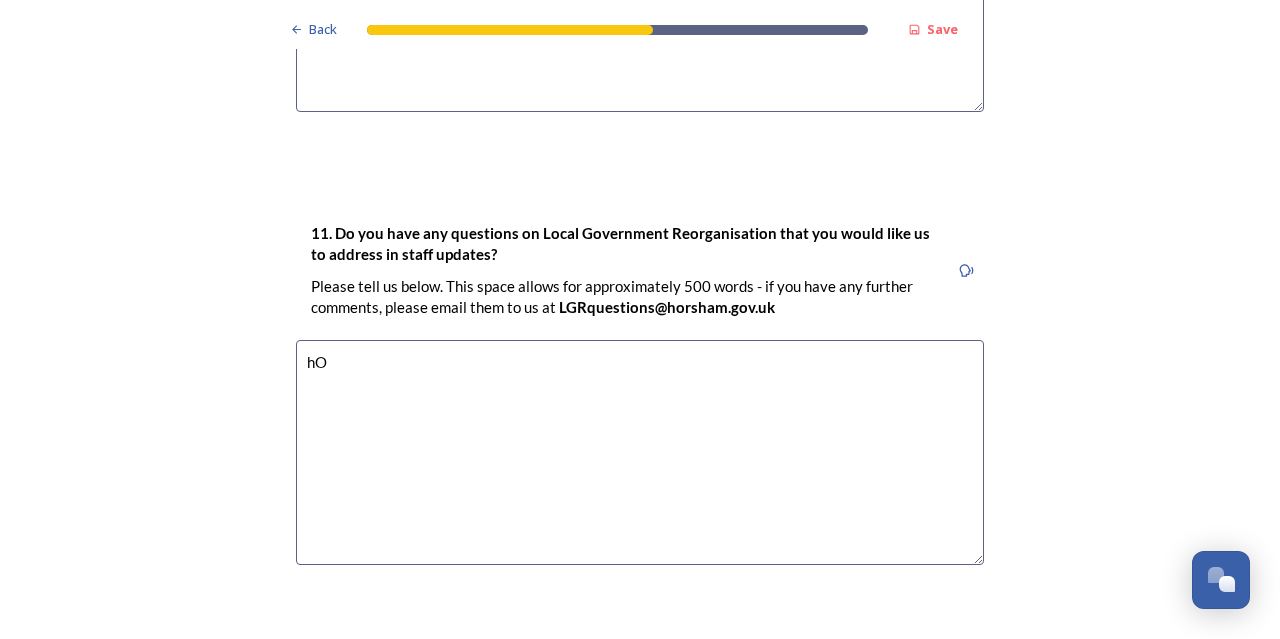 type on "h" 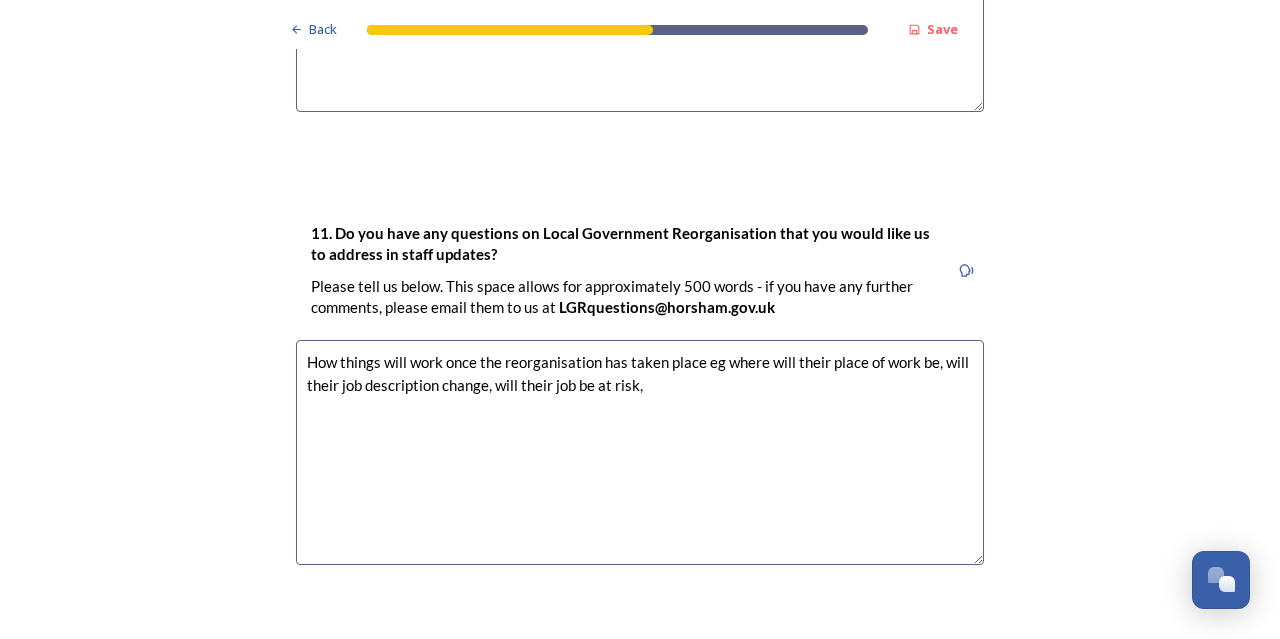 click on "How things will work once the reorganisation has taken place eg where will their place of work be, will their job description change, will their job be at risk," at bounding box center [640, 452] 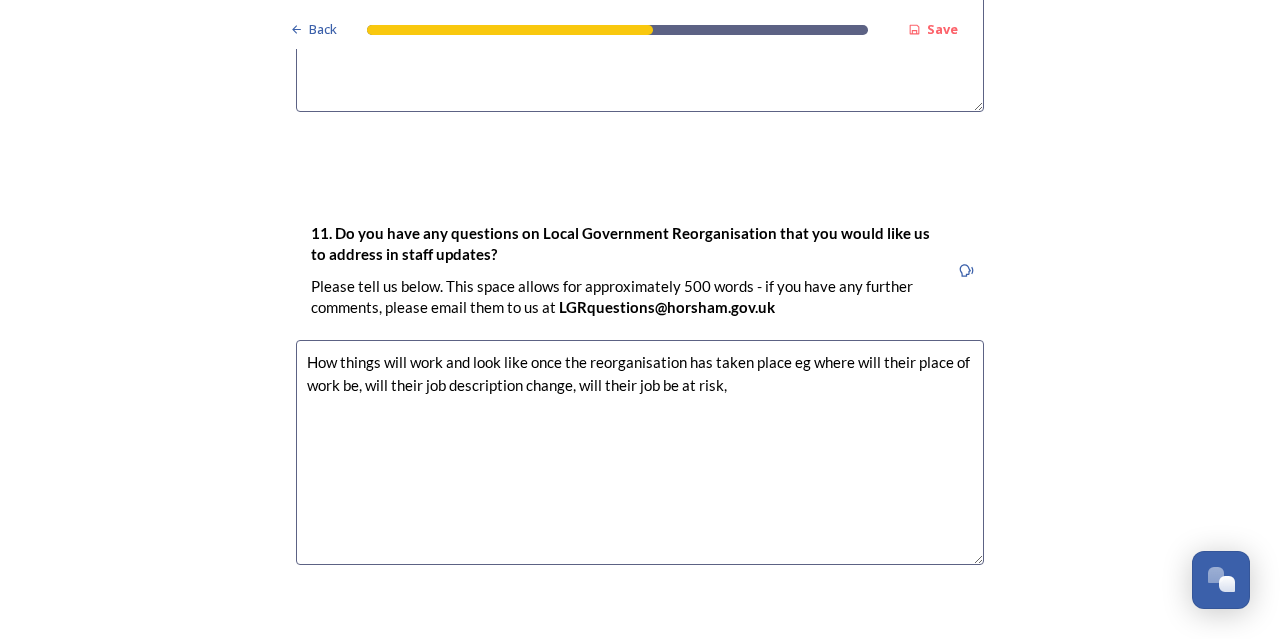 click on "How things will work and look like once the reorganisation has taken place eg where will their place of work be, will their job description change, will their job be at risk," at bounding box center [640, 452] 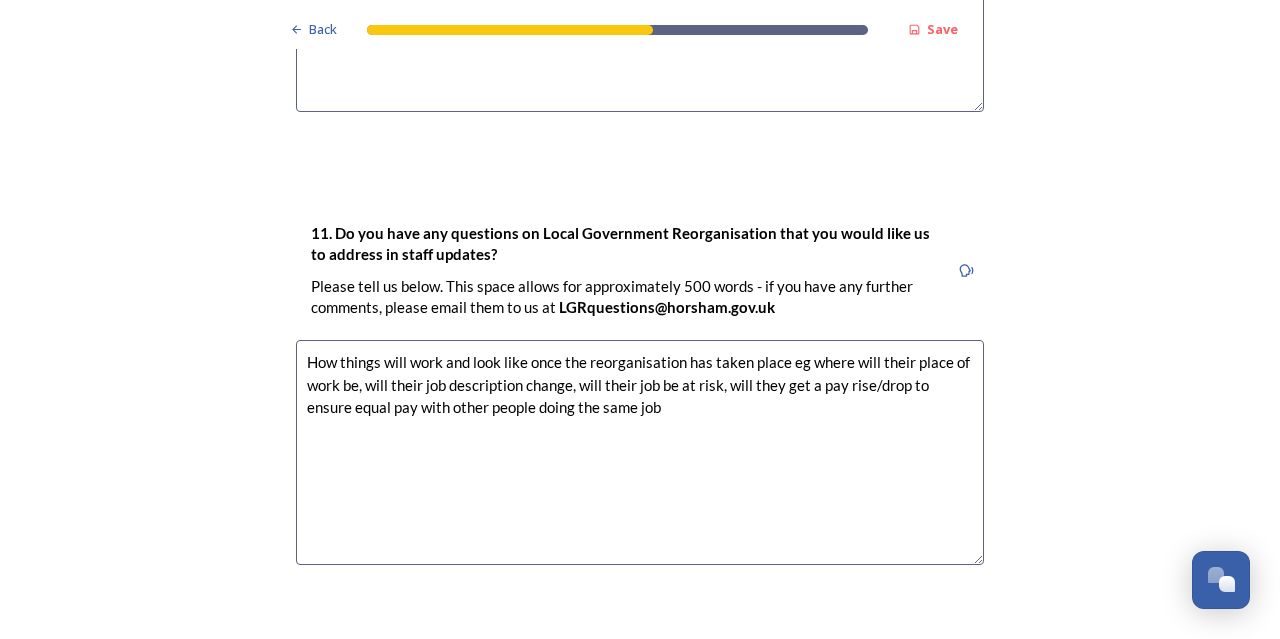scroll, scrollTop: 6280, scrollLeft: 0, axis: vertical 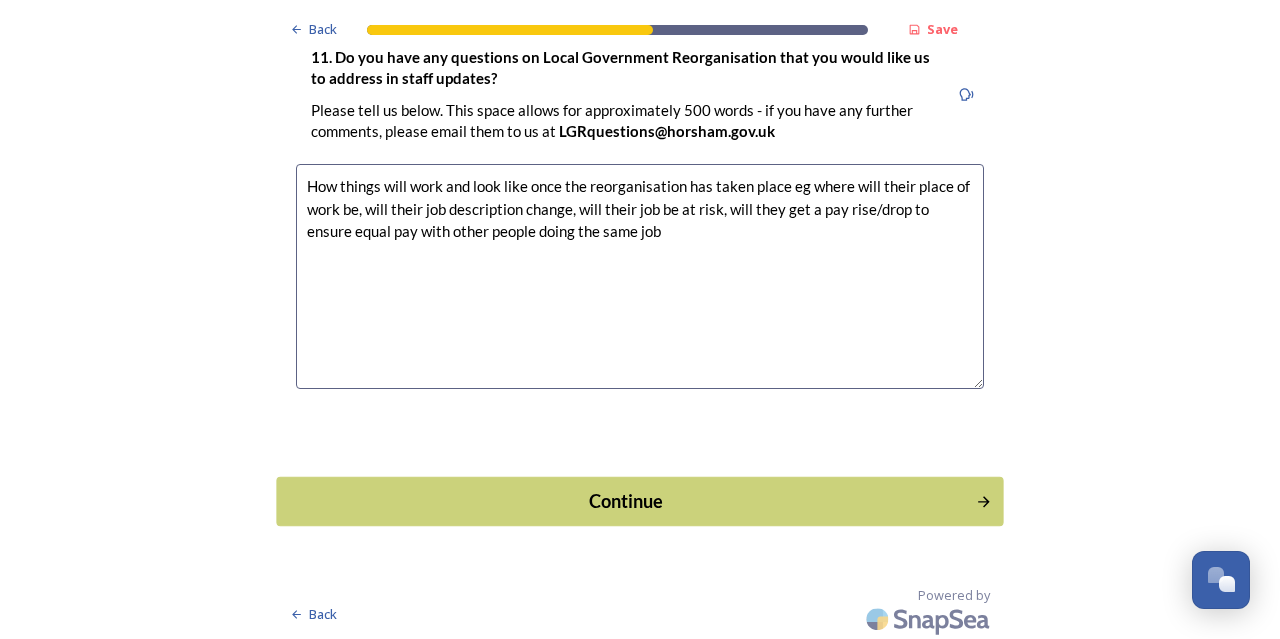 type on "How things will work and look like once the reorganisation has taken place eg where will their place of work be, will their job description change, will their job be at risk, will they get a pay rise/drop to ensure equal pay with other people doing the same job" 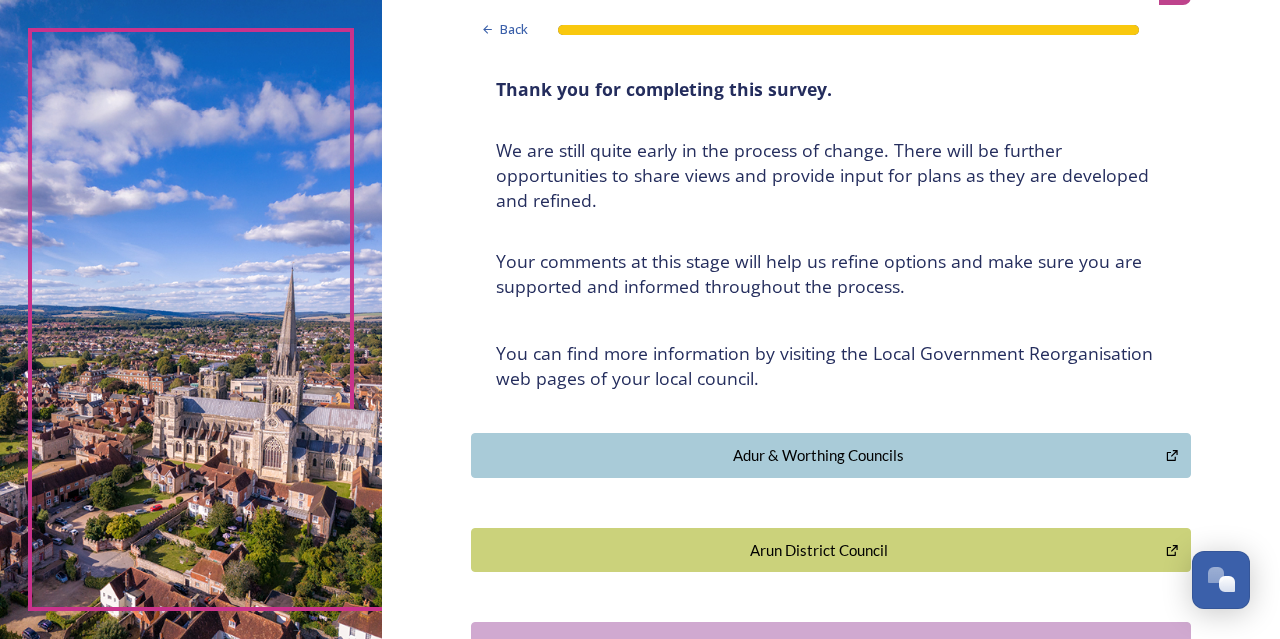 scroll, scrollTop: 39, scrollLeft: 0, axis: vertical 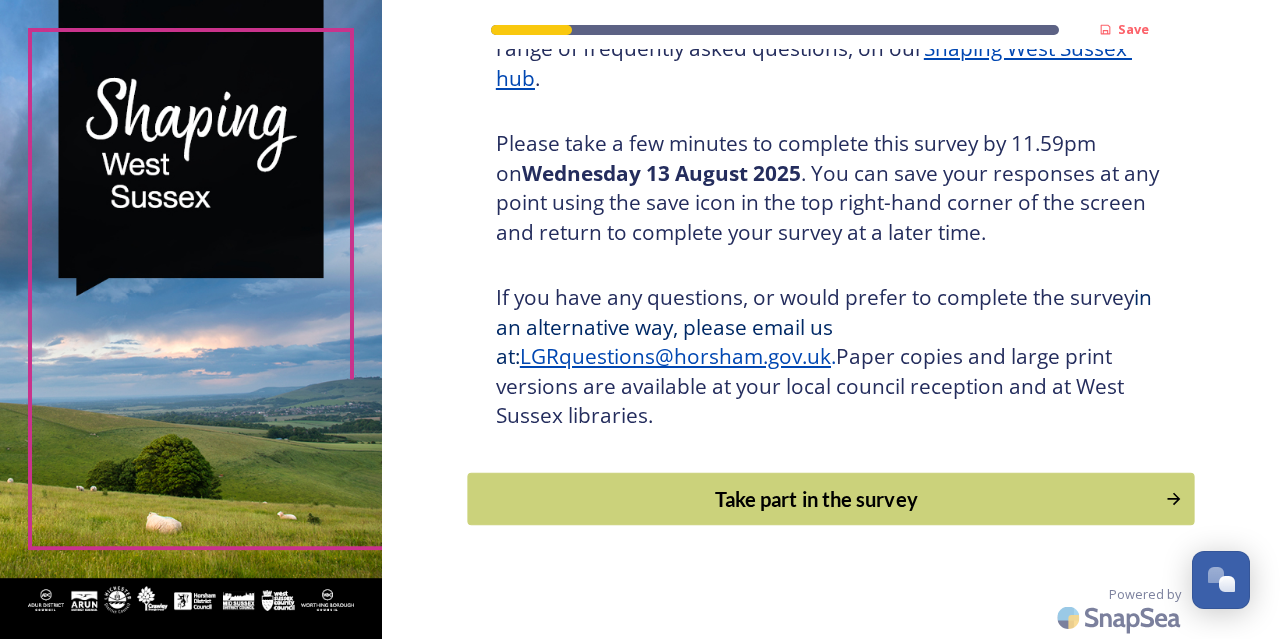 click on "Take part in the survey" at bounding box center [816, 499] 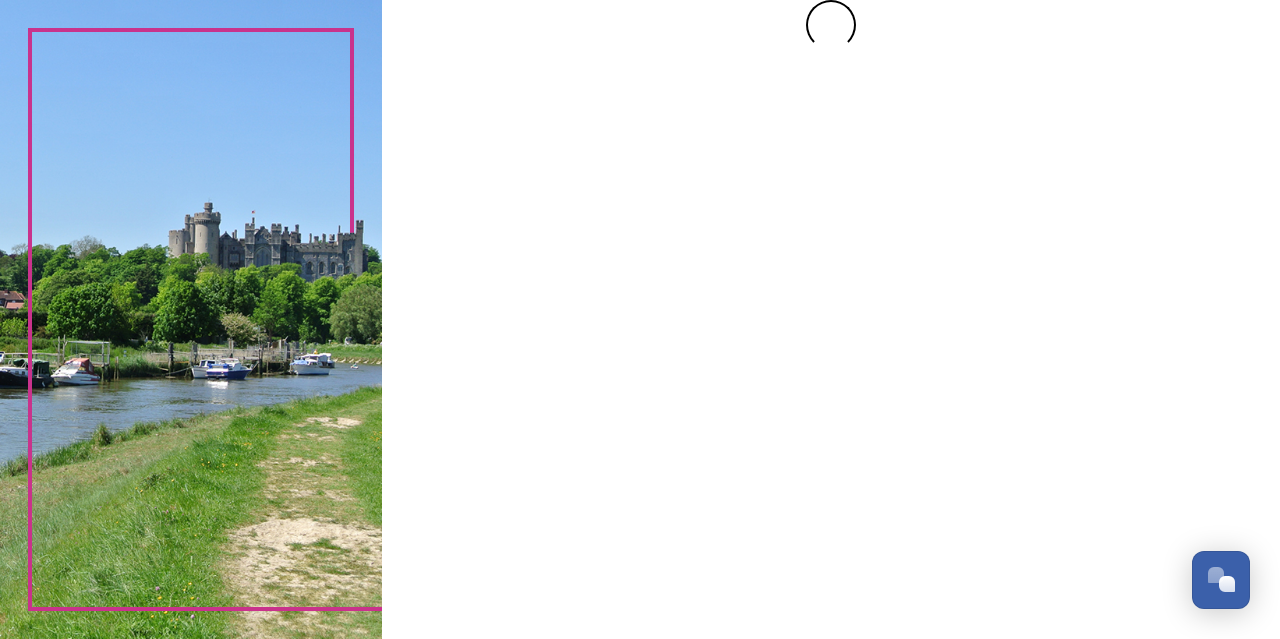 scroll, scrollTop: 0, scrollLeft: 0, axis: both 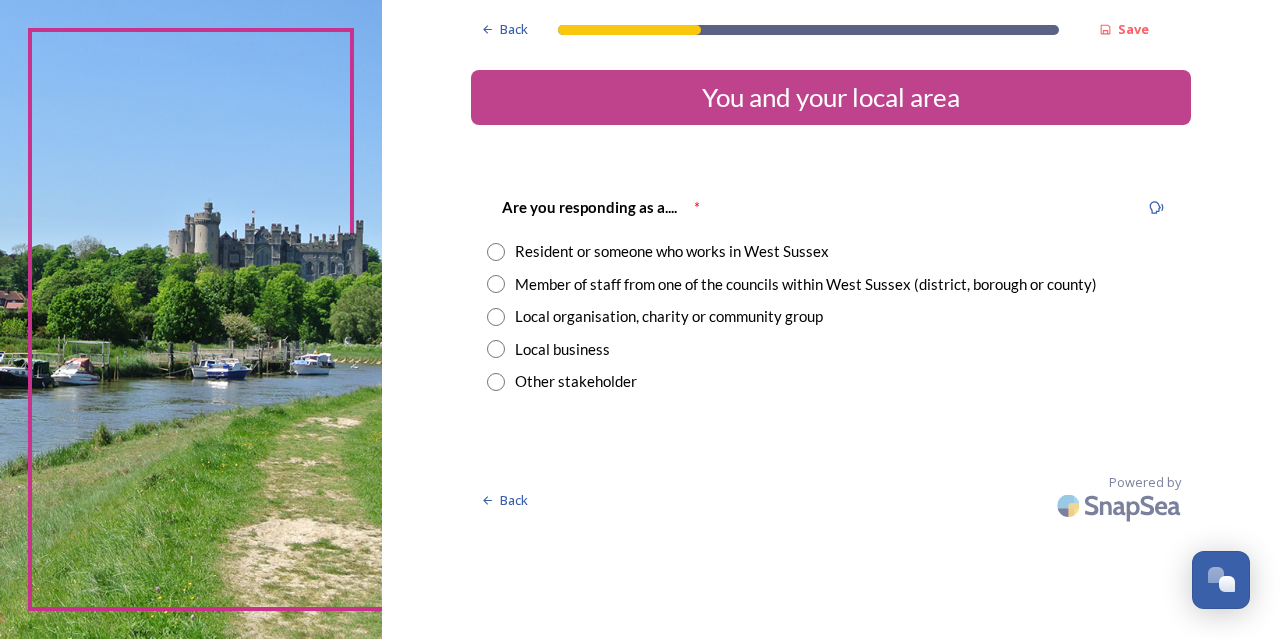 click at bounding box center (496, 252) 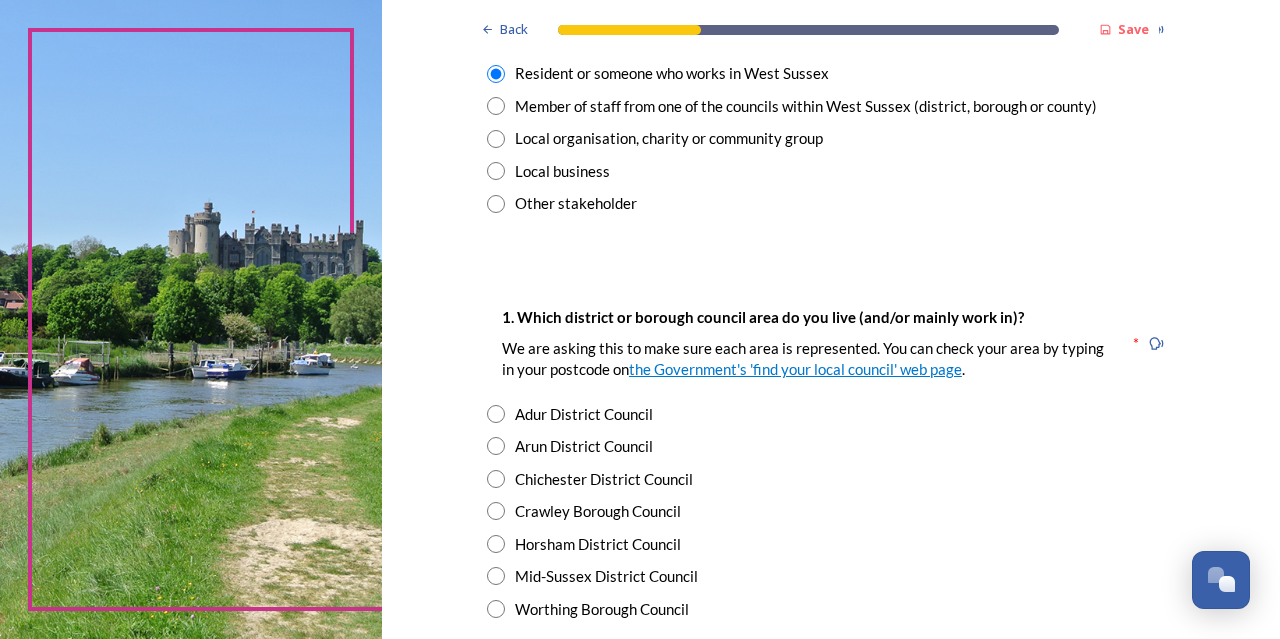 scroll, scrollTop: 191, scrollLeft: 0, axis: vertical 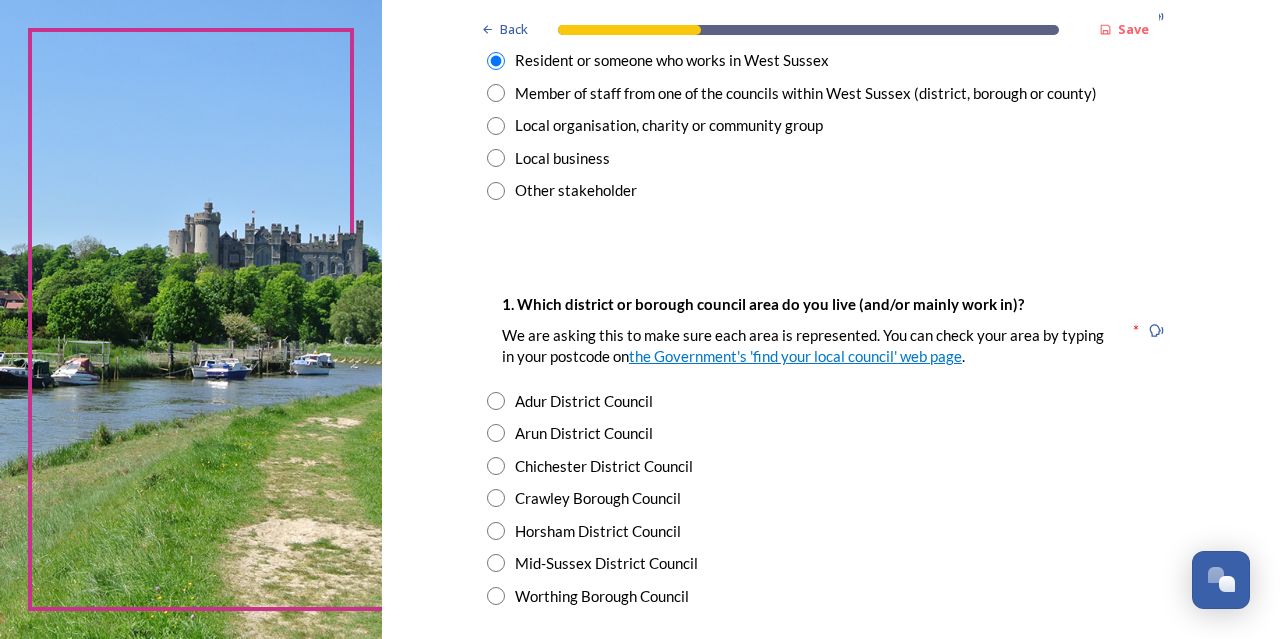 click at bounding box center [496, 498] 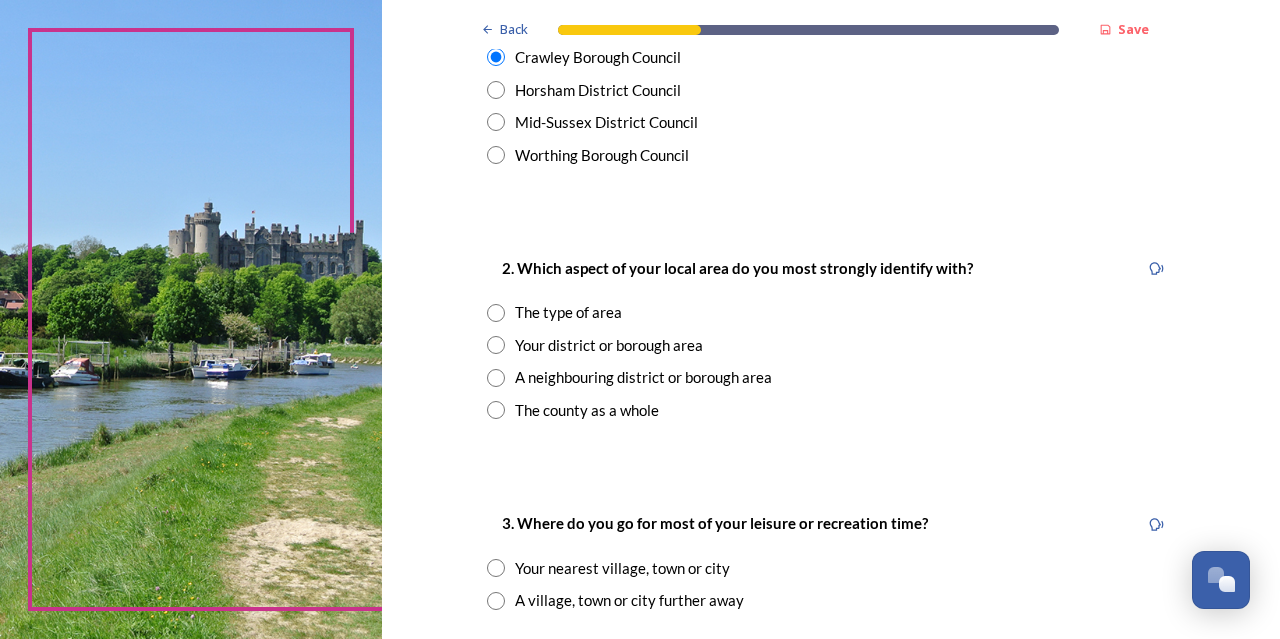scroll, scrollTop: 627, scrollLeft: 0, axis: vertical 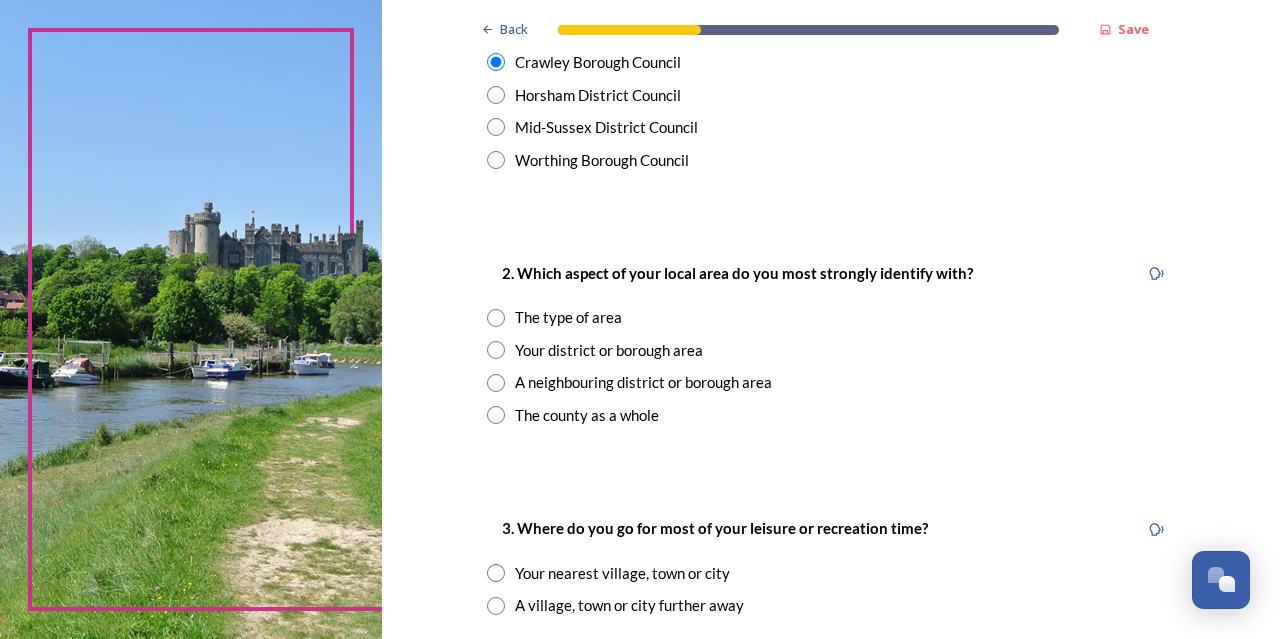 click at bounding box center [496, 383] 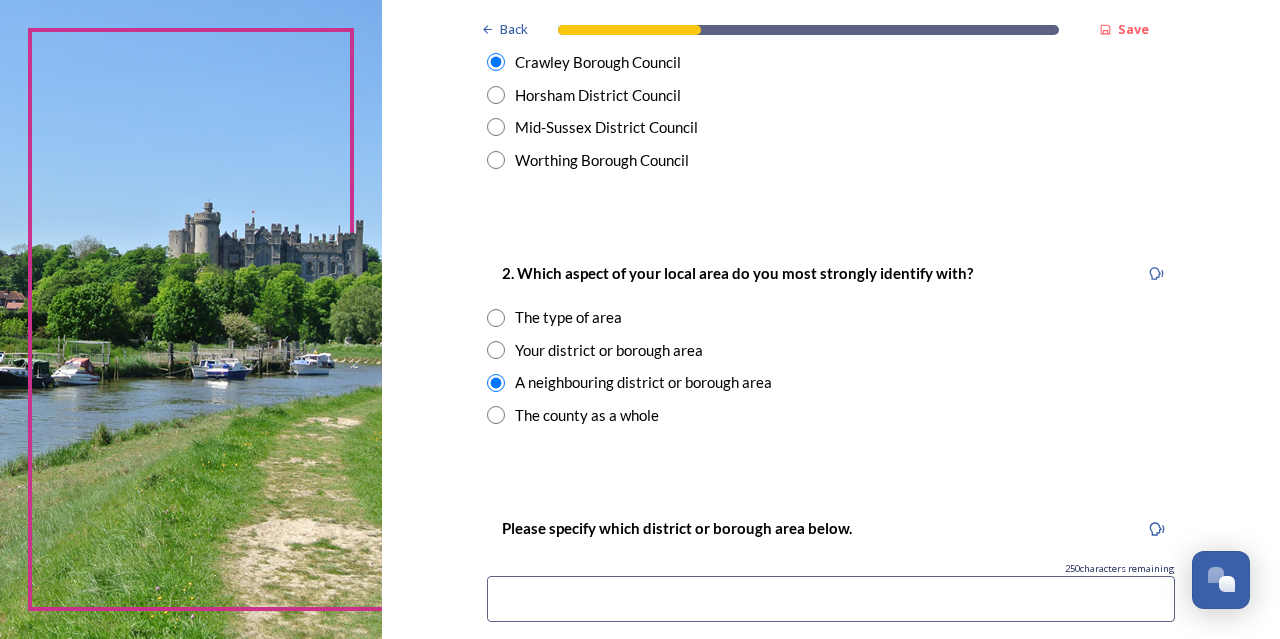 click at bounding box center (831, 599) 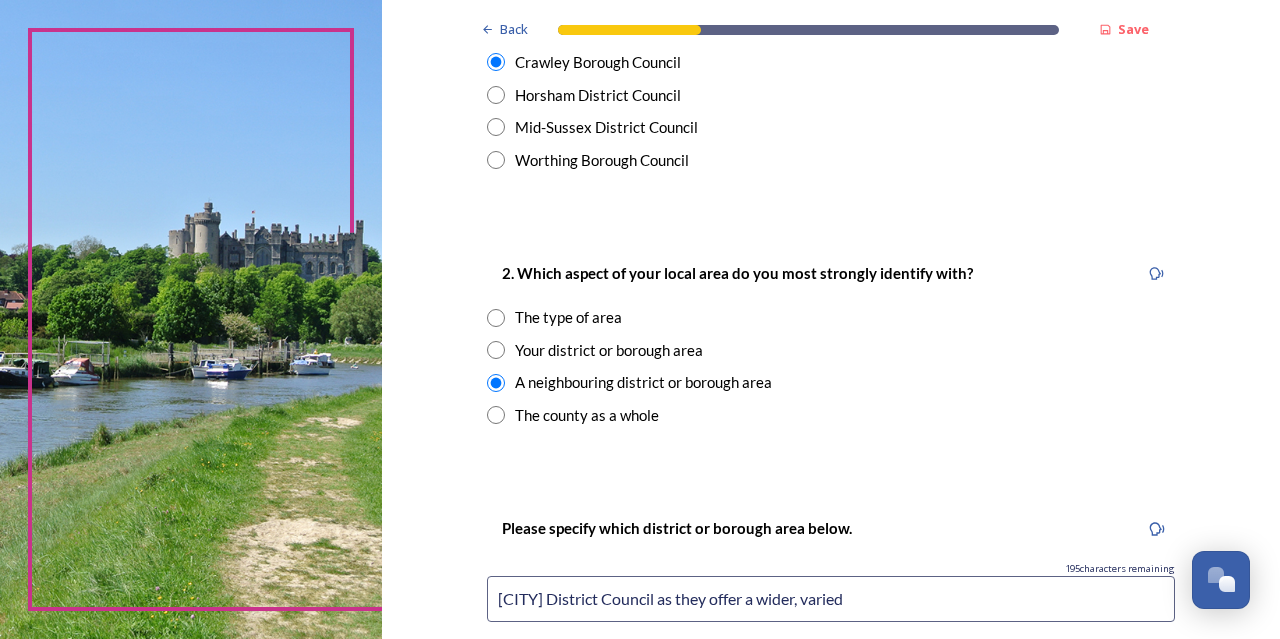 click on "[CITY] District Council as they offer a wider, varied" at bounding box center (831, 599) 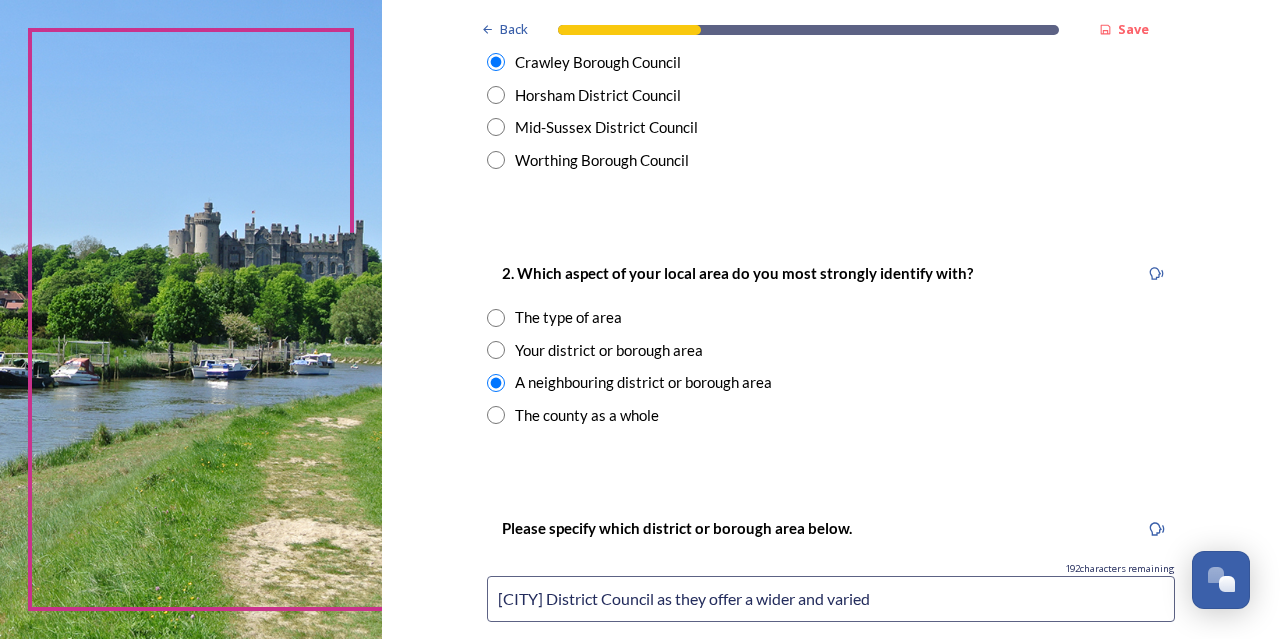 click on "[CITY] District Council as they offer a wider and varied" at bounding box center (831, 599) 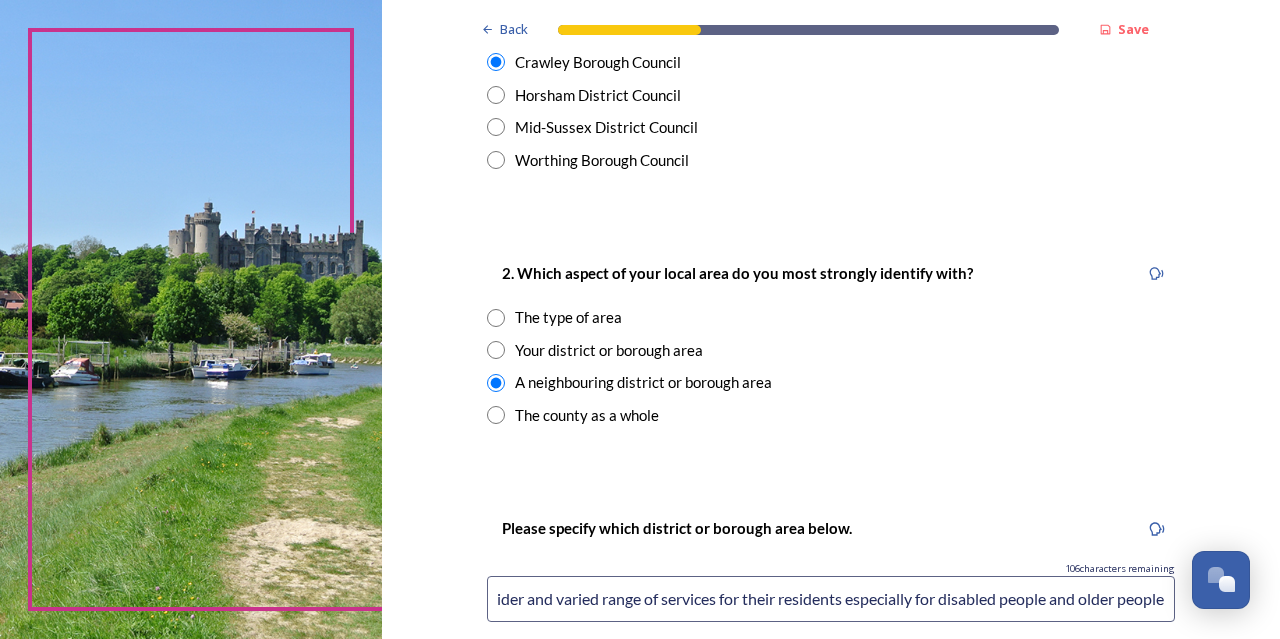scroll, scrollTop: 0, scrollLeft: 310, axis: horizontal 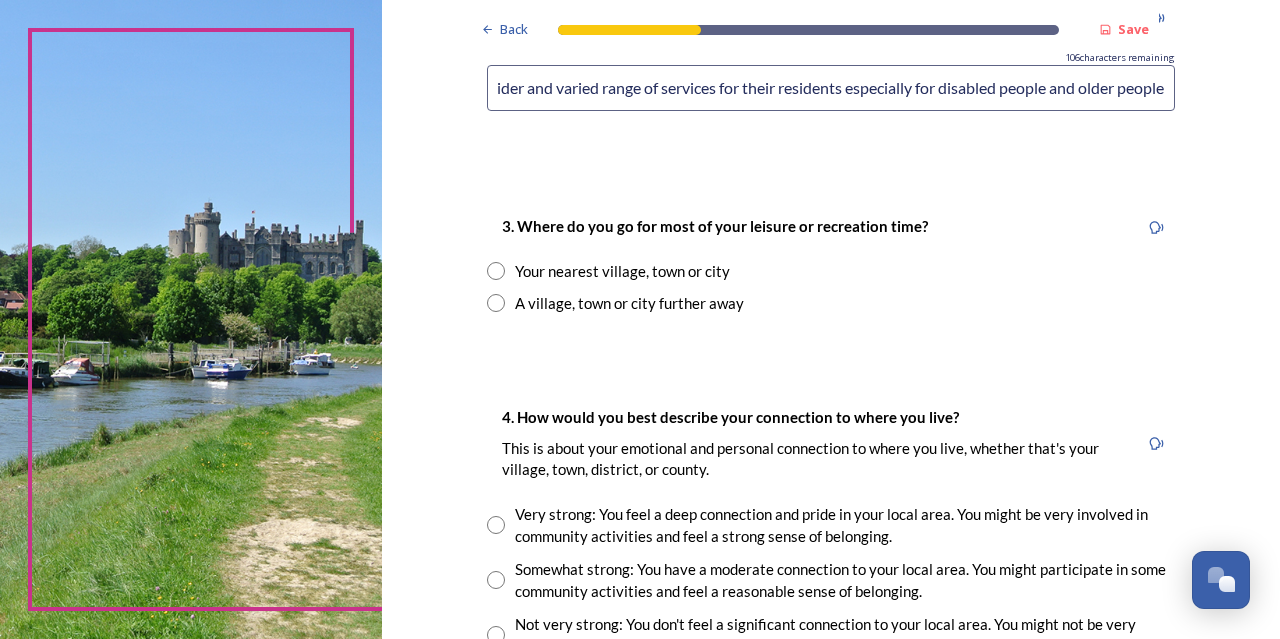 type on "[CITY] District Council as they offer a wider and varied range of services for their residents especially for disabled people and older people" 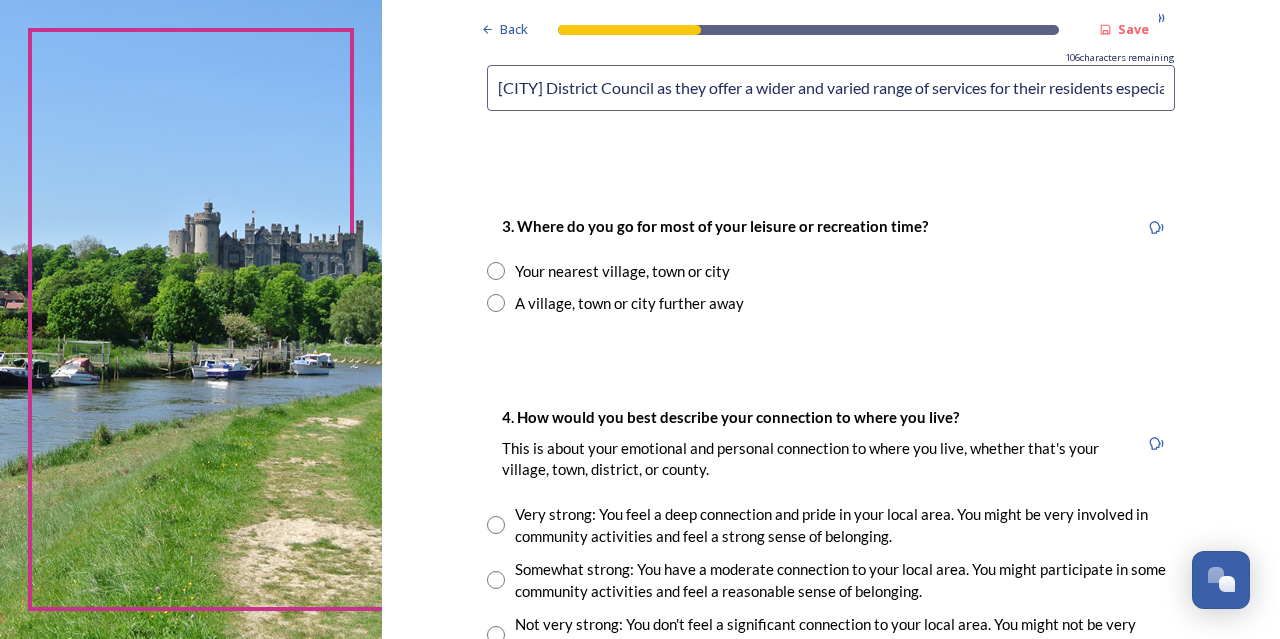 click at bounding box center (496, 303) 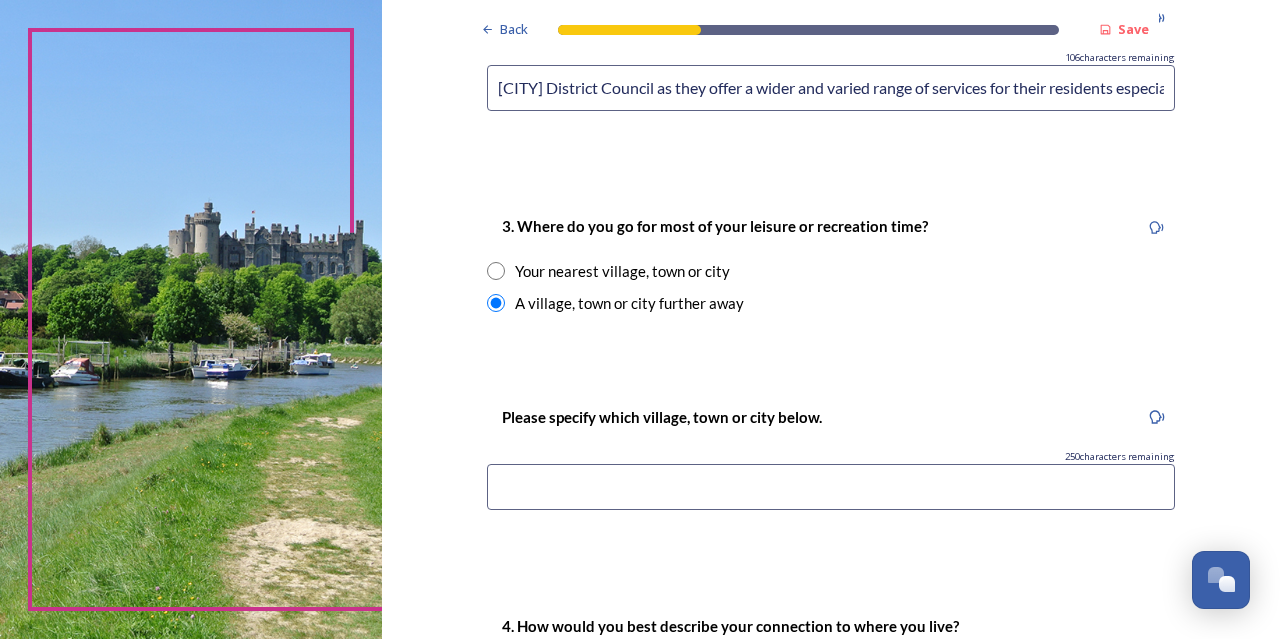 click at bounding box center (831, 487) 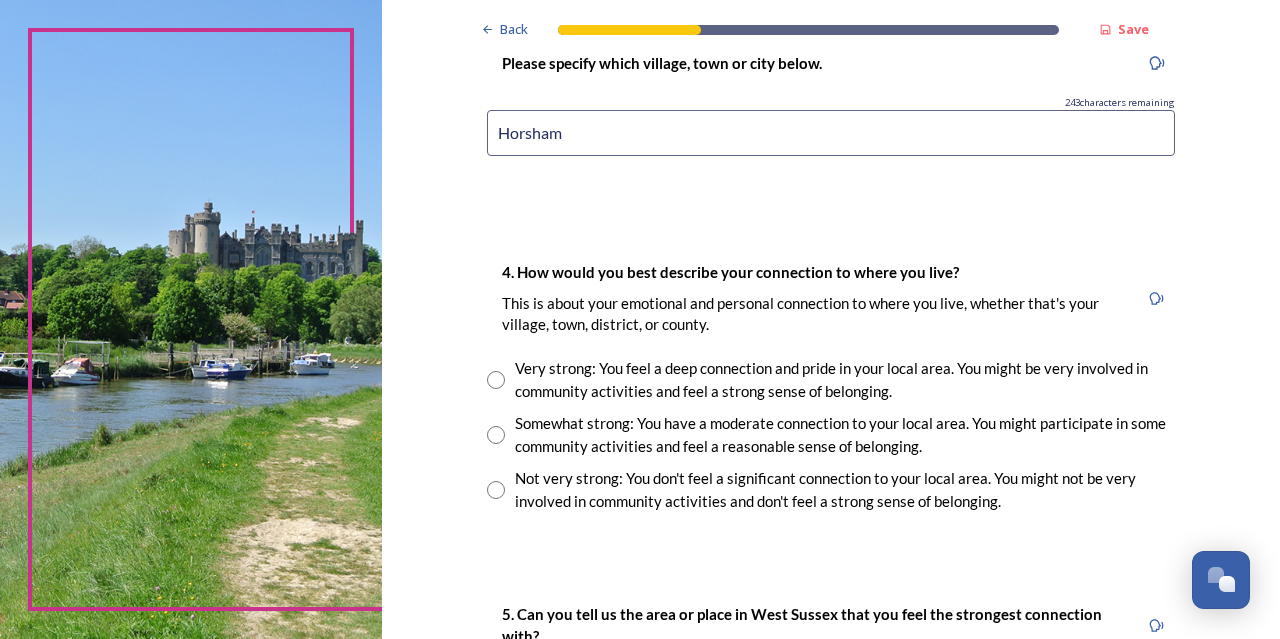 scroll, scrollTop: 1528, scrollLeft: 0, axis: vertical 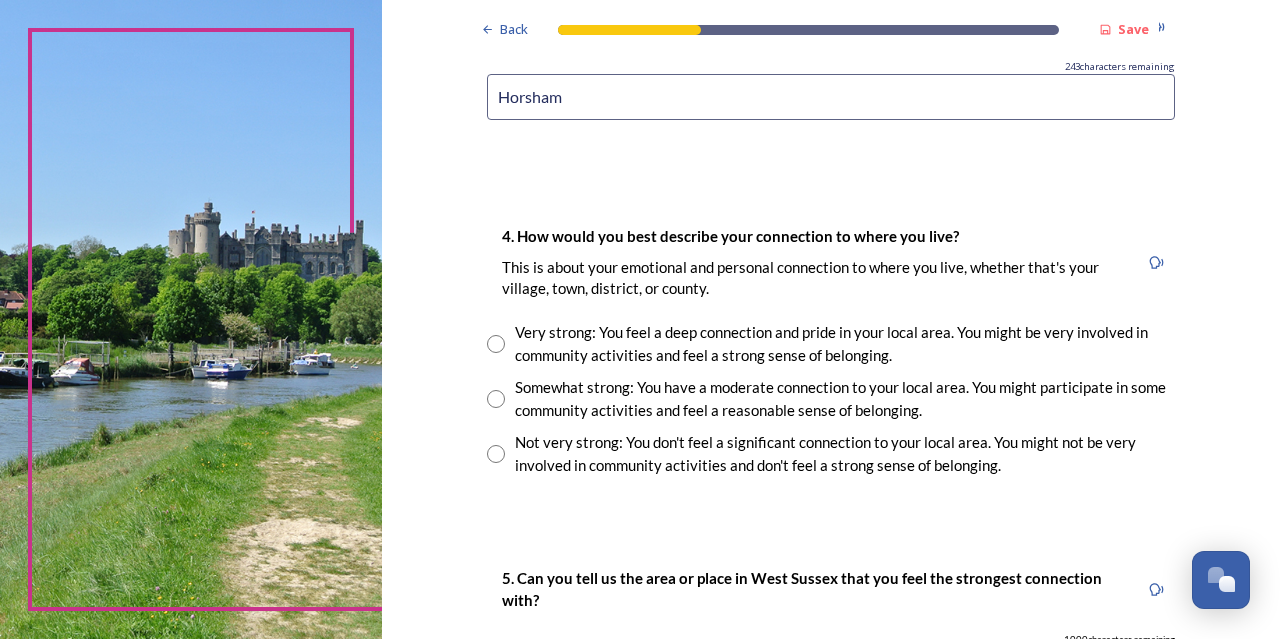 type on "Horsham" 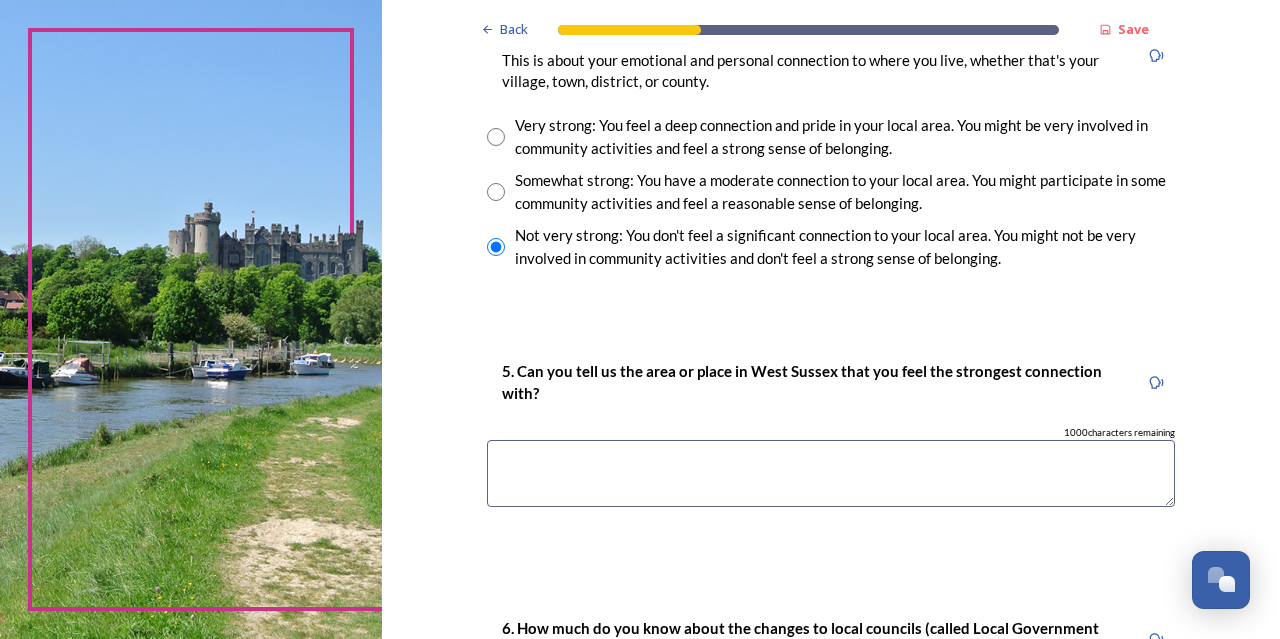 scroll, scrollTop: 1738, scrollLeft: 0, axis: vertical 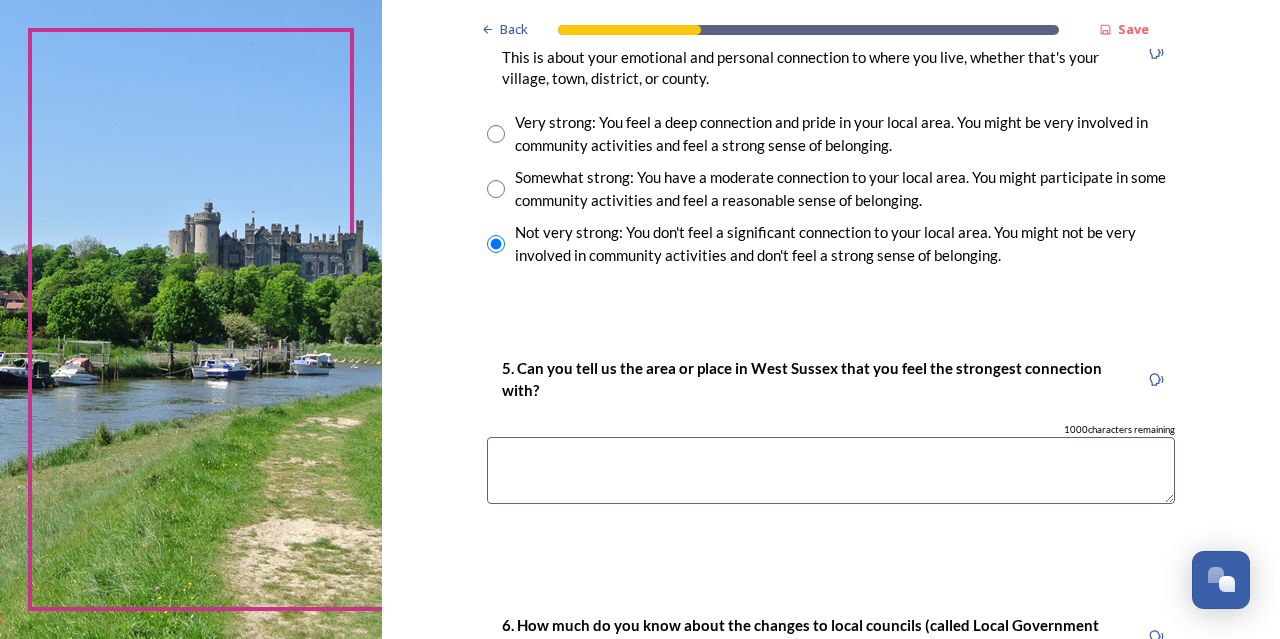 click at bounding box center (831, 470) 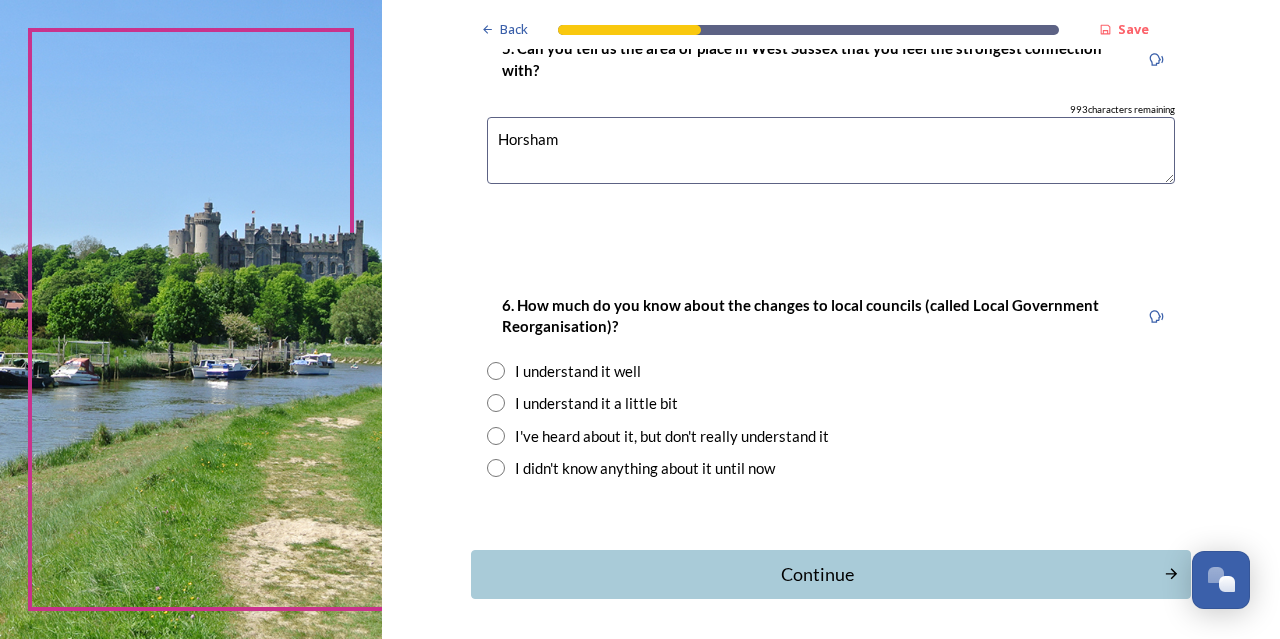 scroll, scrollTop: 2052, scrollLeft: 0, axis: vertical 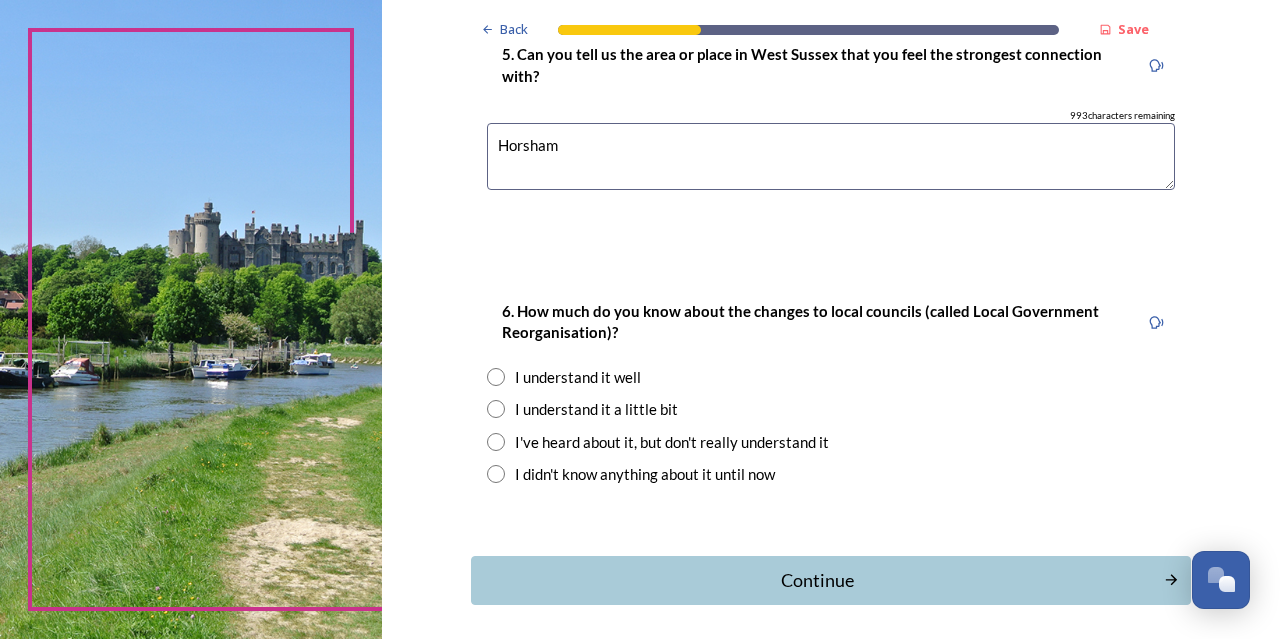 type on "Horsham" 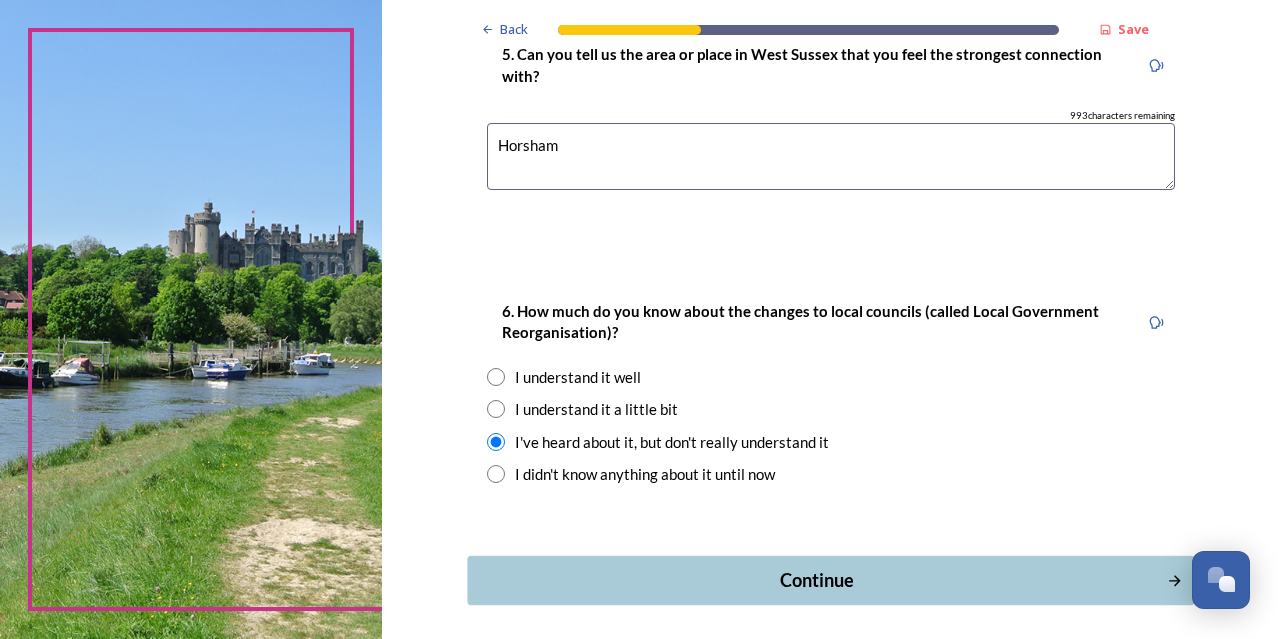 click on "Continue" at bounding box center [816, 580] 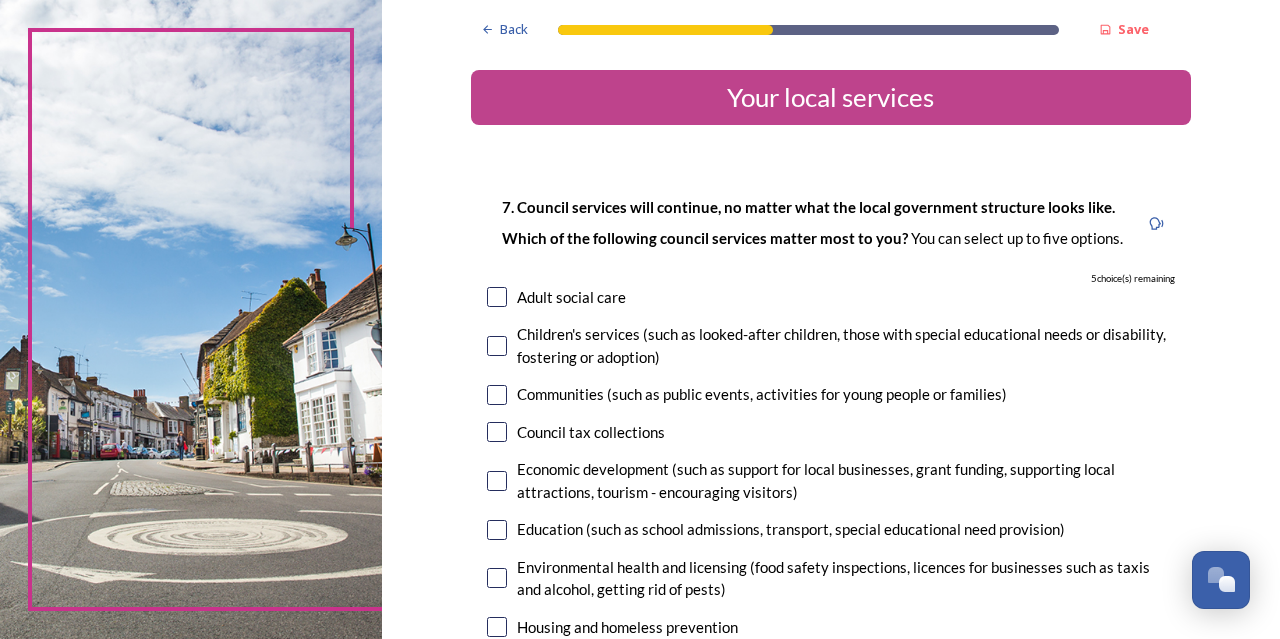 click at bounding box center [497, 346] 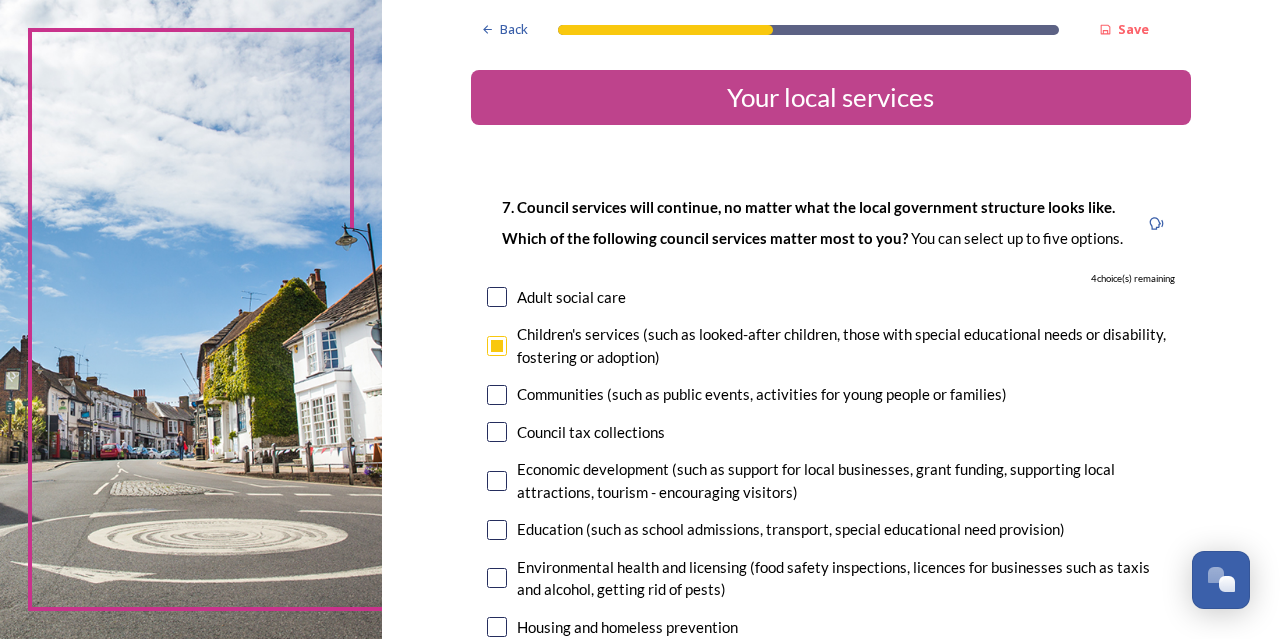 click at bounding box center (497, 395) 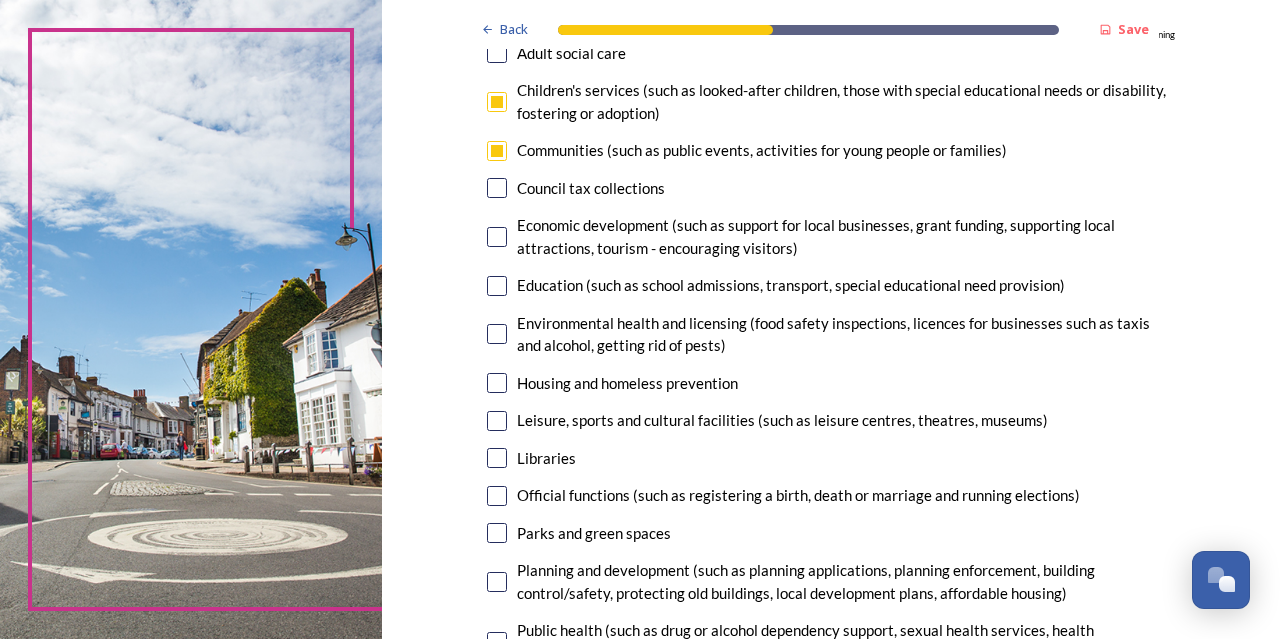 scroll, scrollTop: 256, scrollLeft: 0, axis: vertical 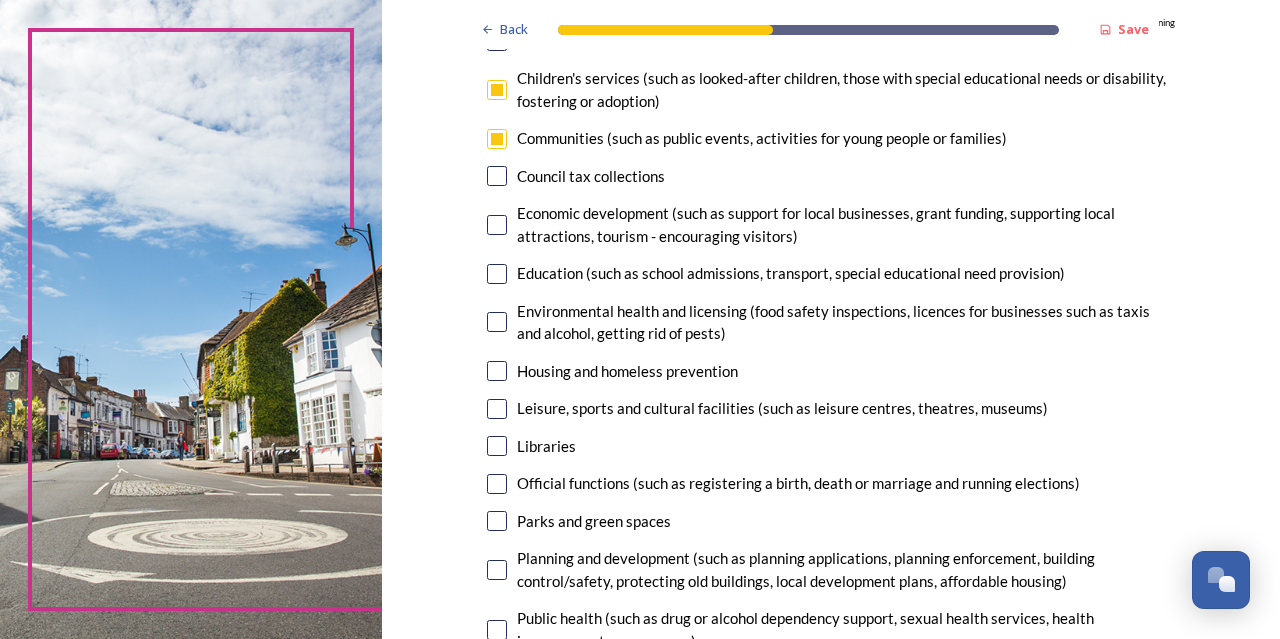 click at bounding box center [497, 409] 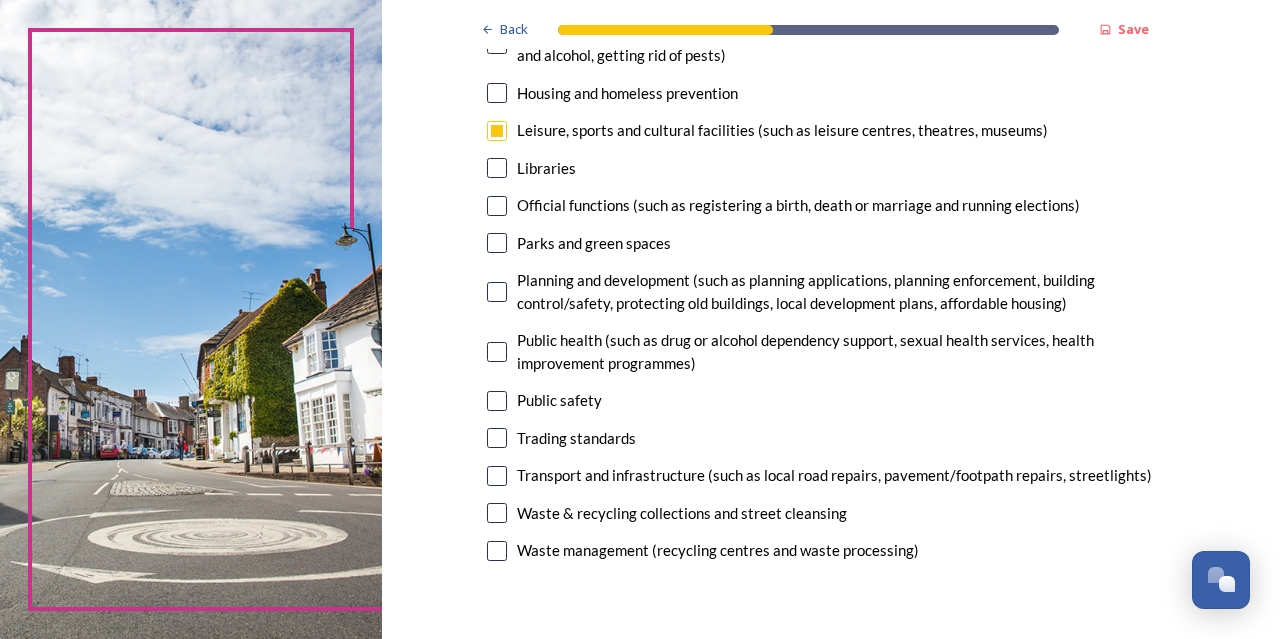 scroll, scrollTop: 512, scrollLeft: 0, axis: vertical 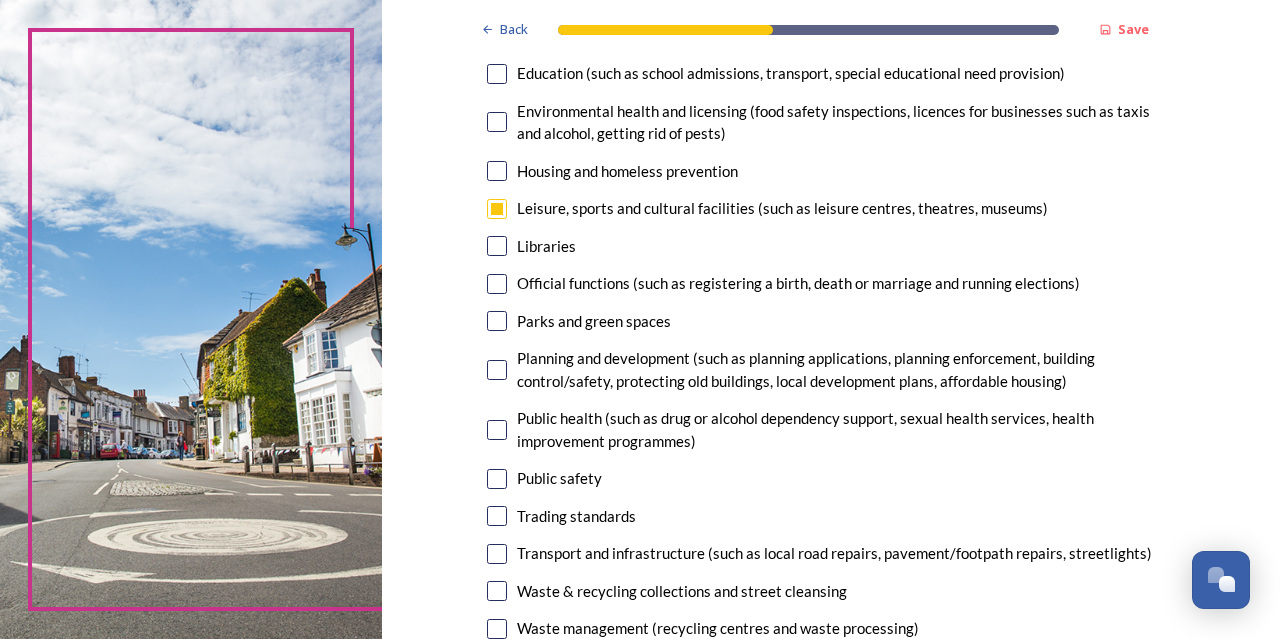 click at bounding box center (497, 321) 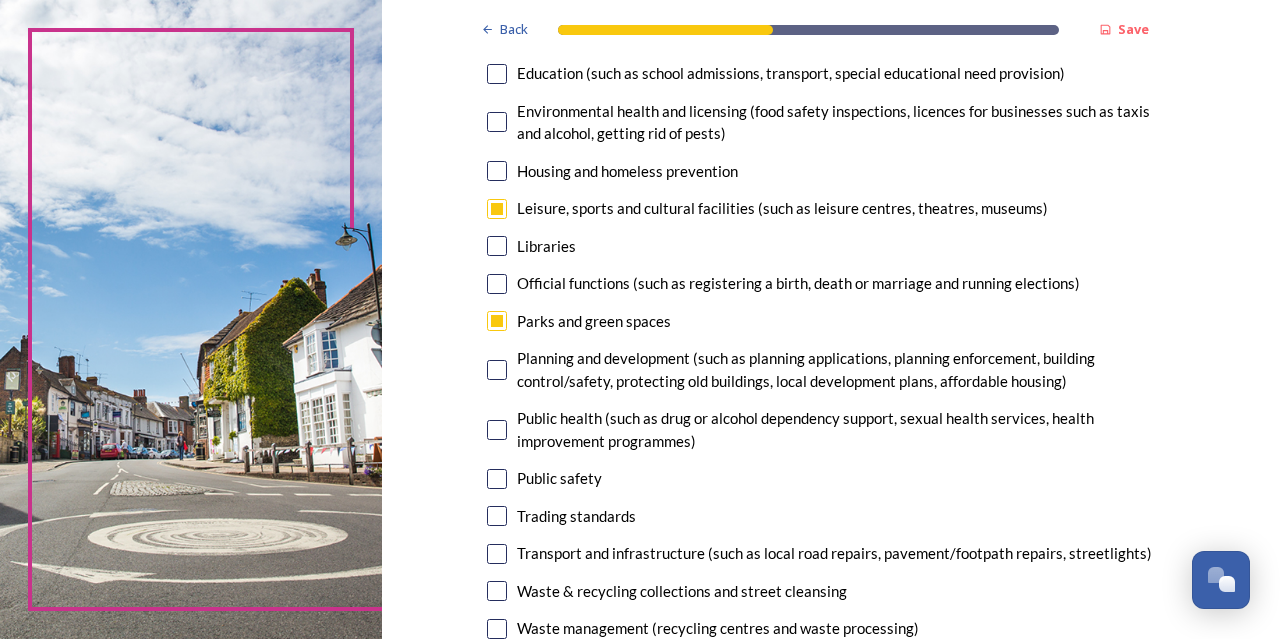 click at bounding box center [497, 479] 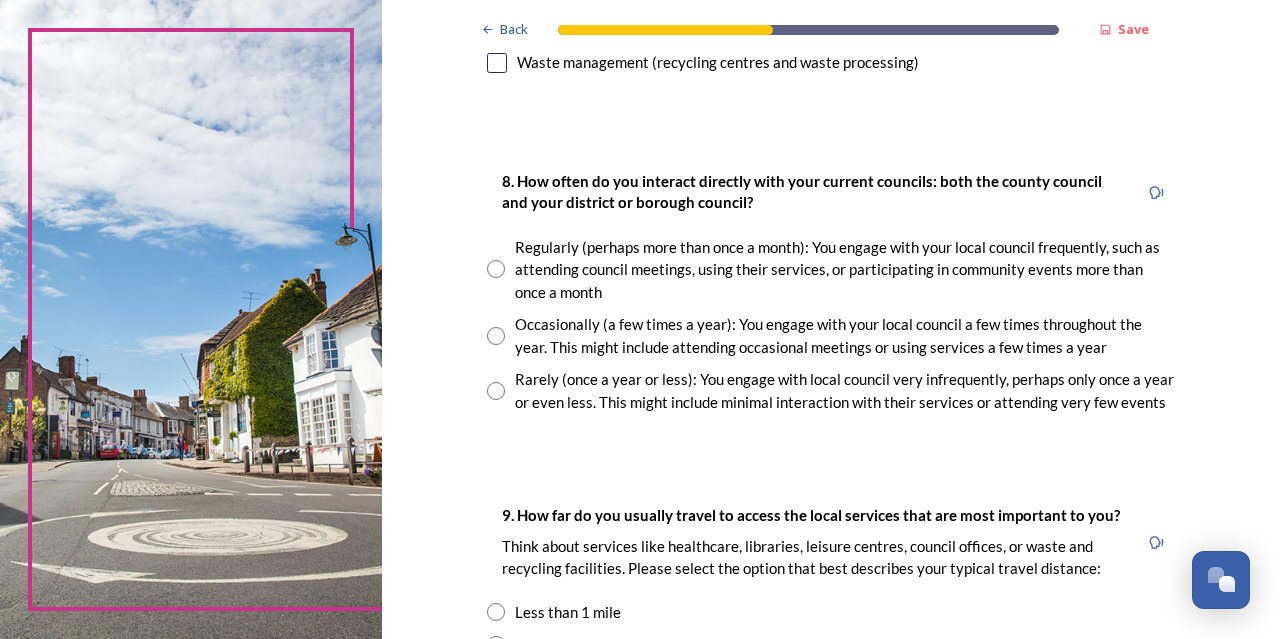 scroll, scrollTop: 1028, scrollLeft: 0, axis: vertical 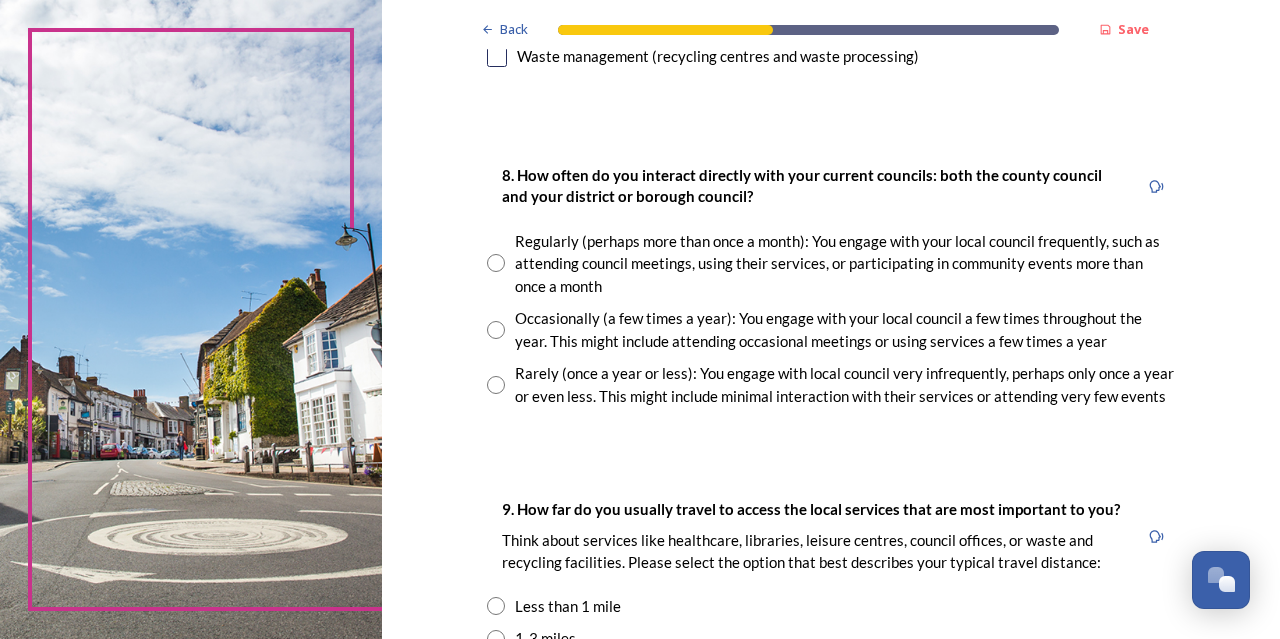 click at bounding box center (496, 330) 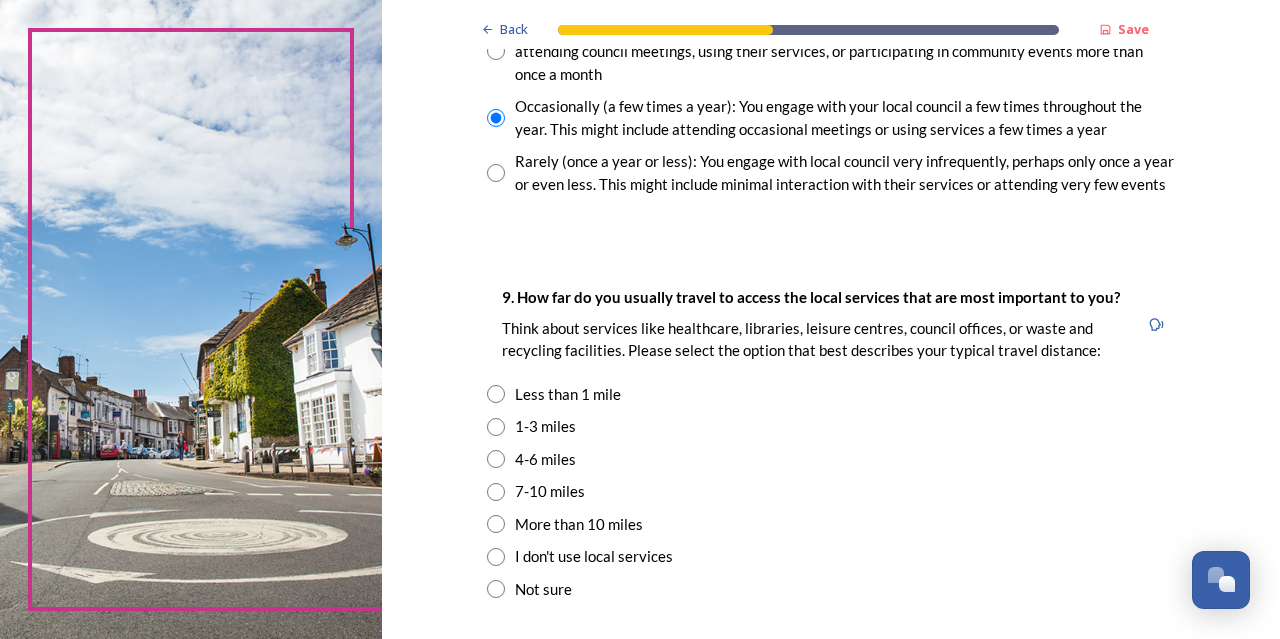 scroll, scrollTop: 1251, scrollLeft: 0, axis: vertical 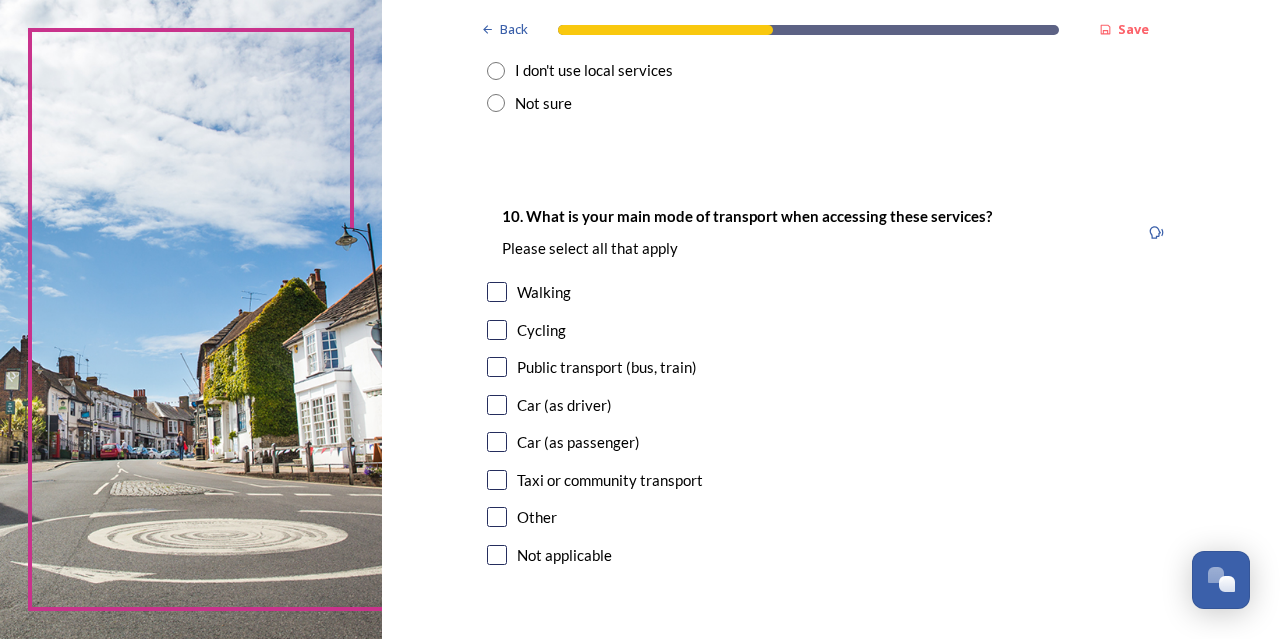 click at bounding box center (497, 405) 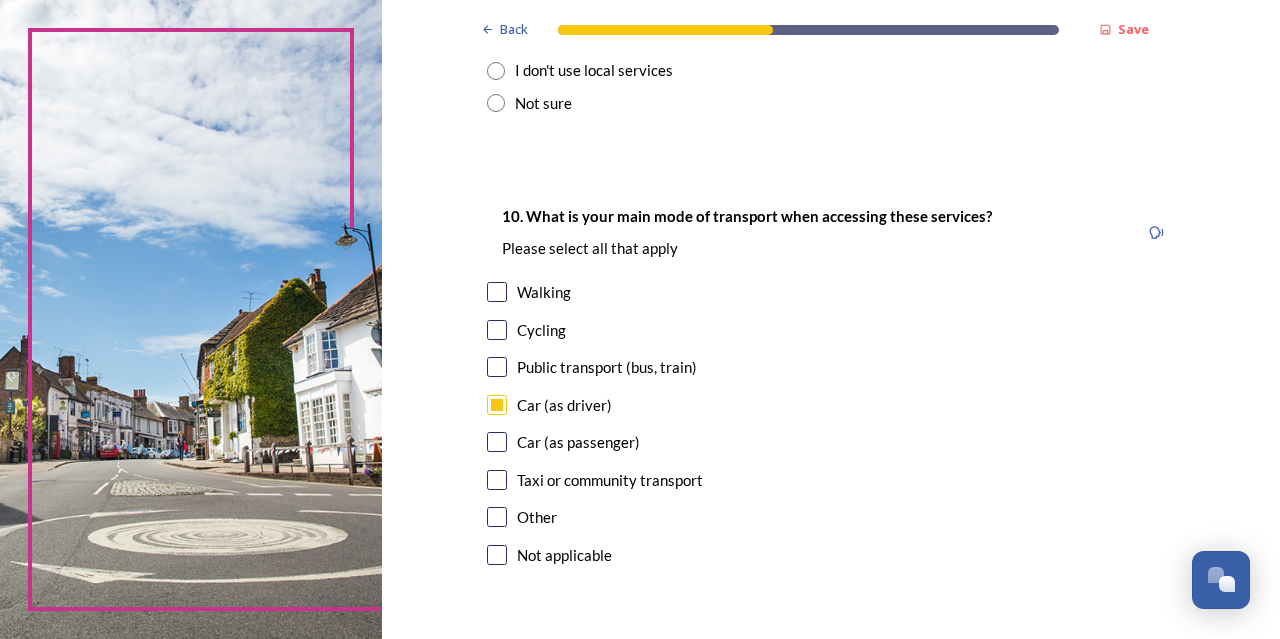 click at bounding box center [497, 442] 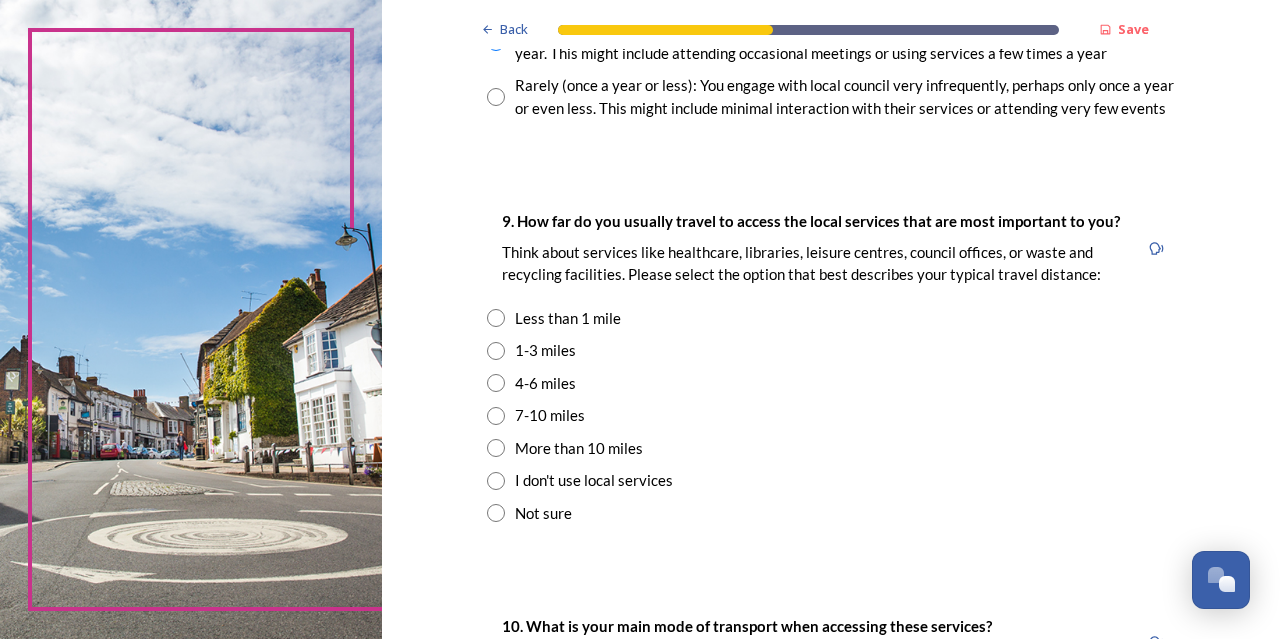 scroll, scrollTop: 1311, scrollLeft: 0, axis: vertical 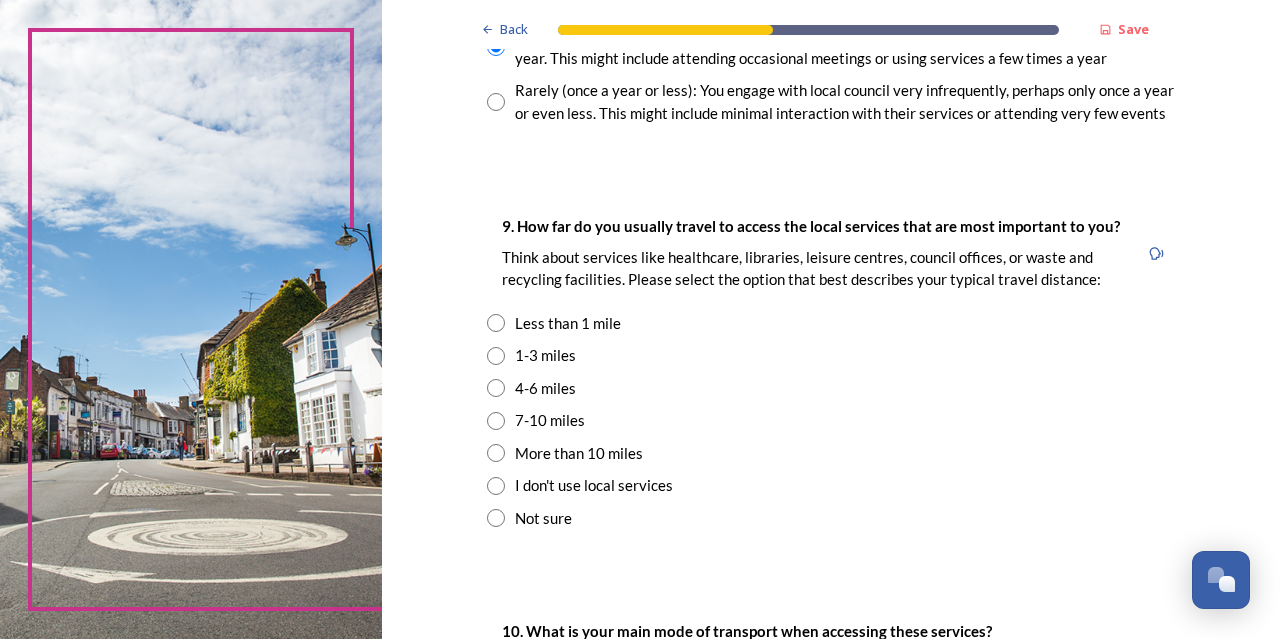click at bounding box center [496, 356] 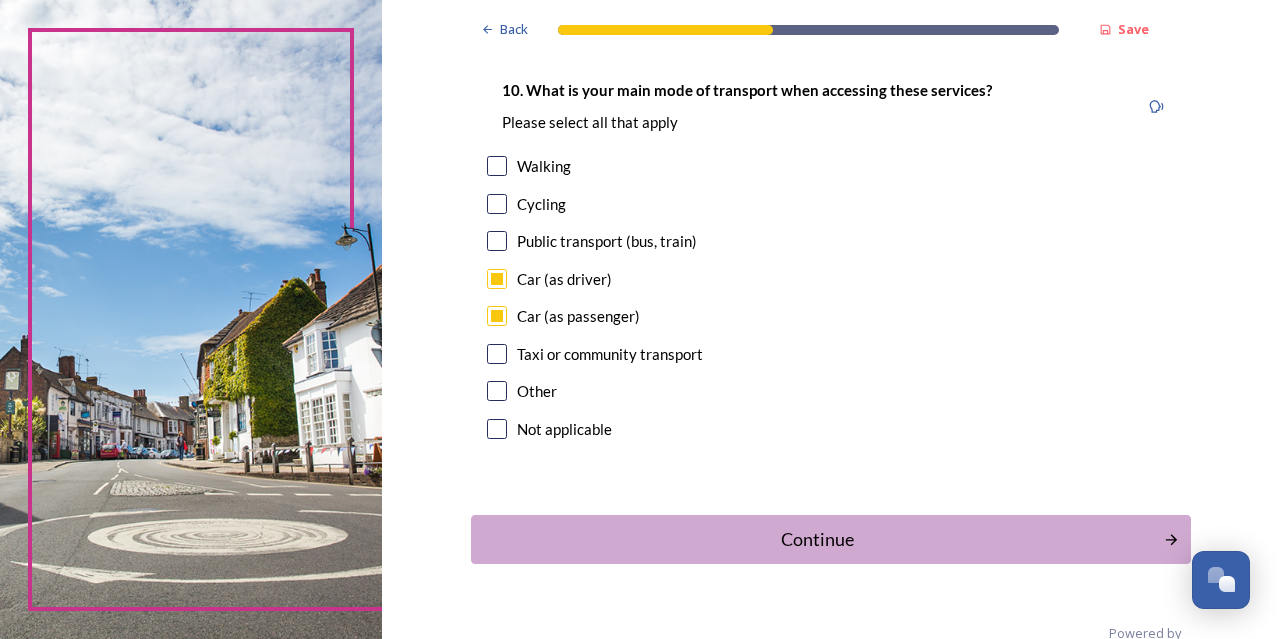 scroll, scrollTop: 1892, scrollLeft: 0, axis: vertical 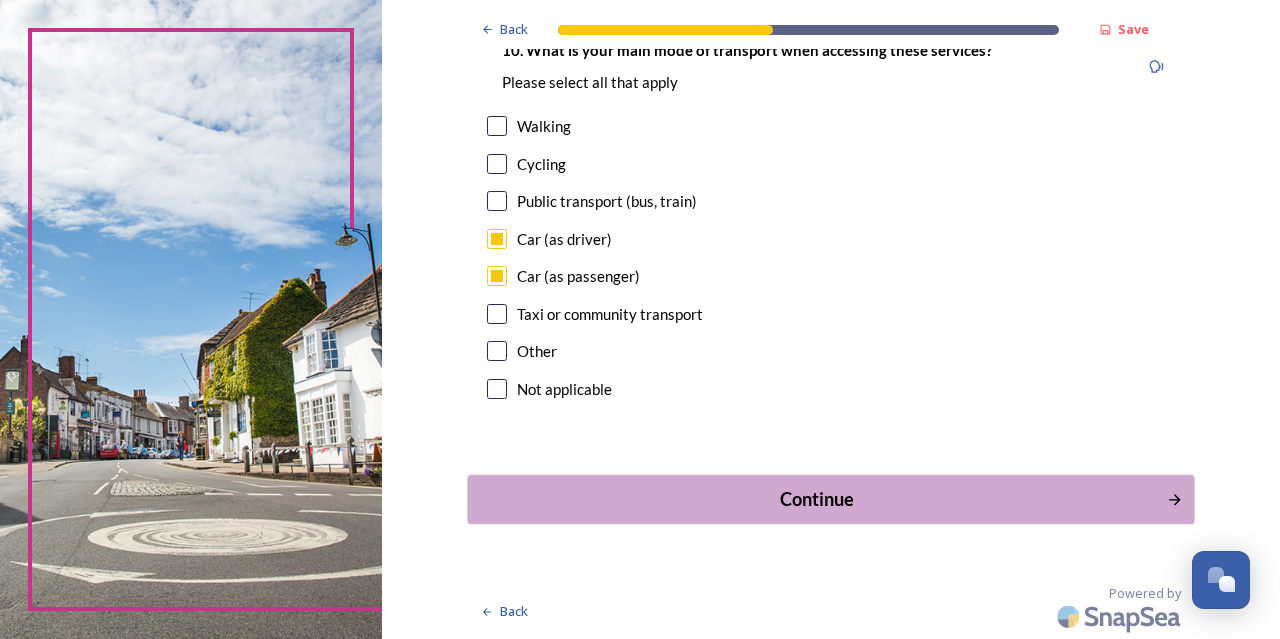 click on "Continue" at bounding box center (816, 499) 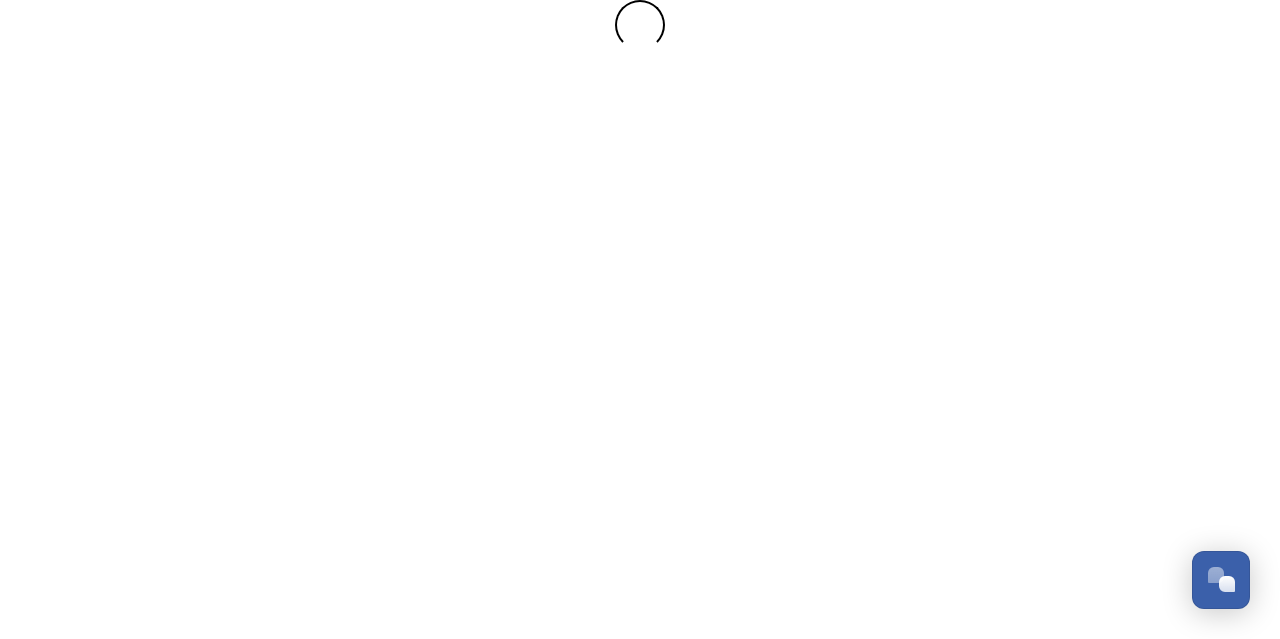 scroll, scrollTop: 0, scrollLeft: 0, axis: both 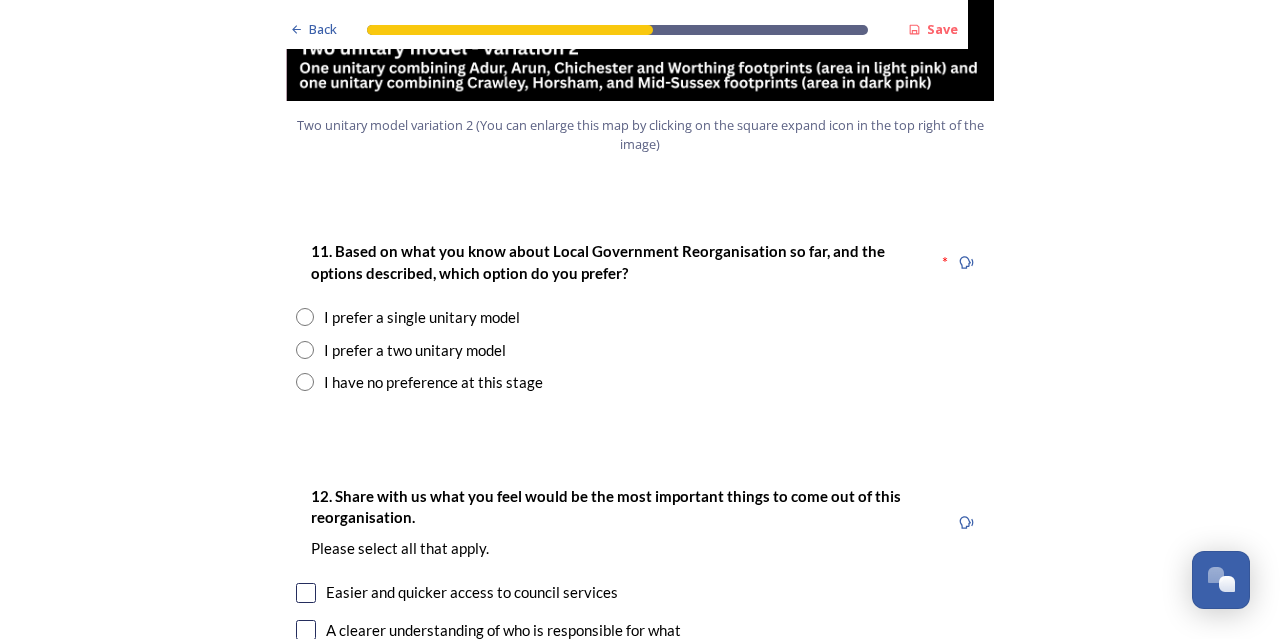 click at bounding box center (305, 350) 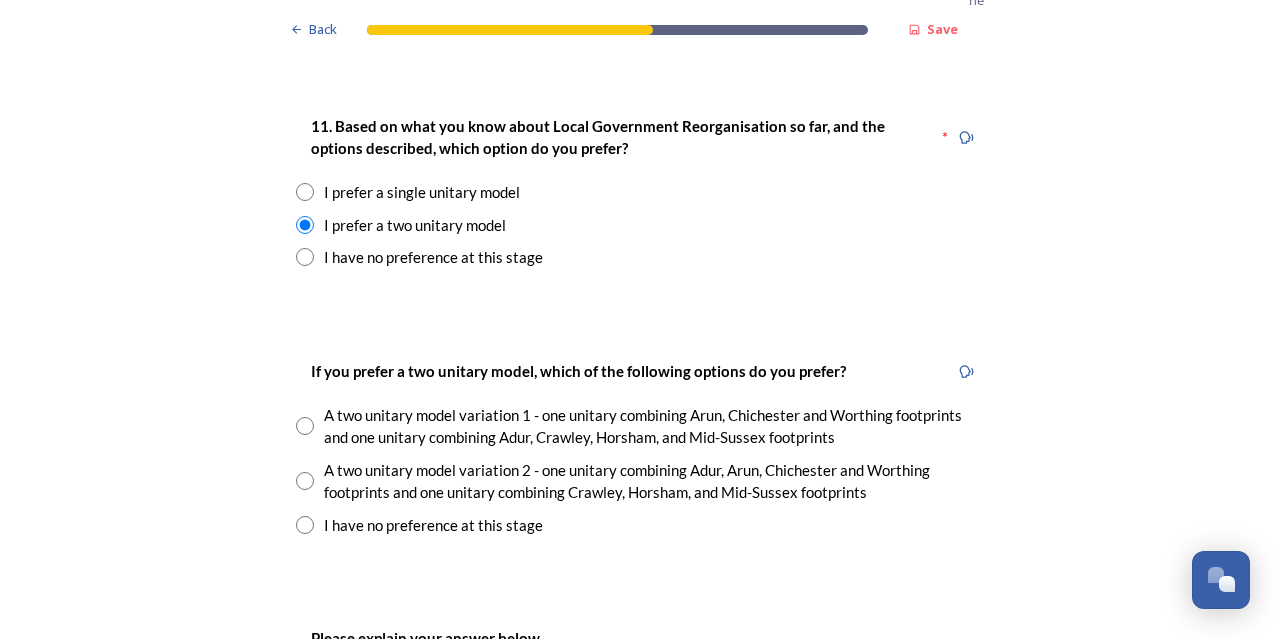 scroll, scrollTop: 2708, scrollLeft: 0, axis: vertical 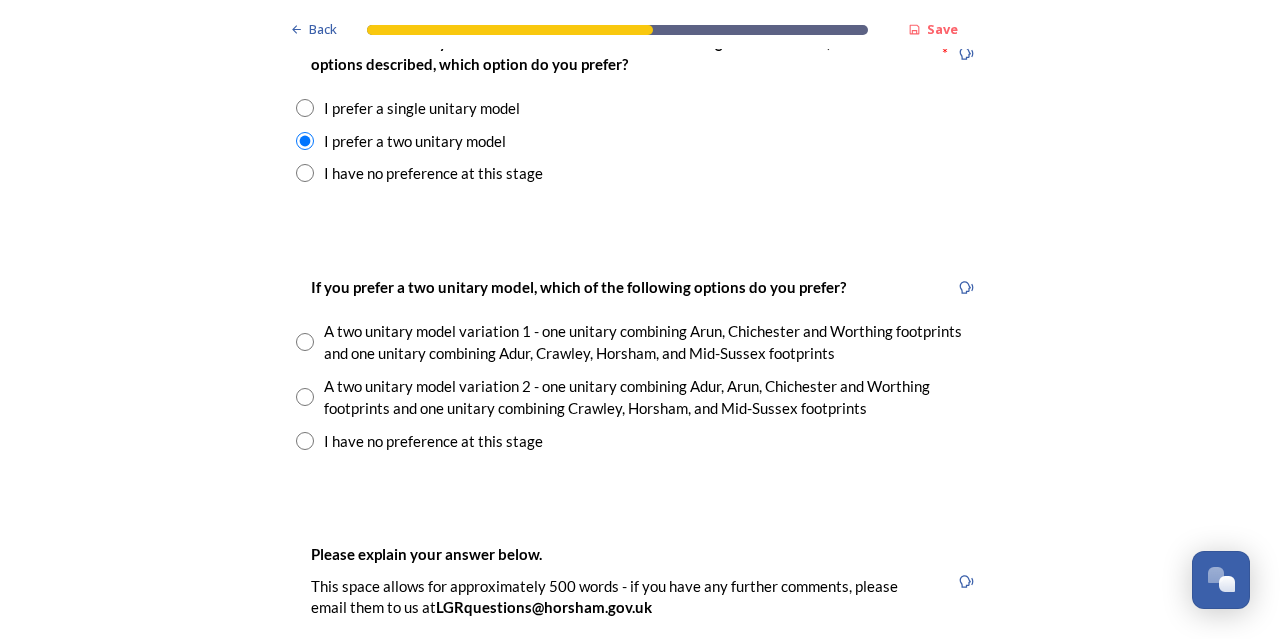 click at bounding box center (305, 397) 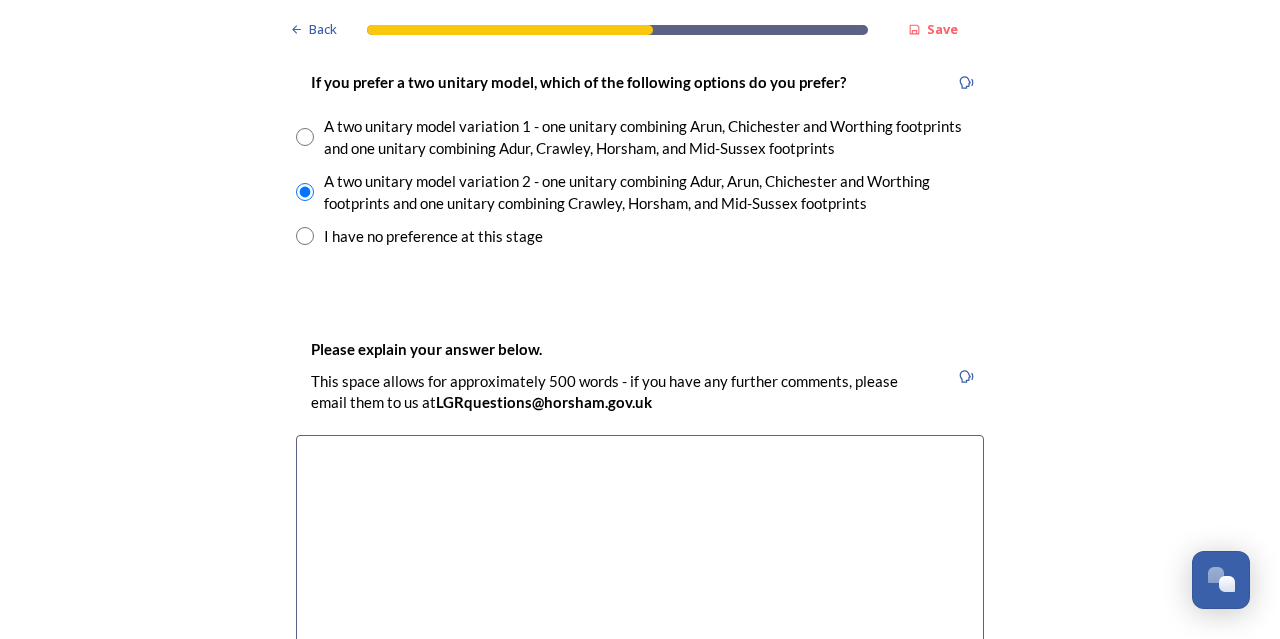 scroll, scrollTop: 2944, scrollLeft: 0, axis: vertical 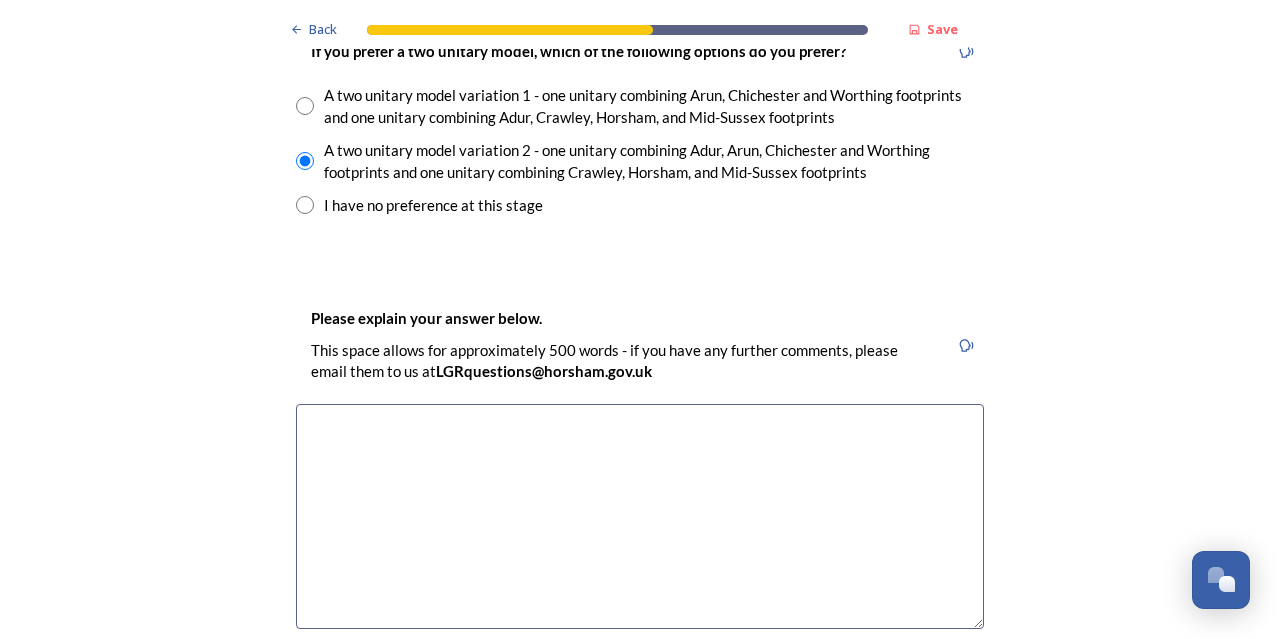click at bounding box center [640, 516] 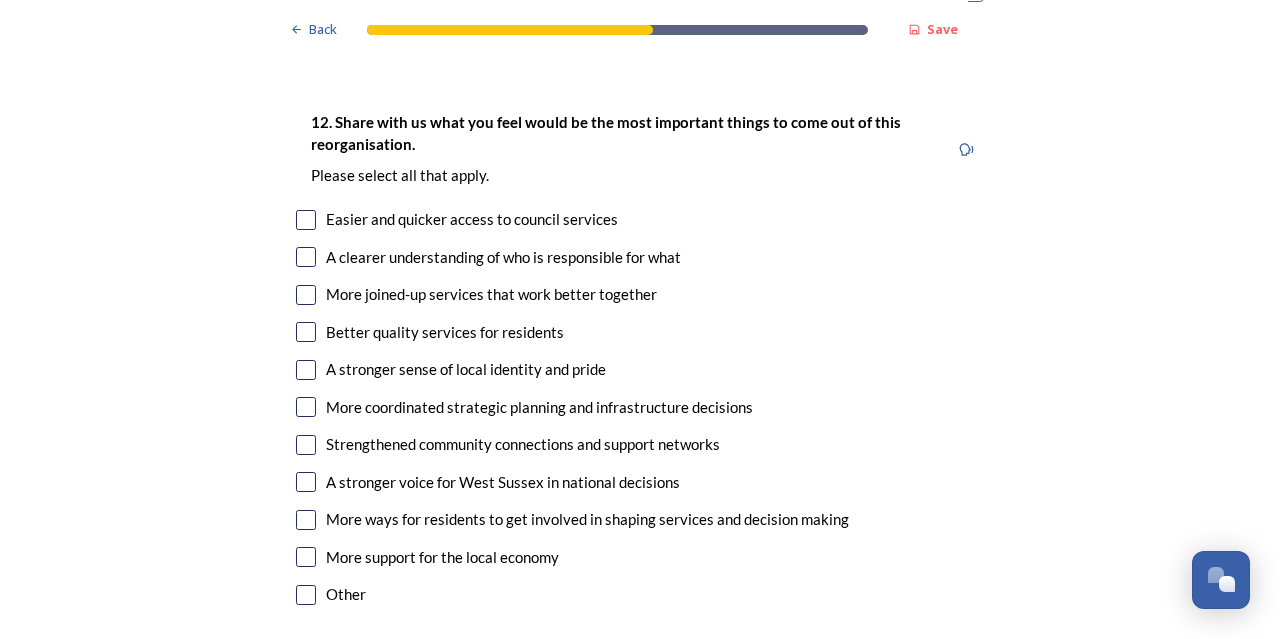 scroll, scrollTop: 3586, scrollLeft: 0, axis: vertical 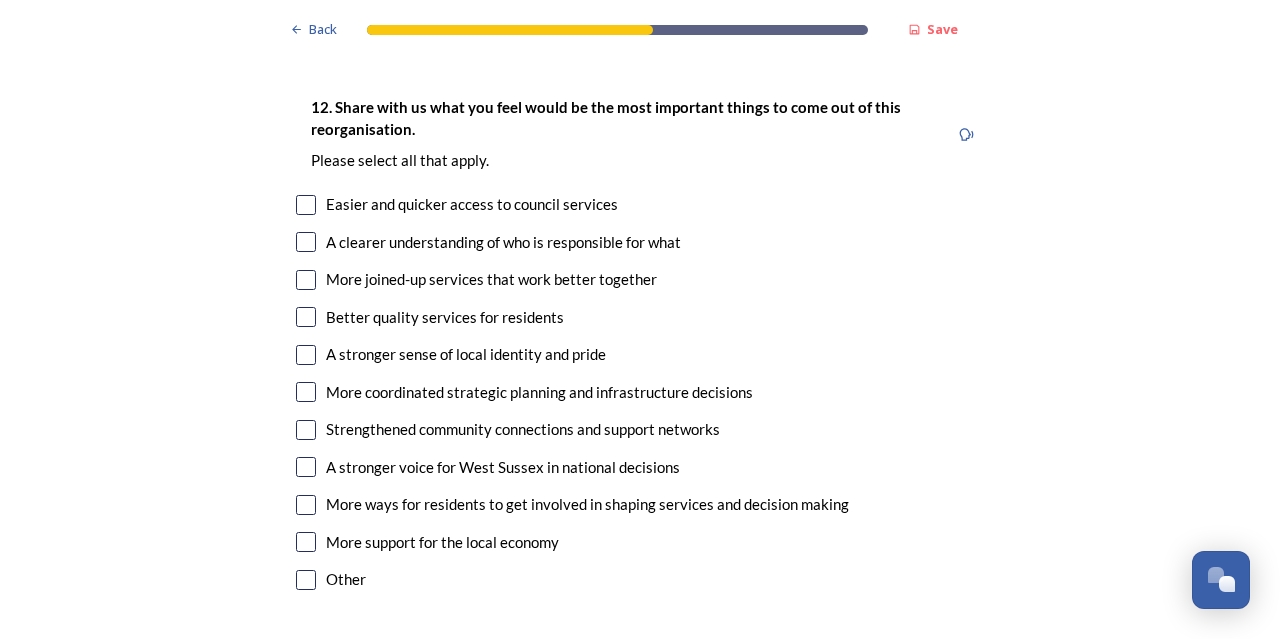 type on "Keeping services as local as possible. This means smaller areas and shorter car journeys" 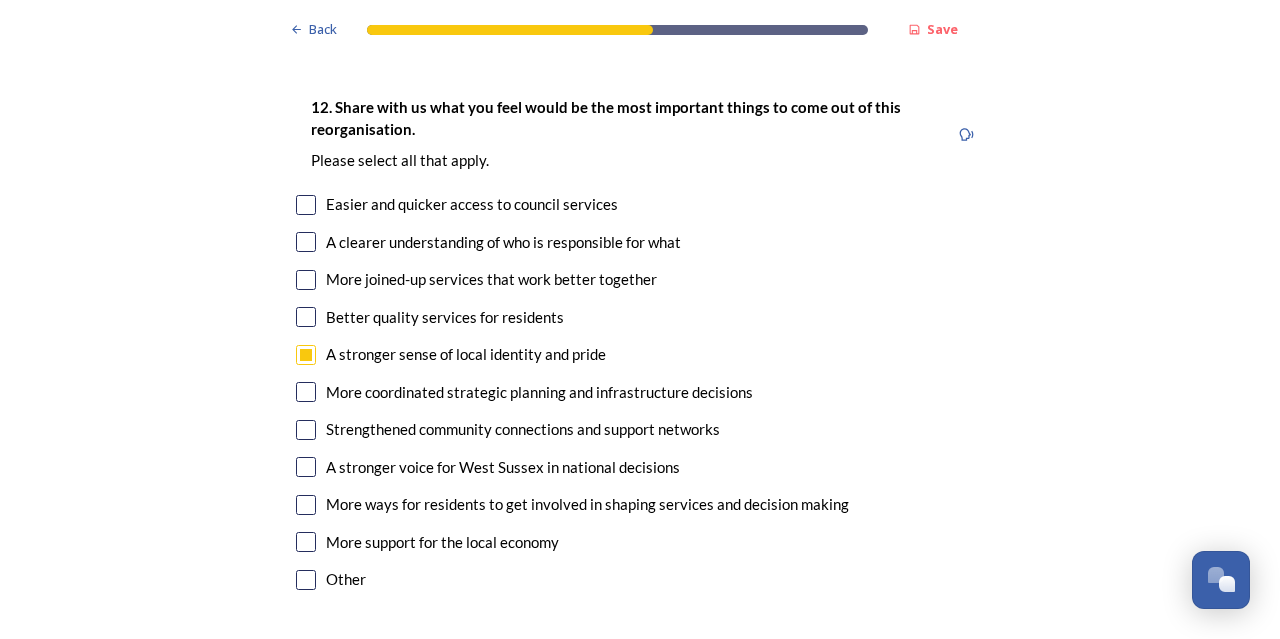 click at bounding box center (306, 317) 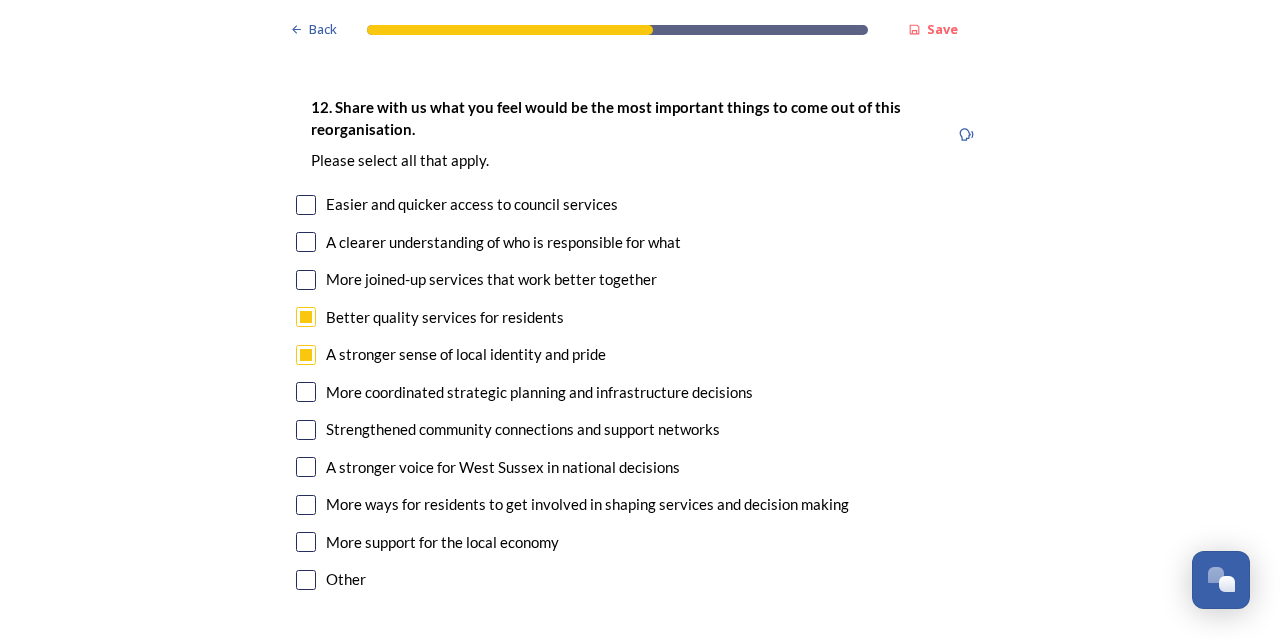 click at bounding box center [306, 205] 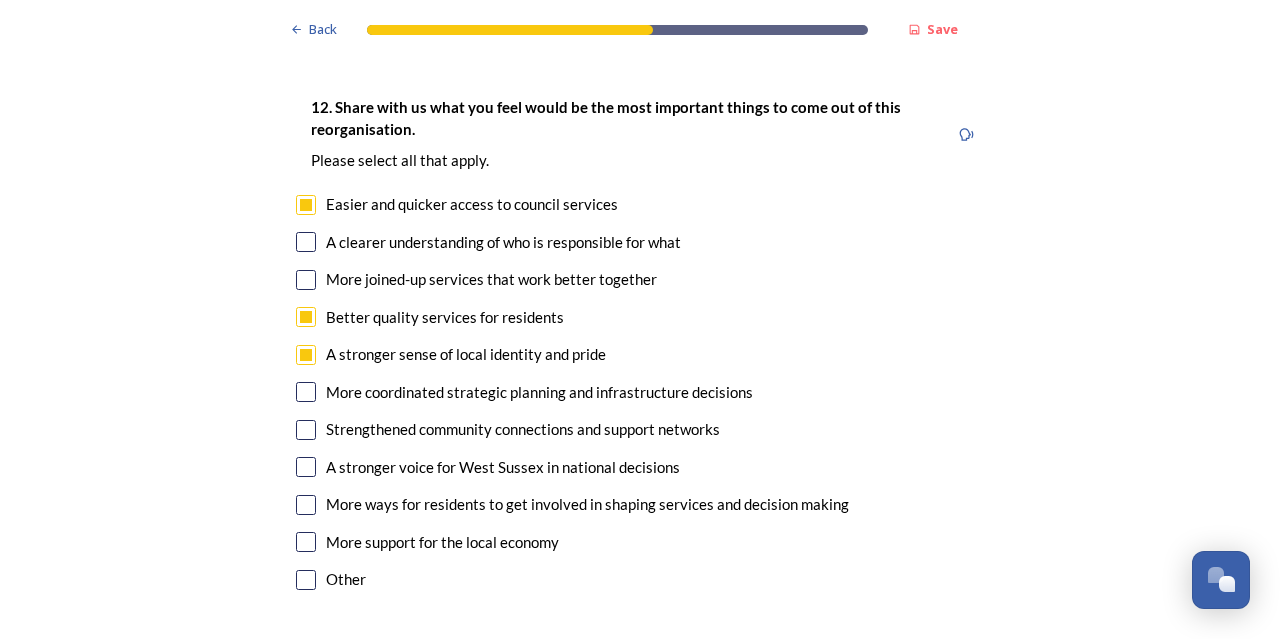click at bounding box center [306, 430] 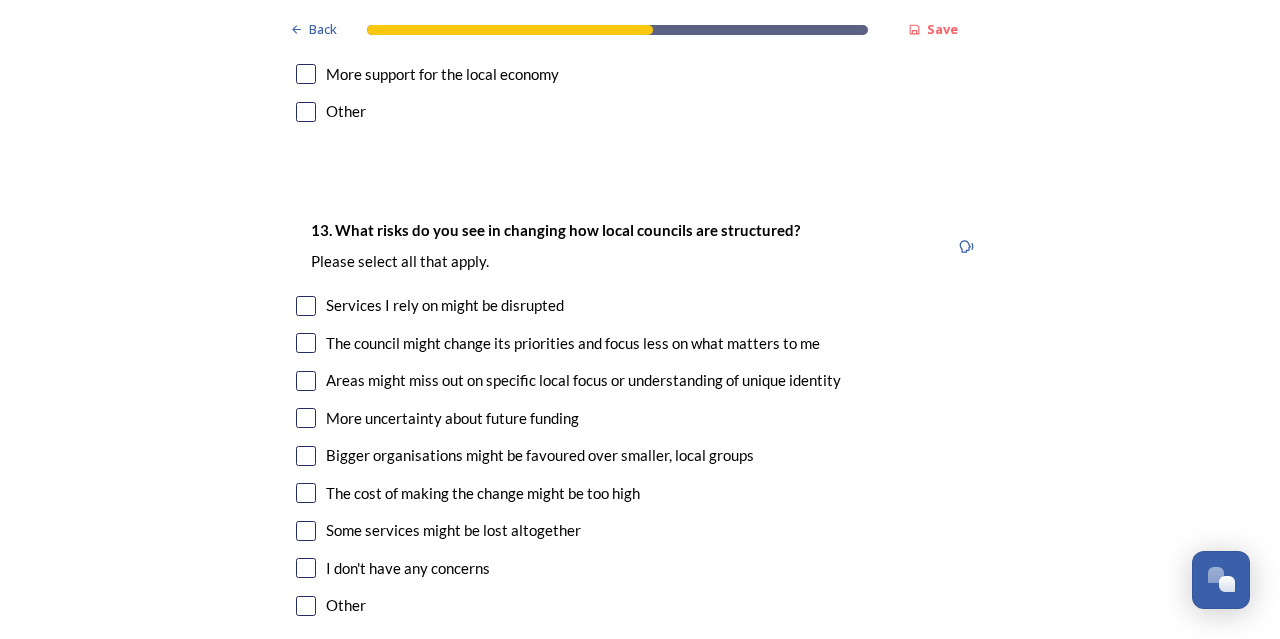 scroll, scrollTop: 4084, scrollLeft: 0, axis: vertical 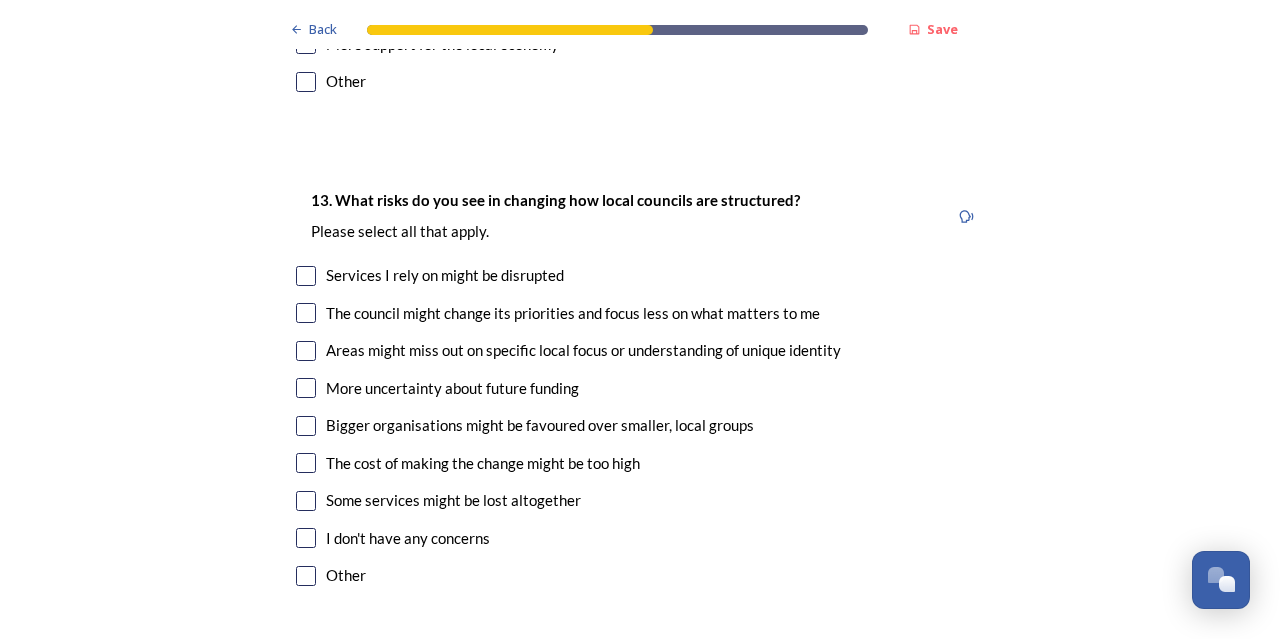 click at bounding box center (306, 276) 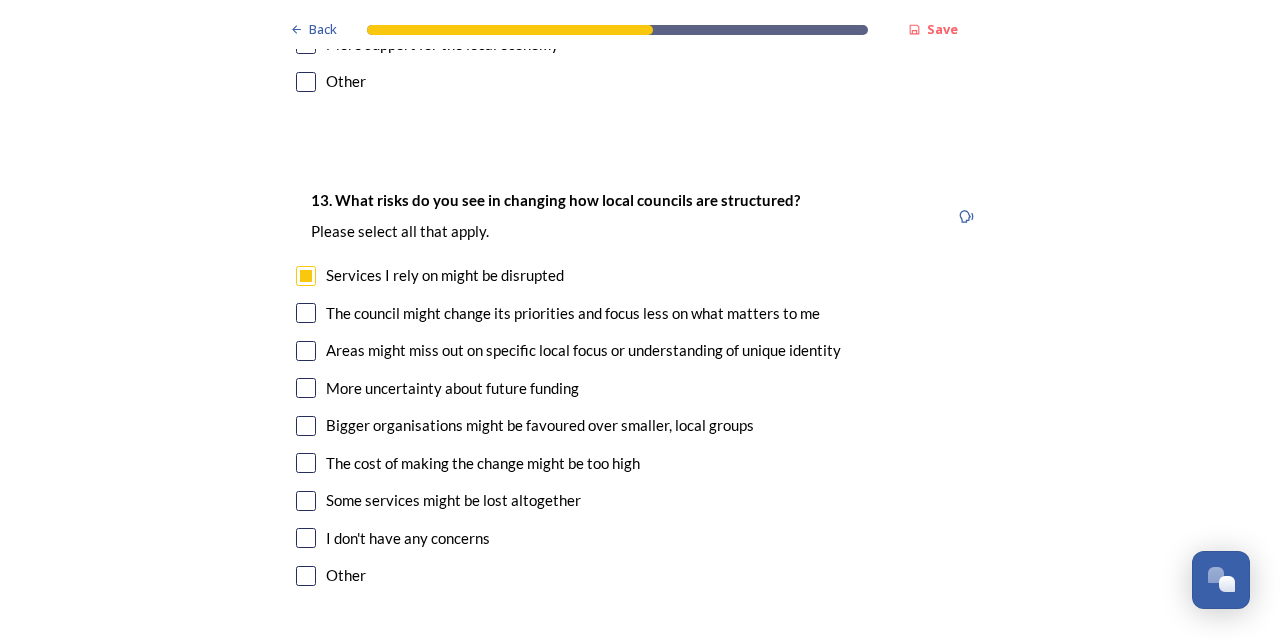 click at bounding box center (306, 313) 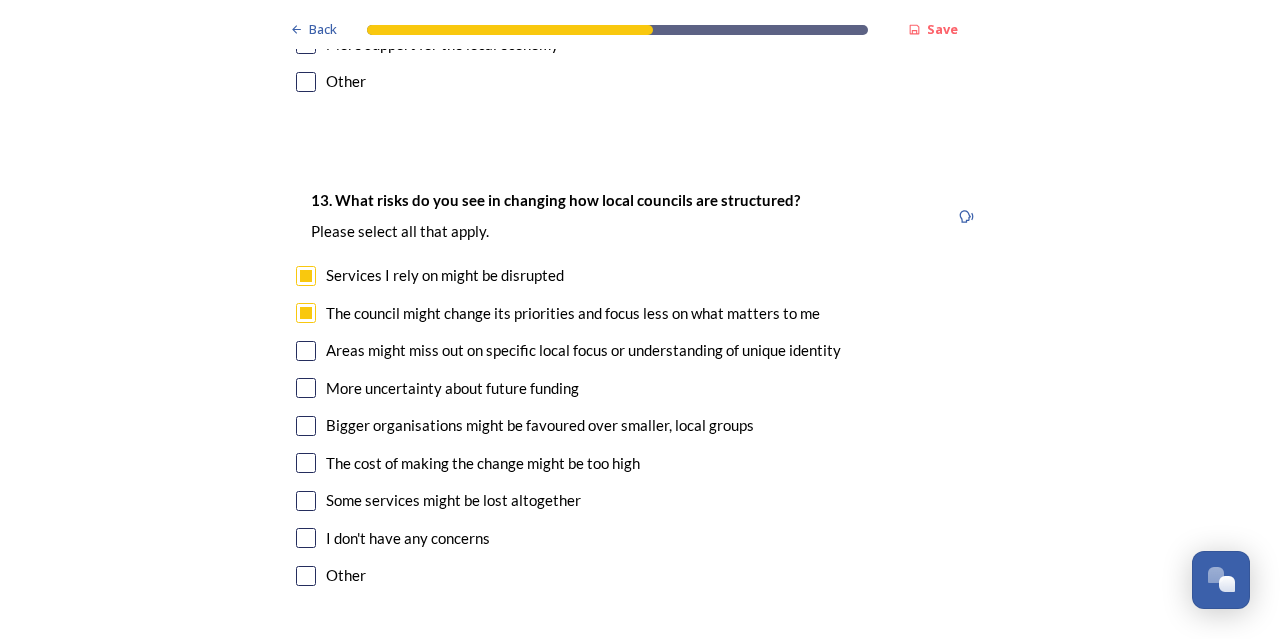 click at bounding box center (306, 351) 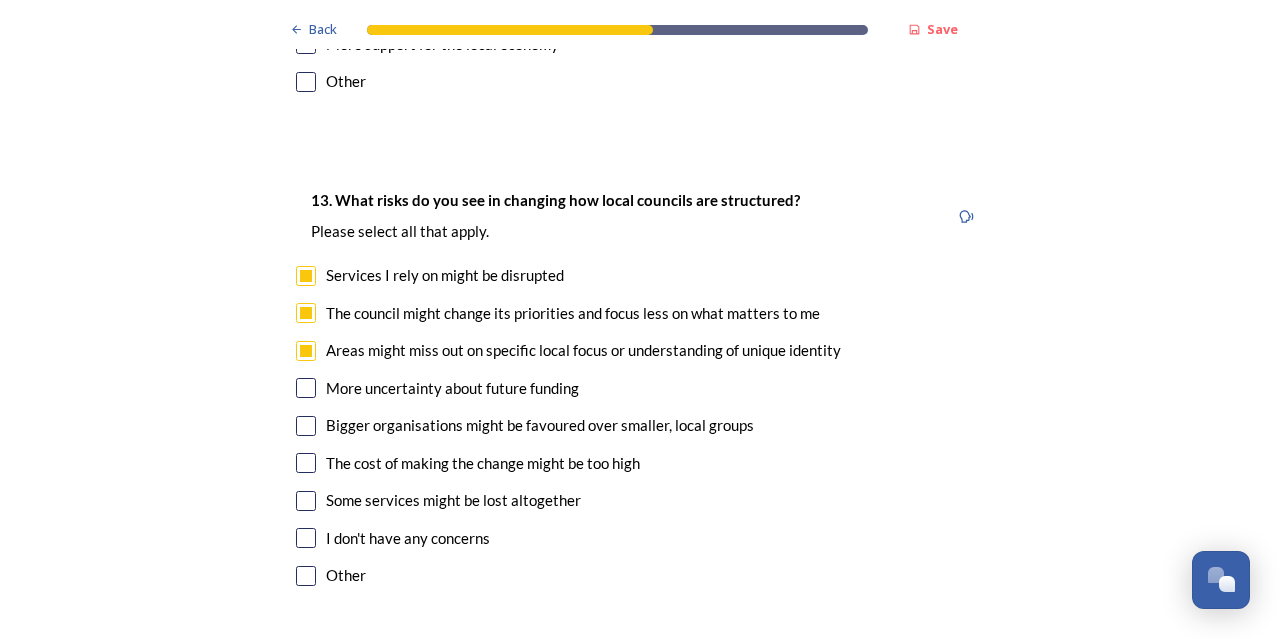 click at bounding box center (306, 426) 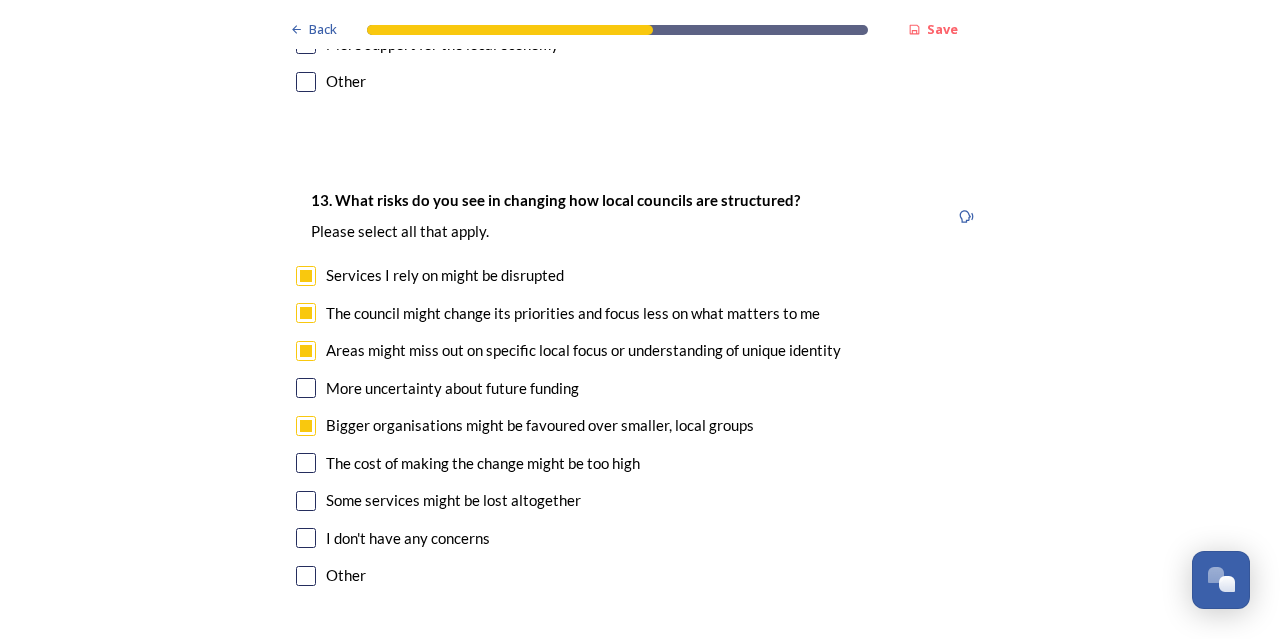 click at bounding box center [306, 501] 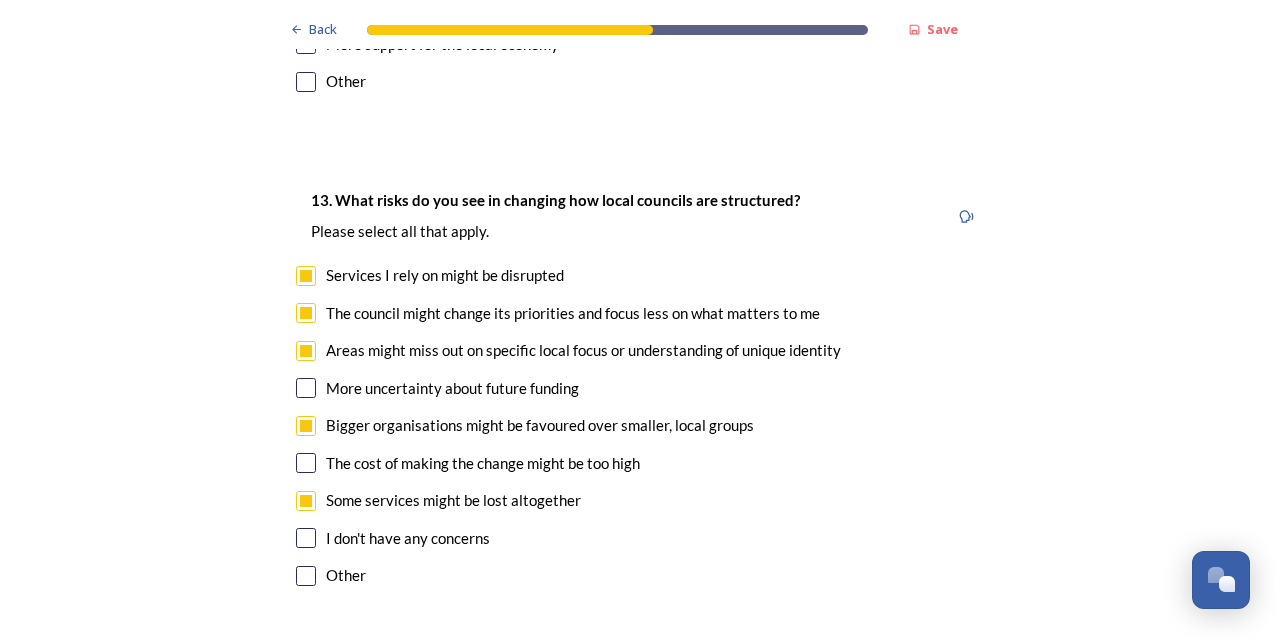 click at bounding box center (306, 463) 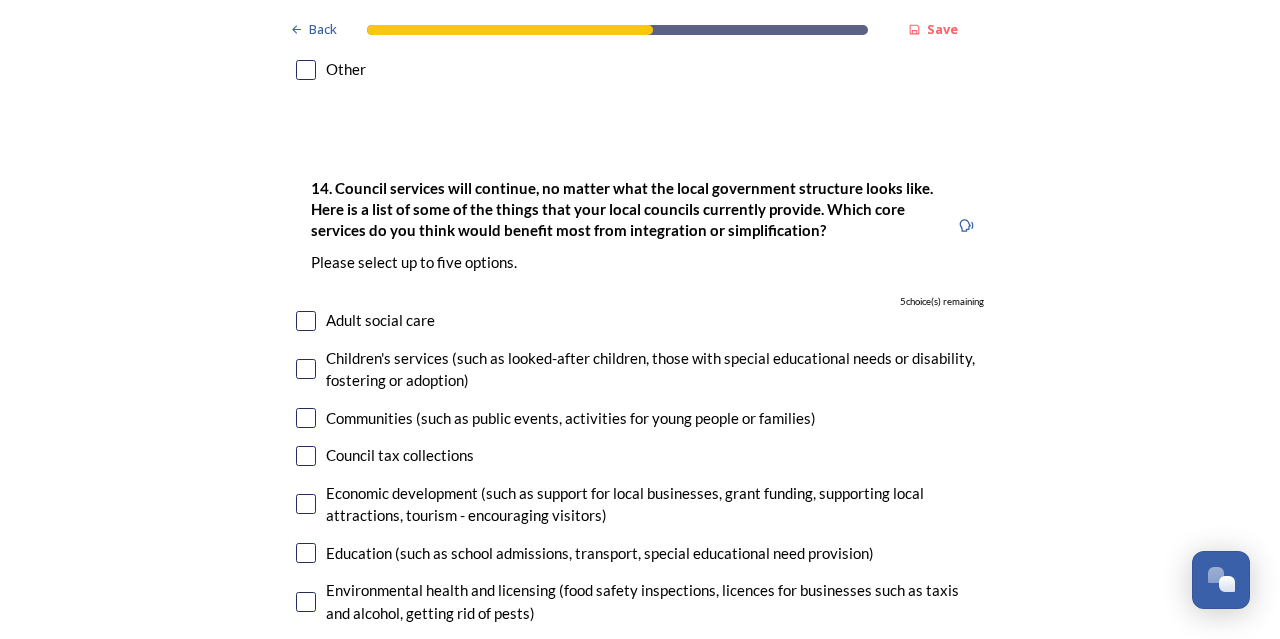 scroll, scrollTop: 4606, scrollLeft: 0, axis: vertical 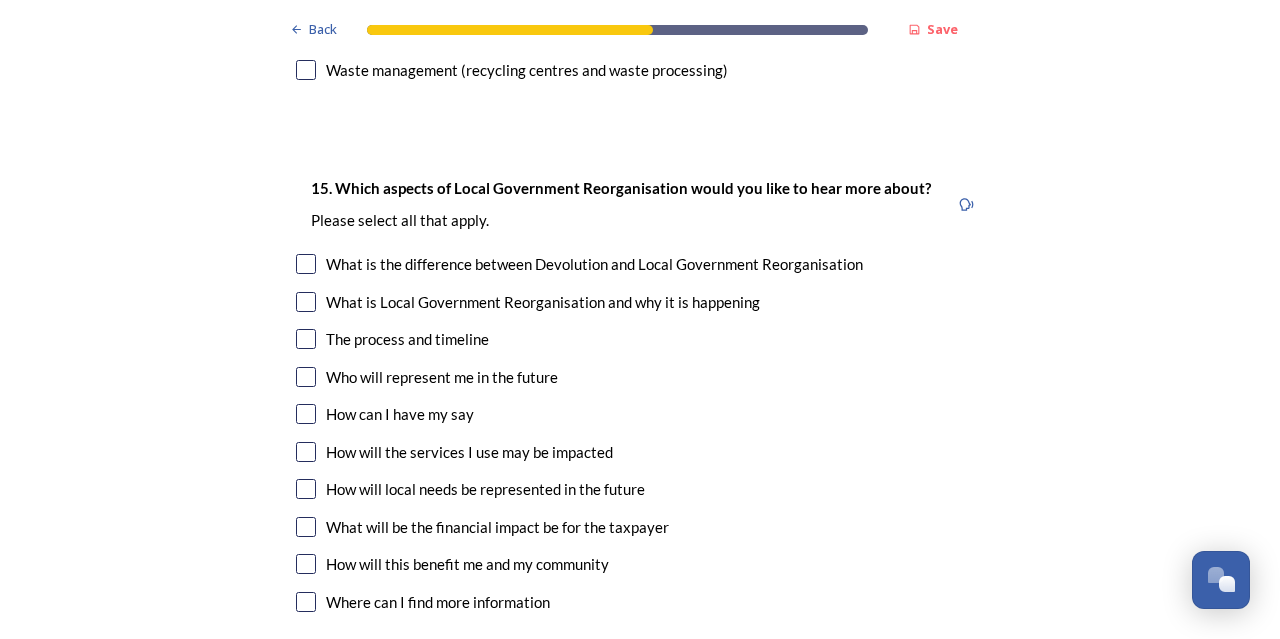 click at bounding box center [306, 302] 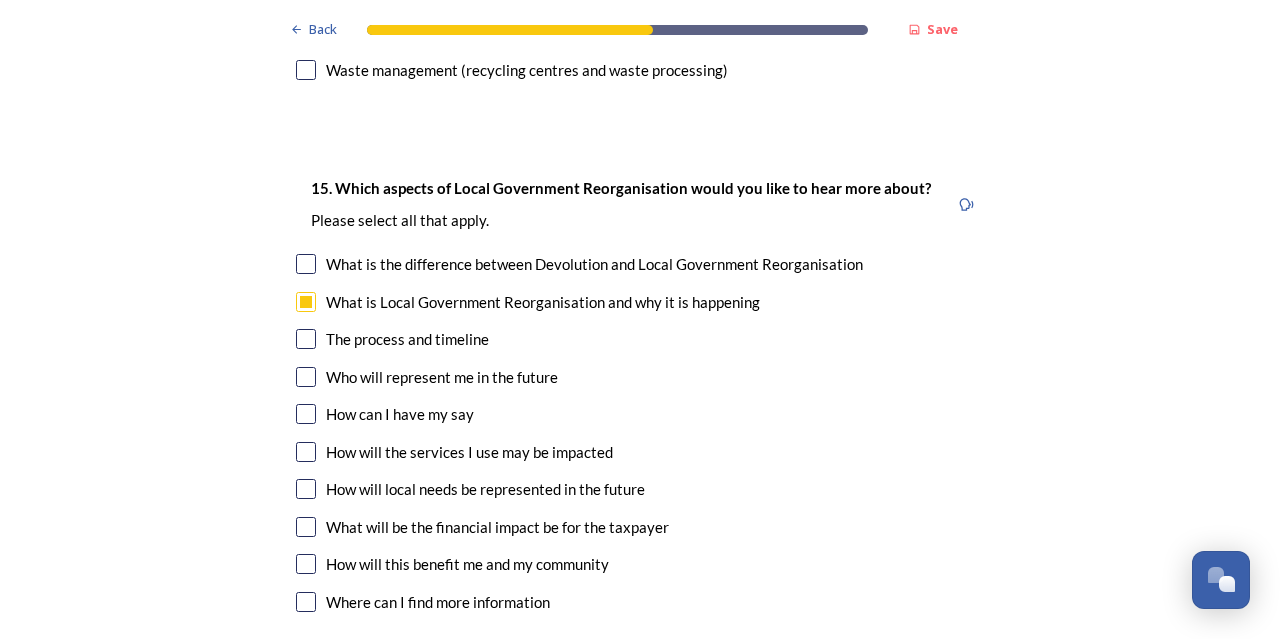 click at bounding box center (306, 339) 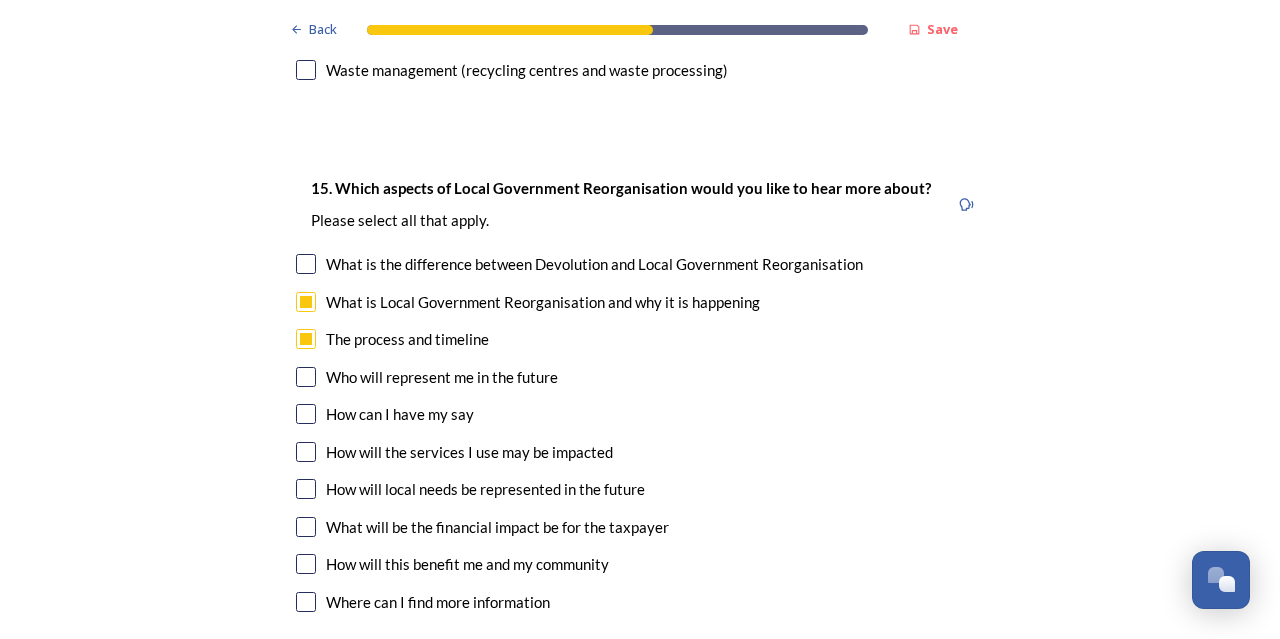 click at bounding box center [306, 377] 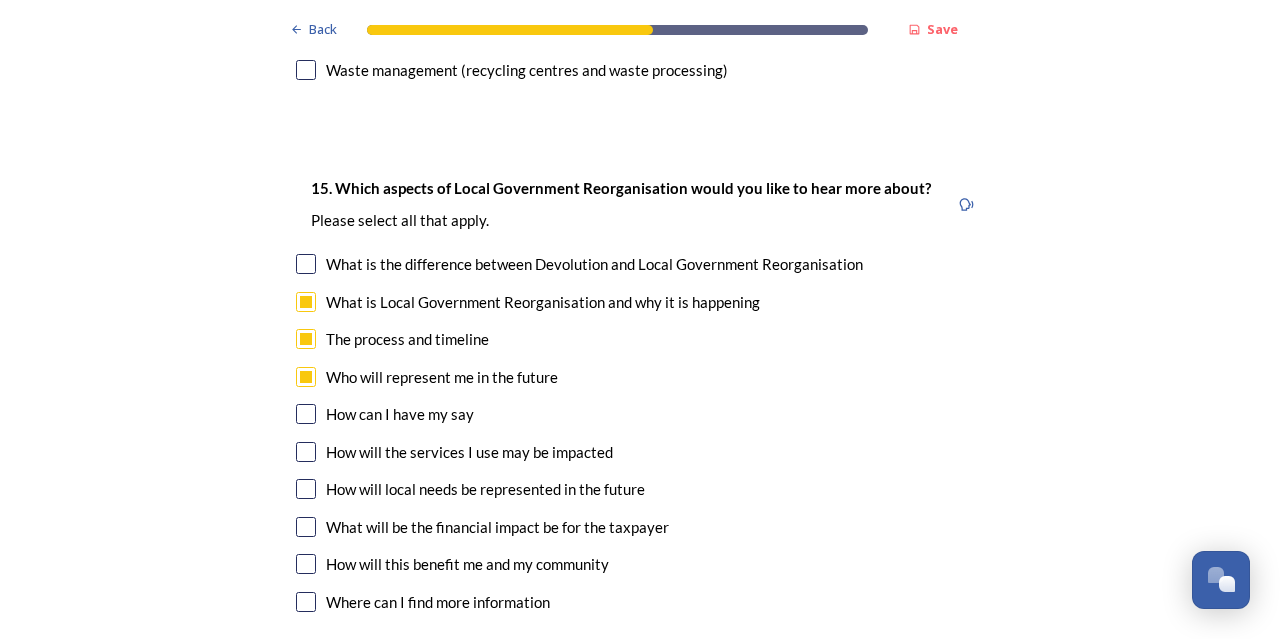 click at bounding box center (306, 452) 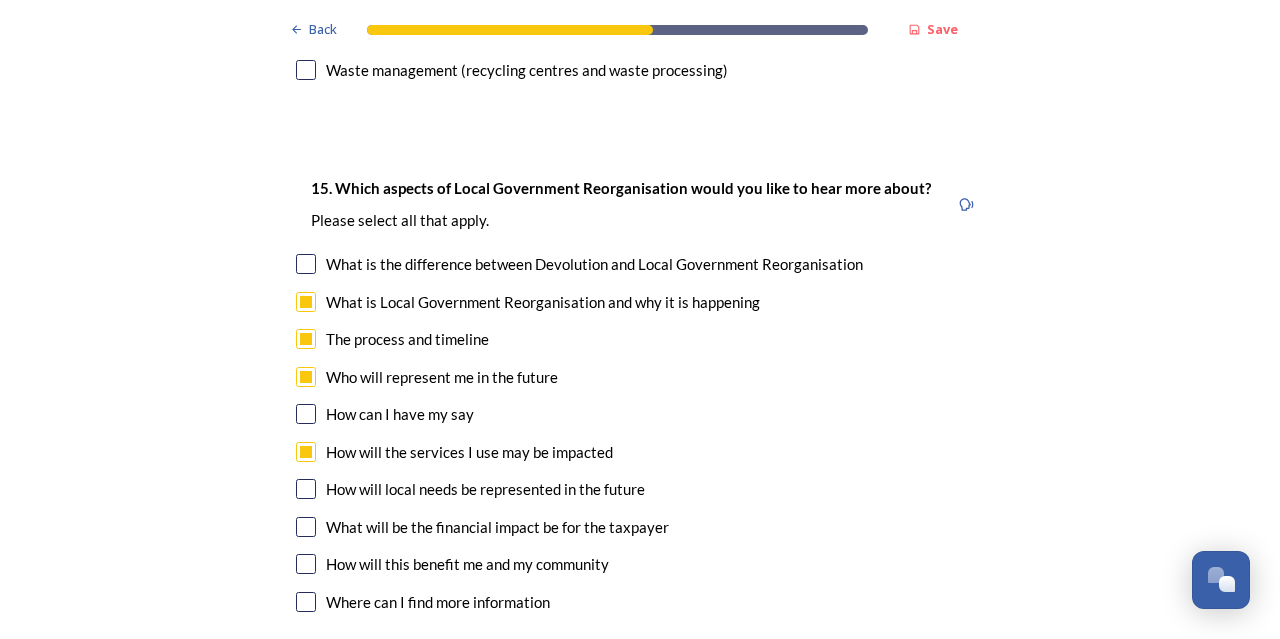 click at bounding box center [306, 489] 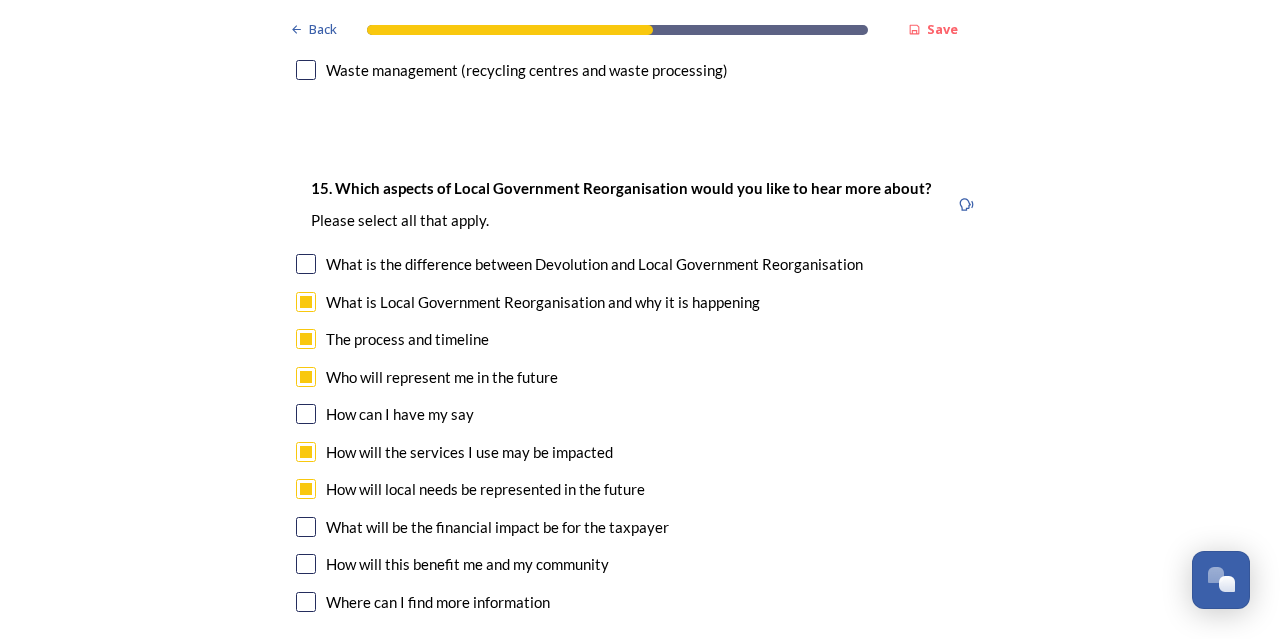 click at bounding box center [306, 564] 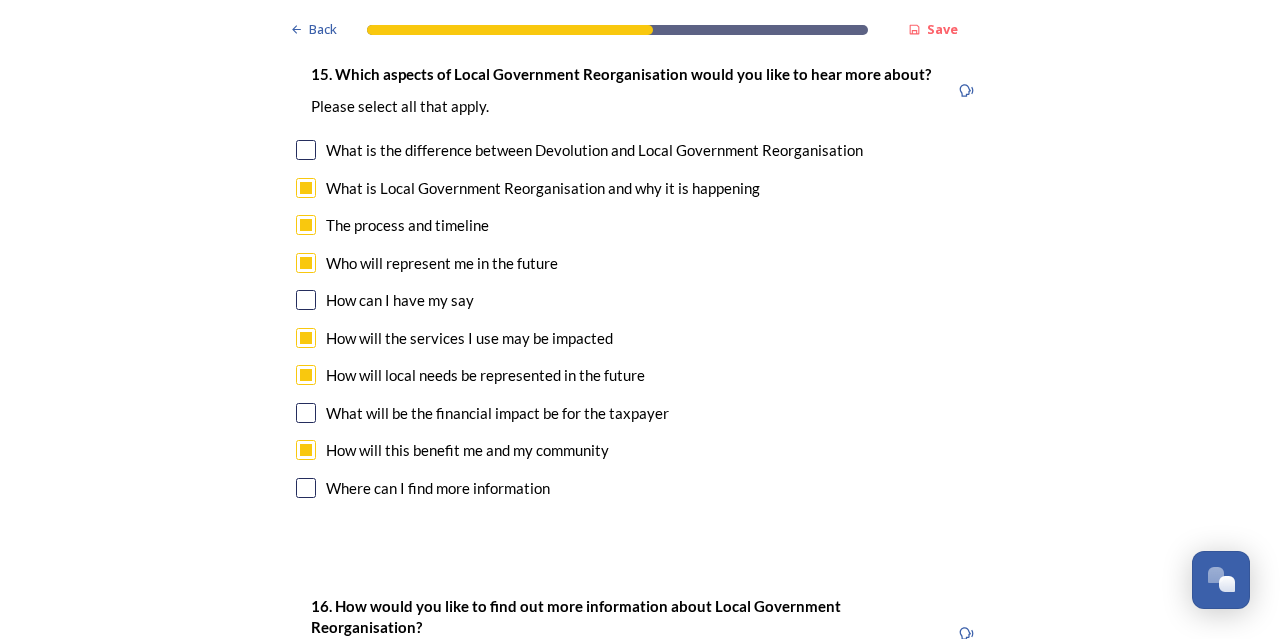 scroll, scrollTop: 5810, scrollLeft: 0, axis: vertical 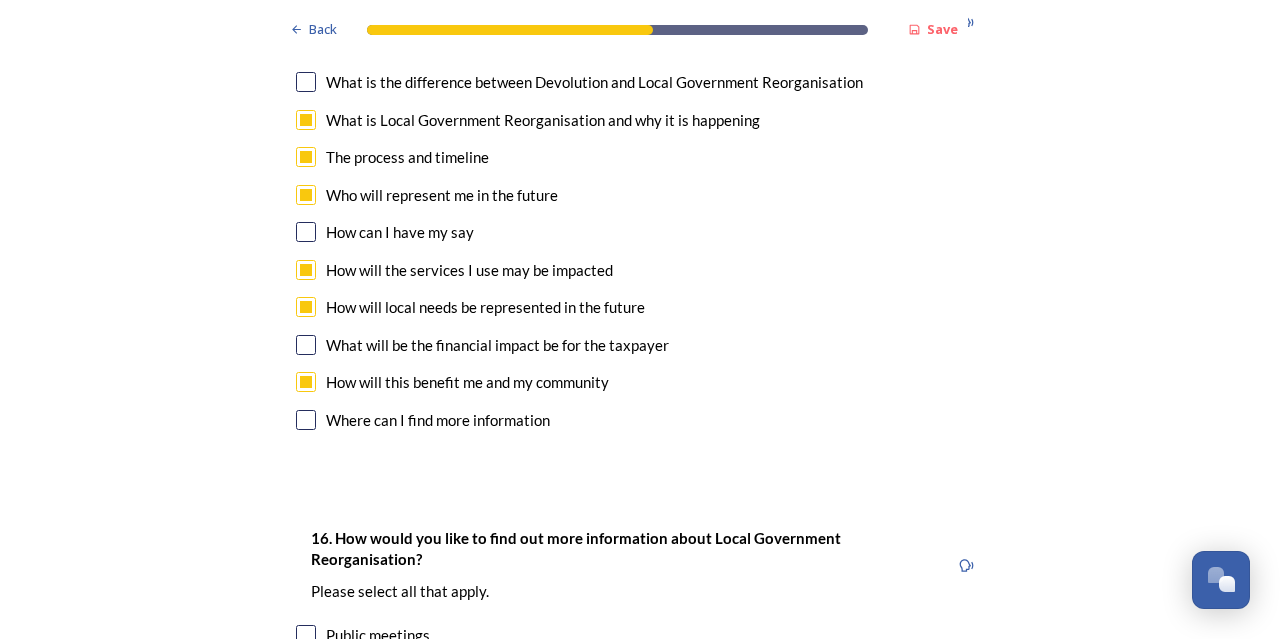 click at bounding box center (306, 420) 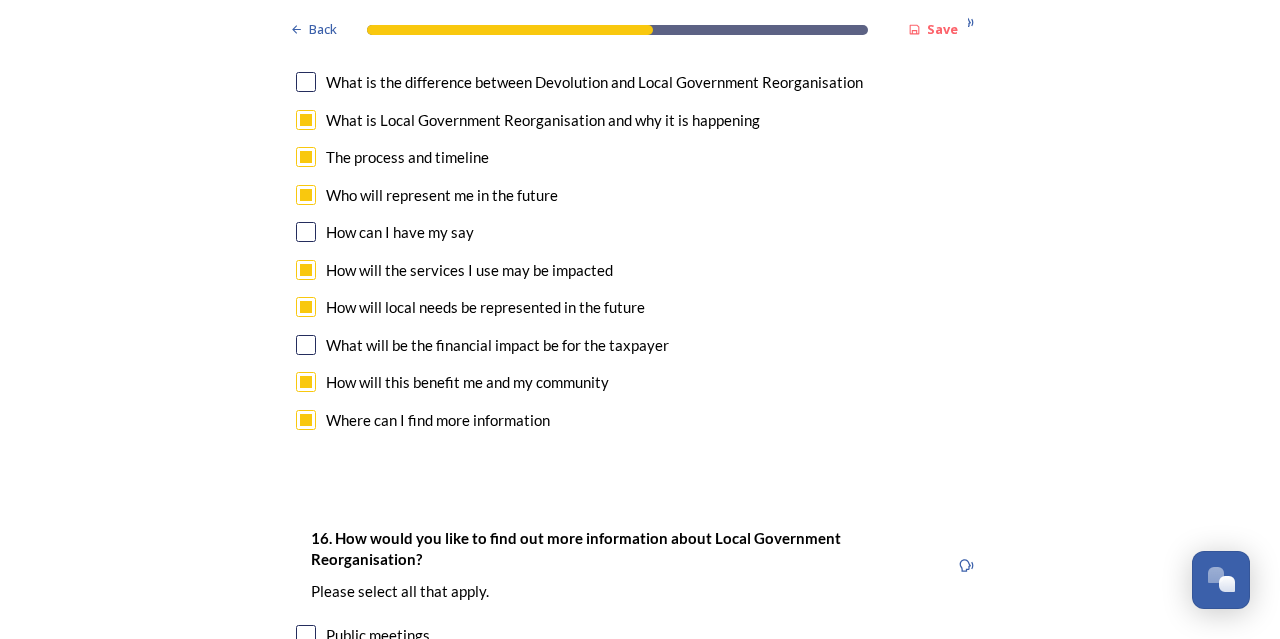 click at bounding box center [306, 345] 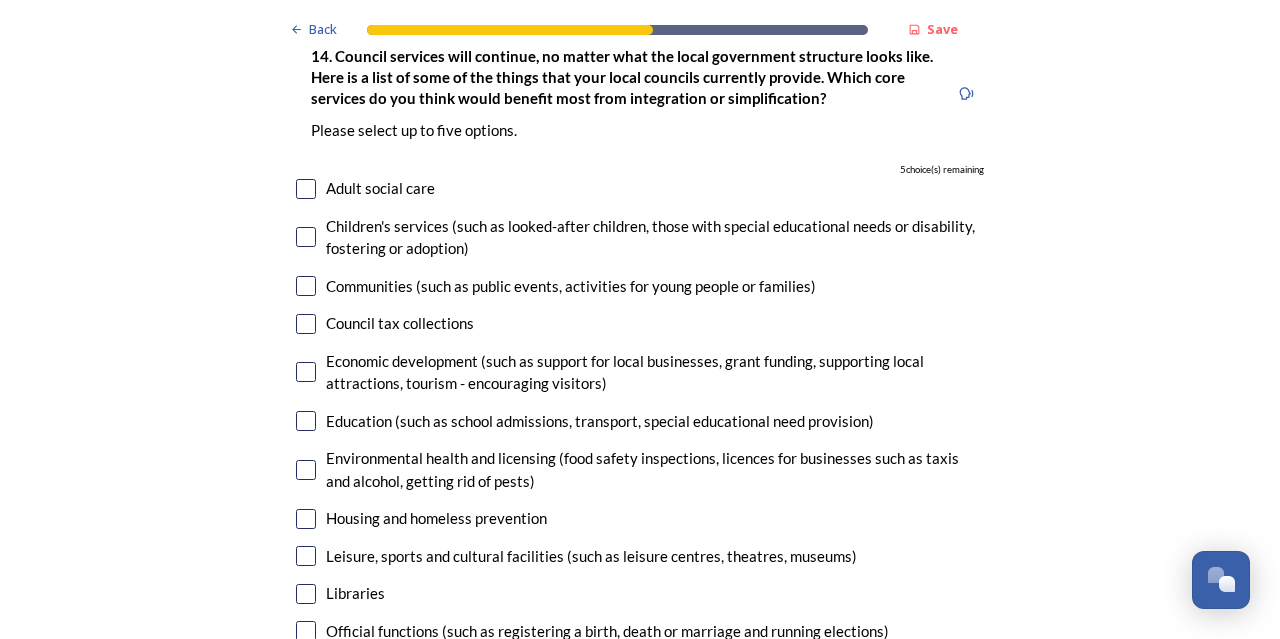 scroll, scrollTop: 4738, scrollLeft: 0, axis: vertical 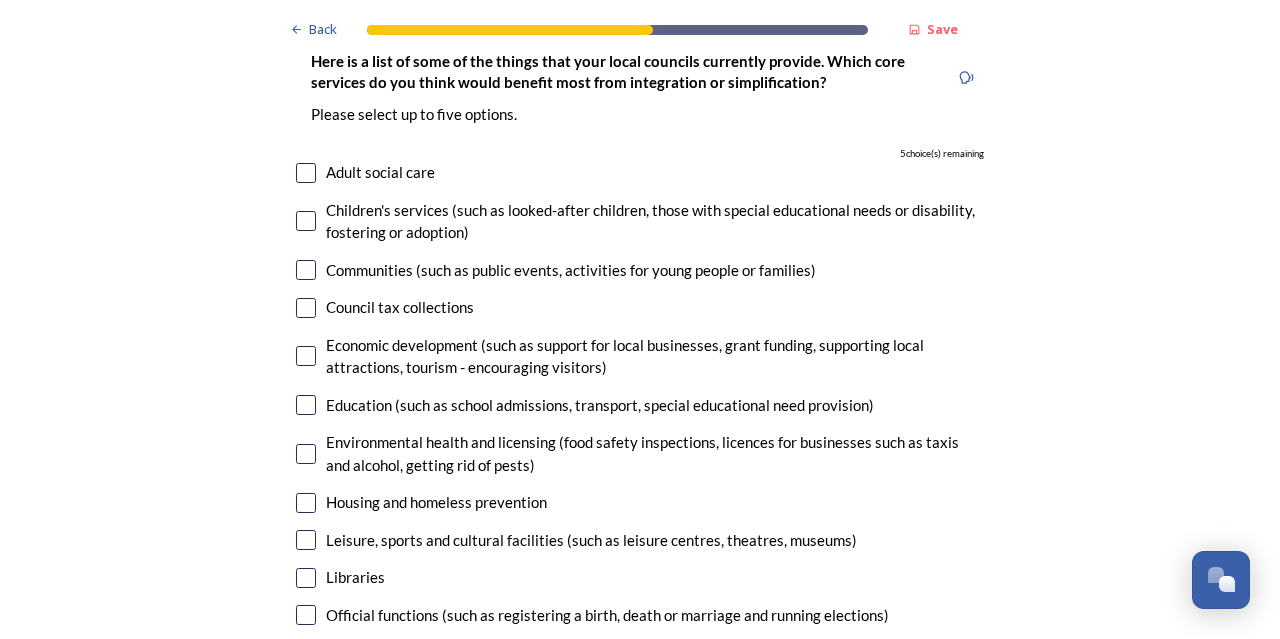 click at bounding box center [306, 454] 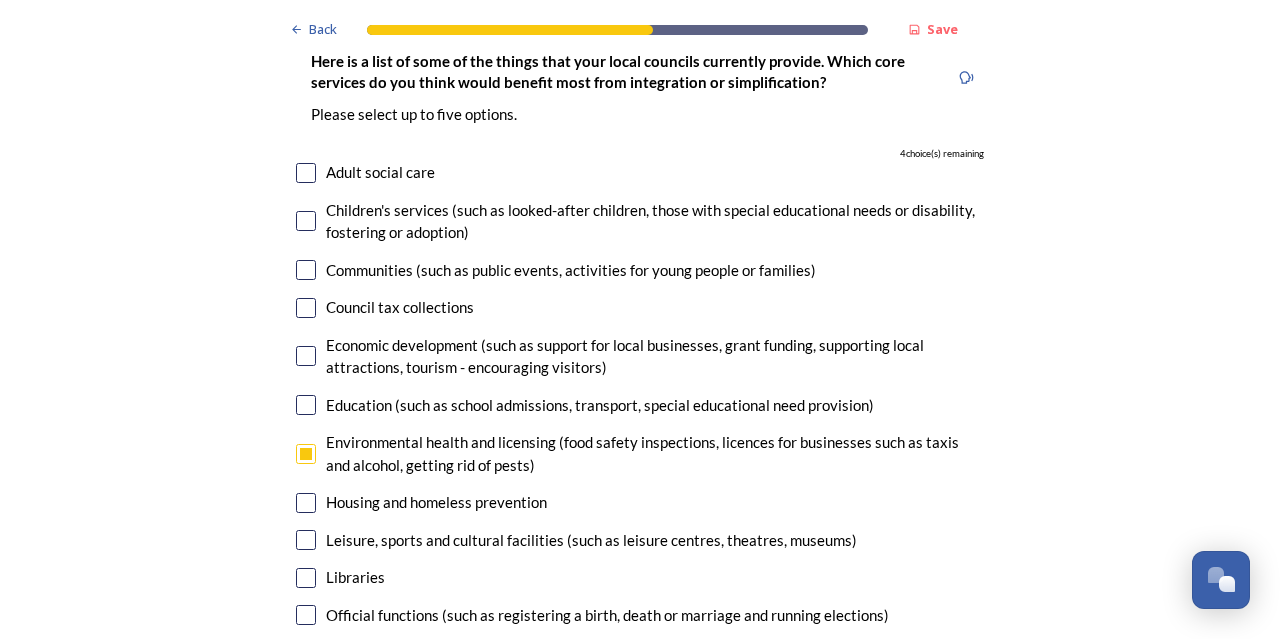 click at bounding box center (306, 503) 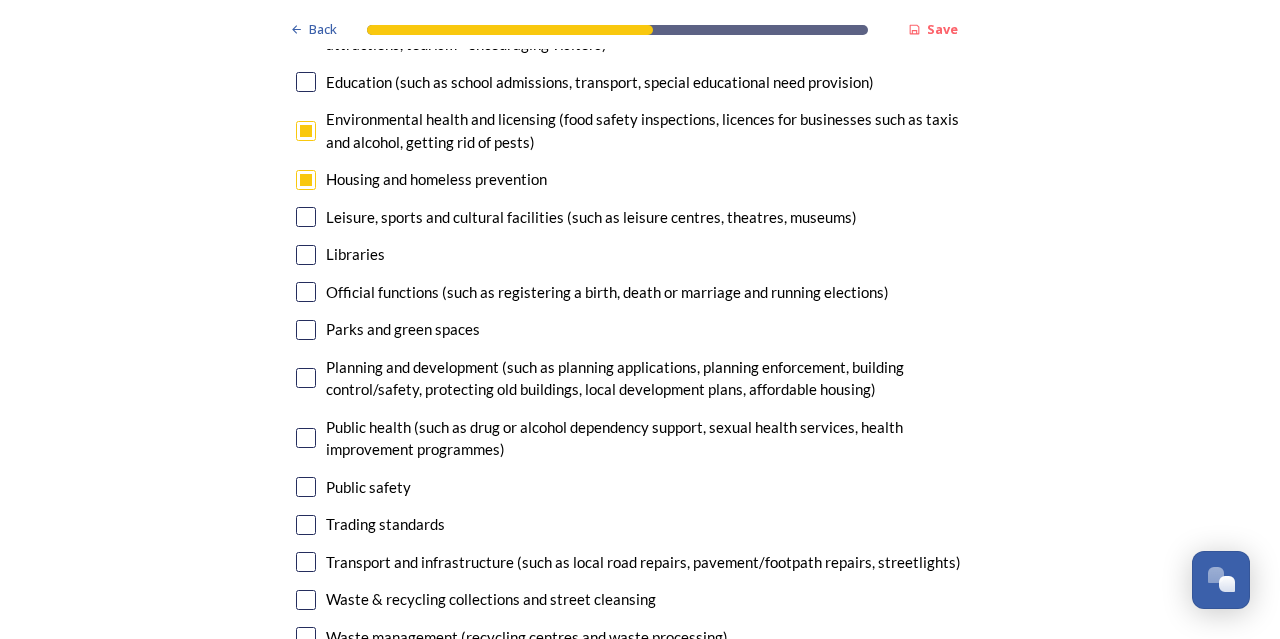 scroll, scrollTop: 5076, scrollLeft: 0, axis: vertical 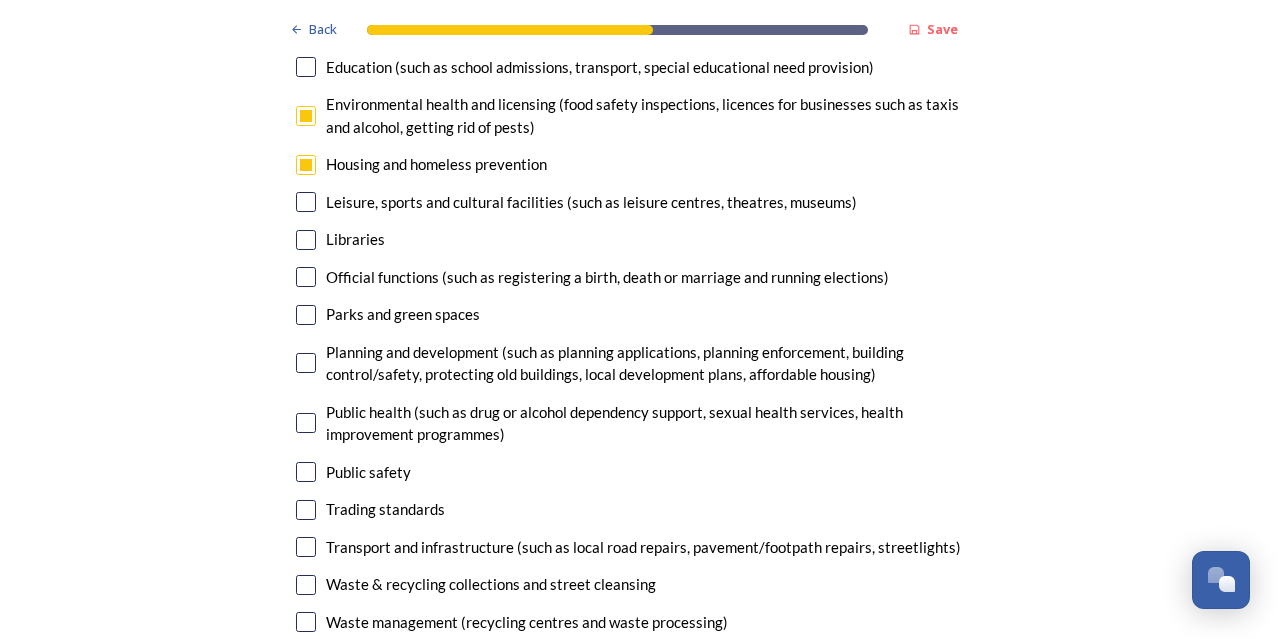 click at bounding box center (306, 363) 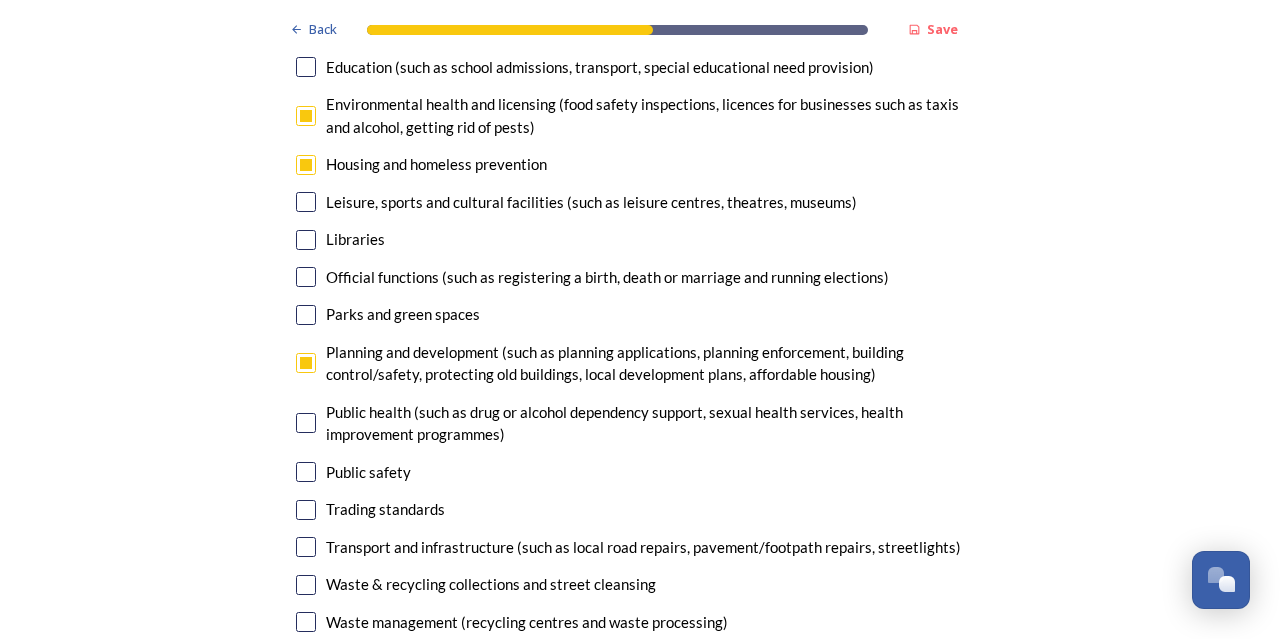 click at bounding box center [306, 423] 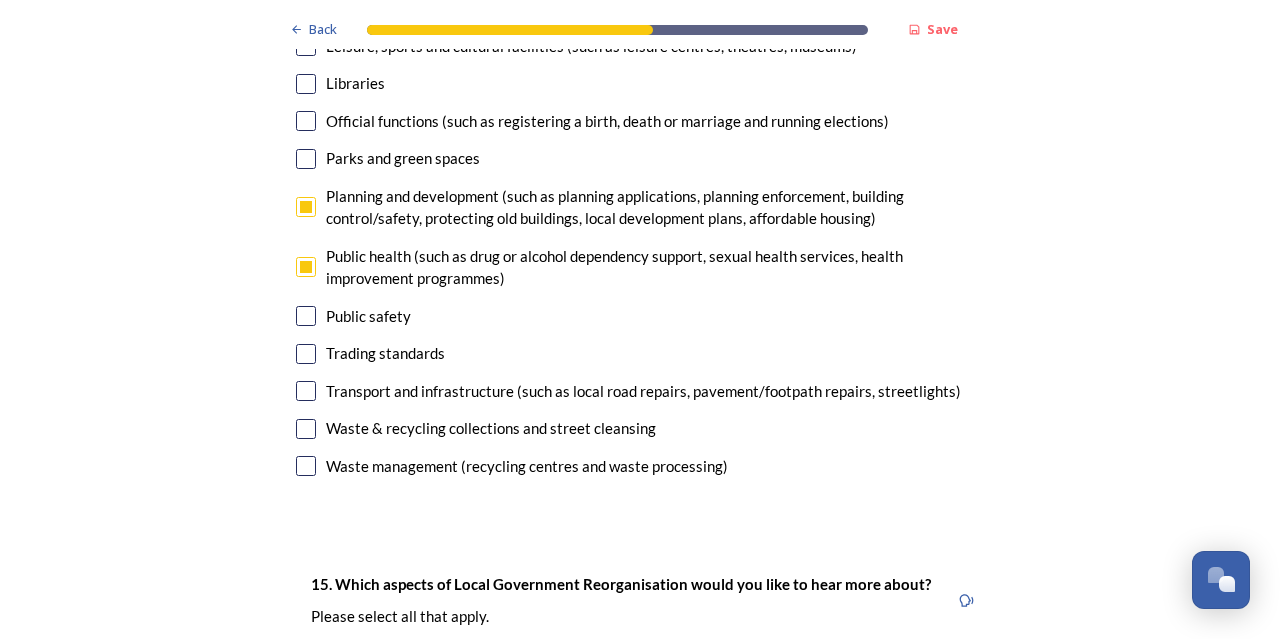 scroll, scrollTop: 5248, scrollLeft: 0, axis: vertical 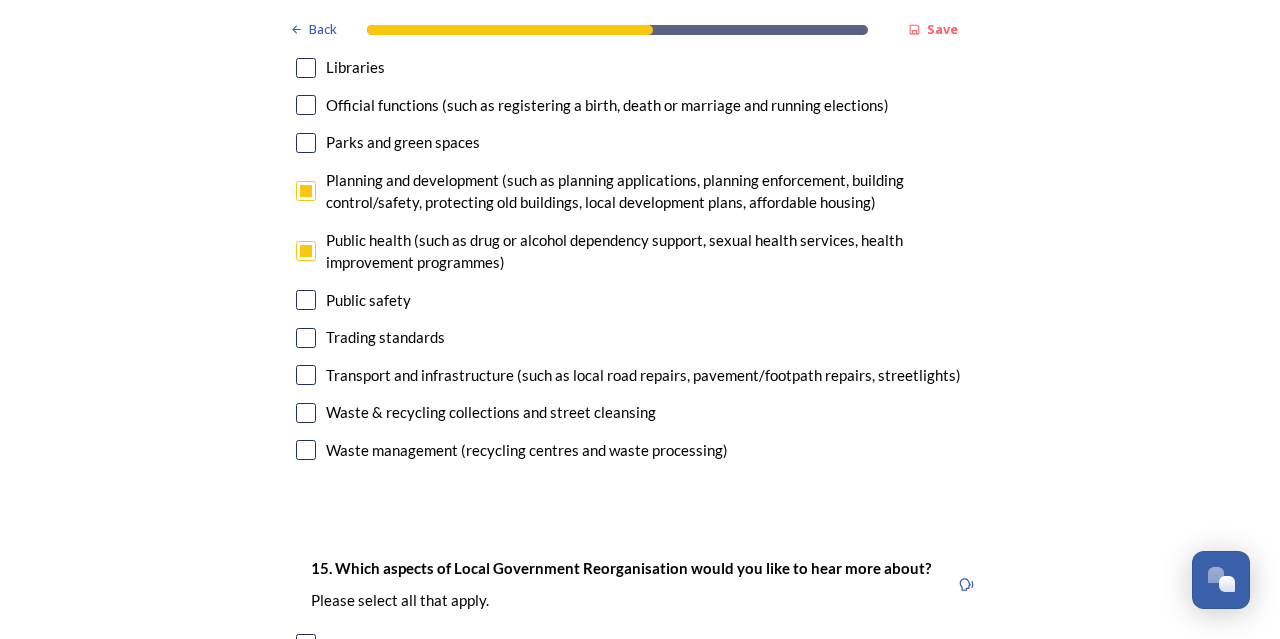click at bounding box center [306, 375] 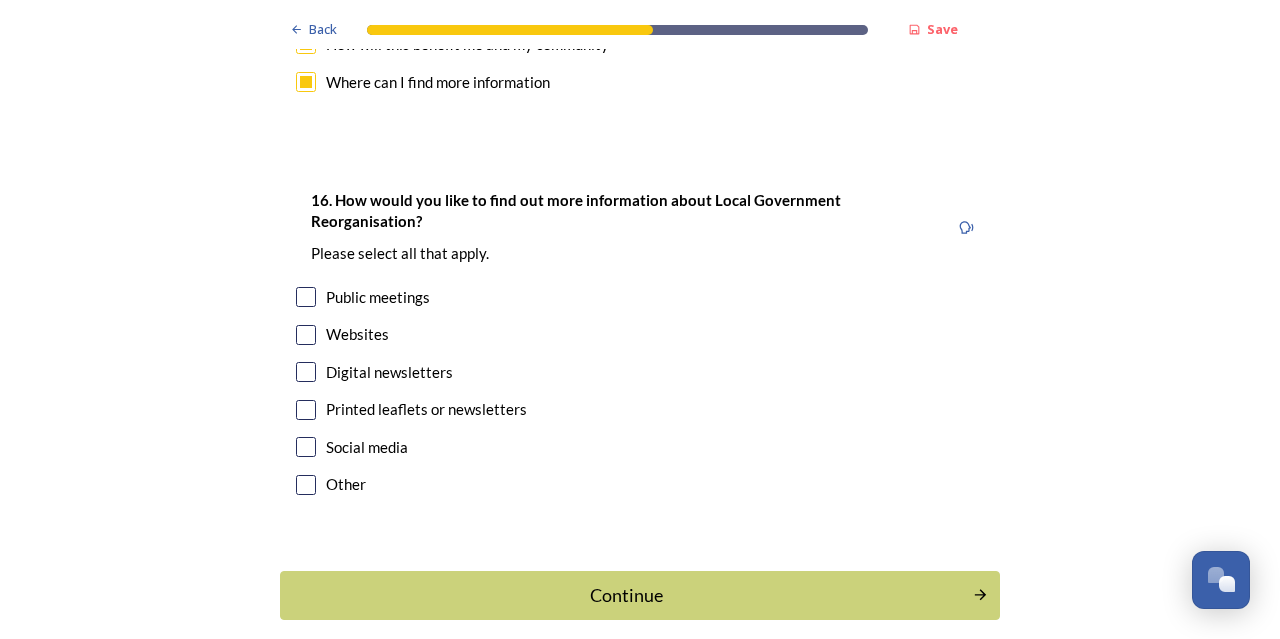 scroll, scrollTop: 6164, scrollLeft: 0, axis: vertical 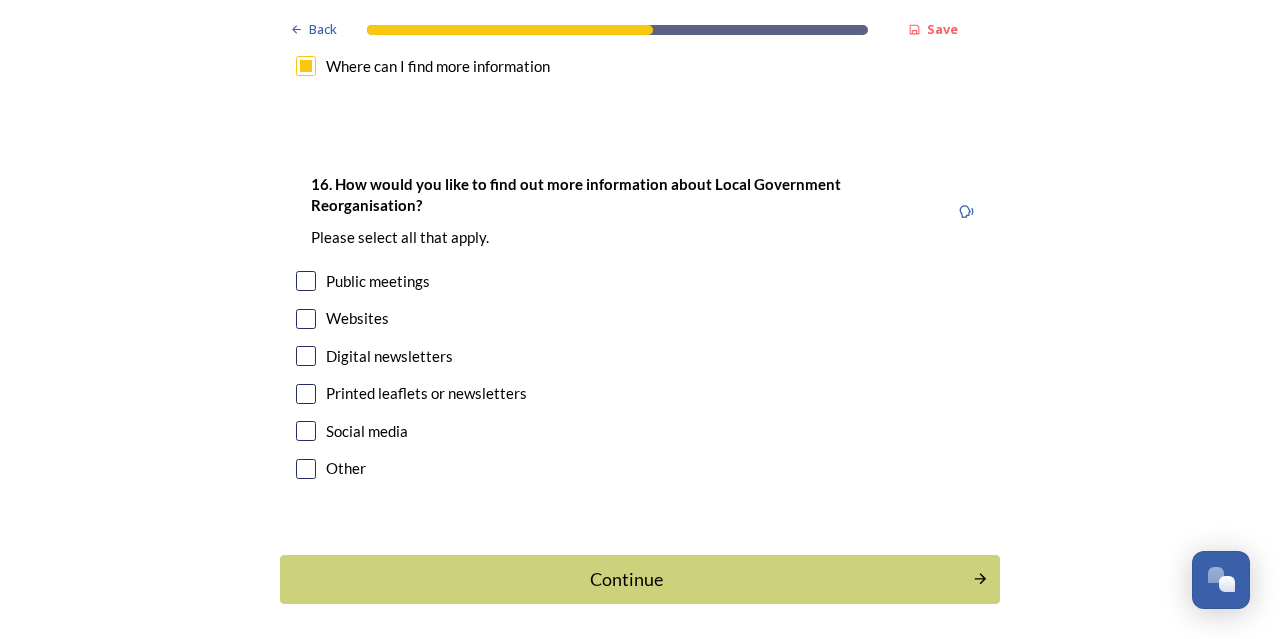 click at bounding box center [306, 356] 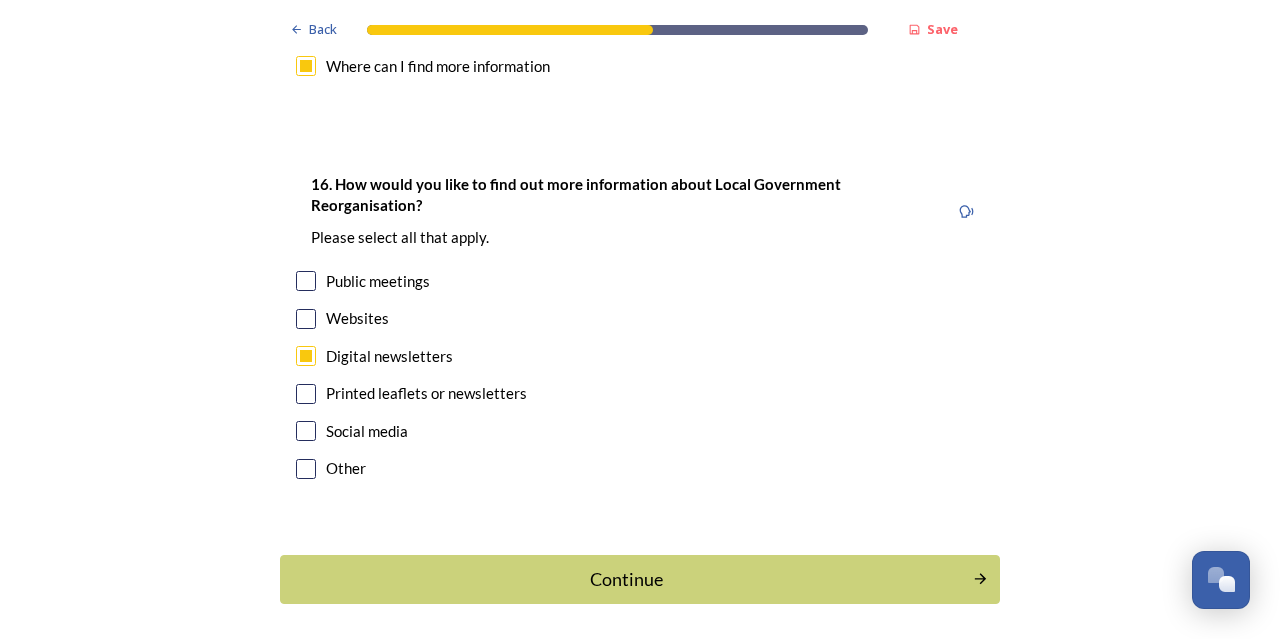 click at bounding box center [306, 431] 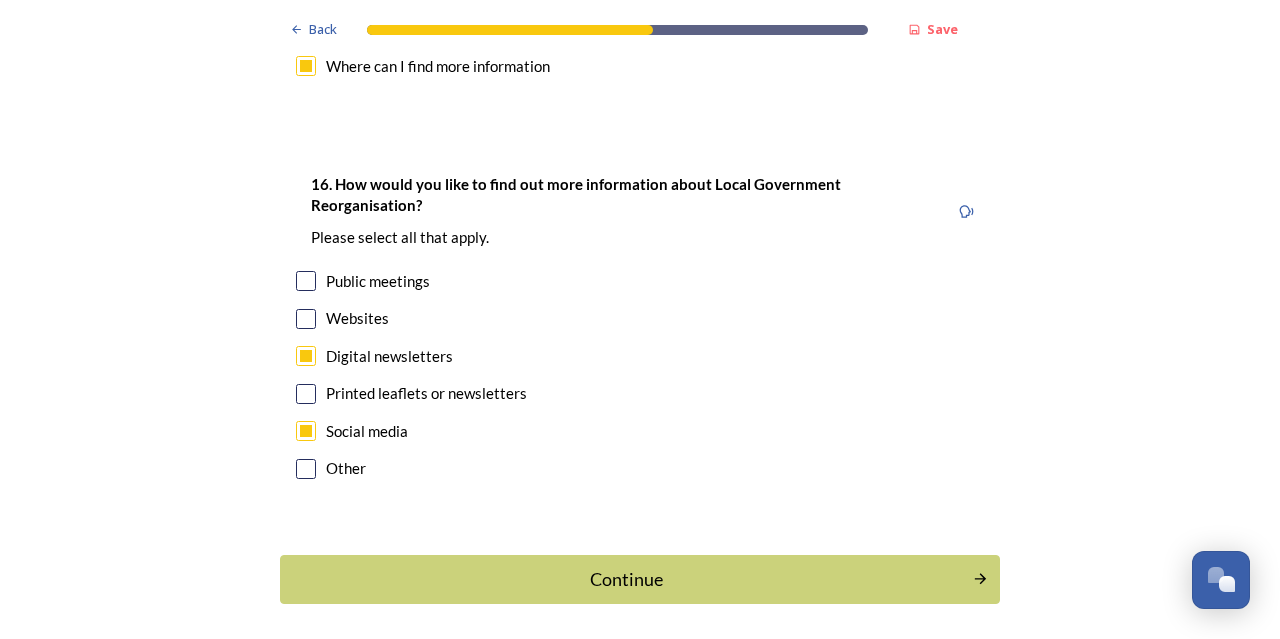 click at bounding box center [306, 319] 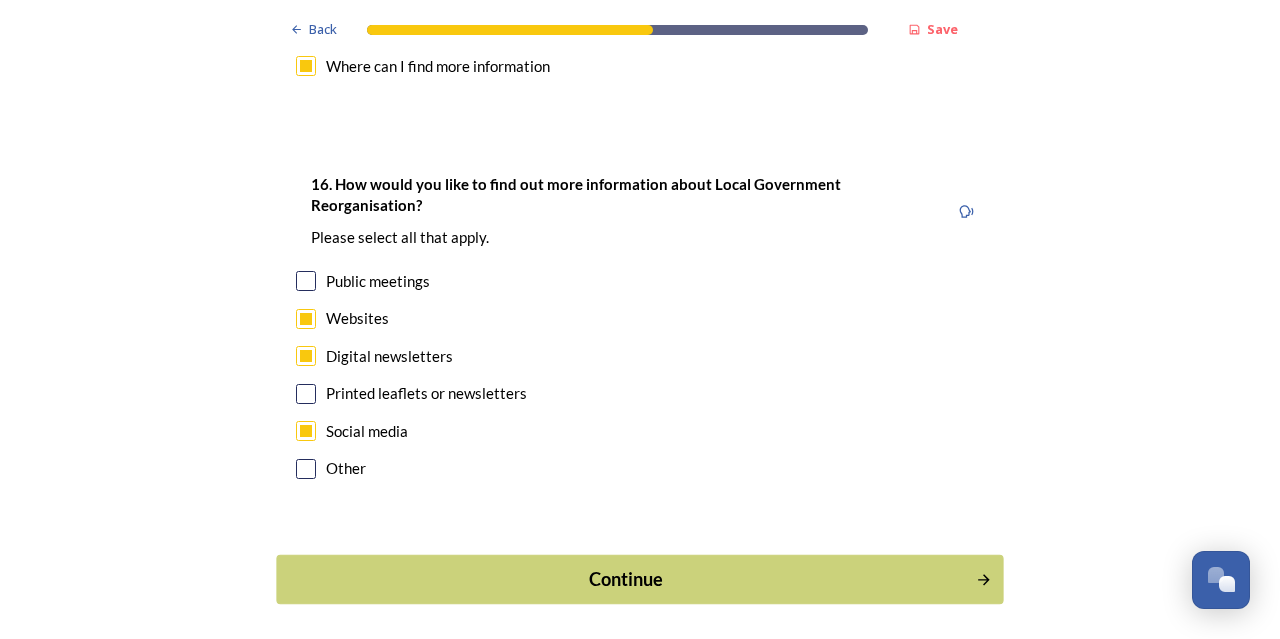 click on "Continue" at bounding box center (626, 579) 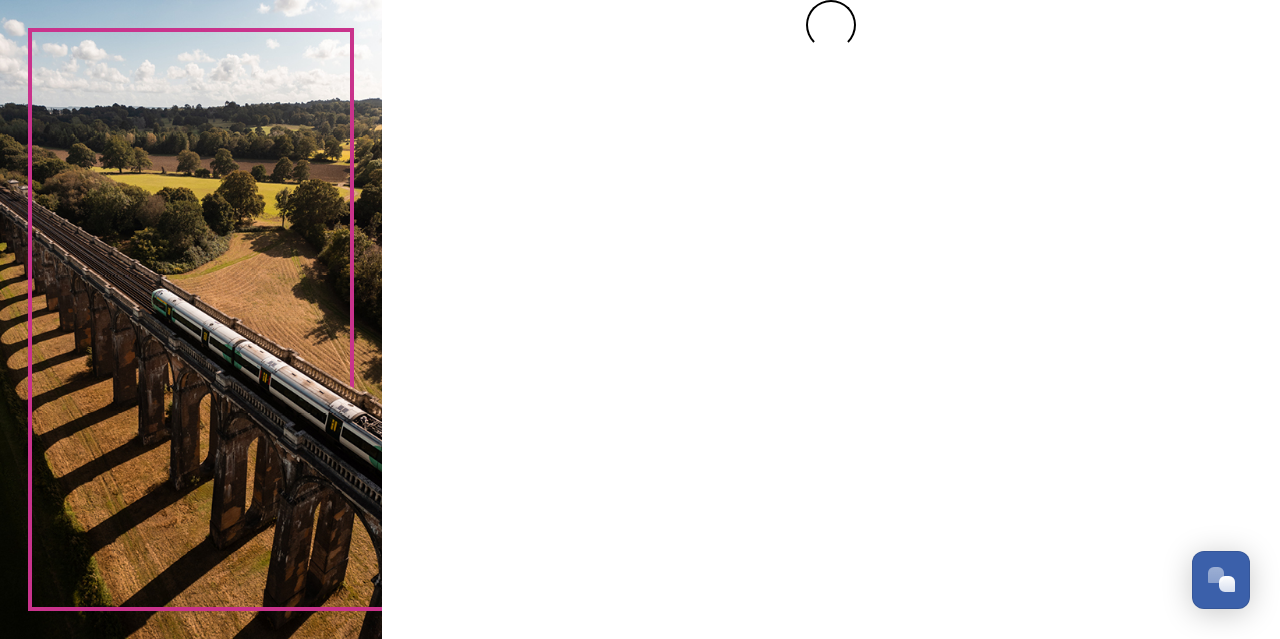 scroll, scrollTop: 0, scrollLeft: 0, axis: both 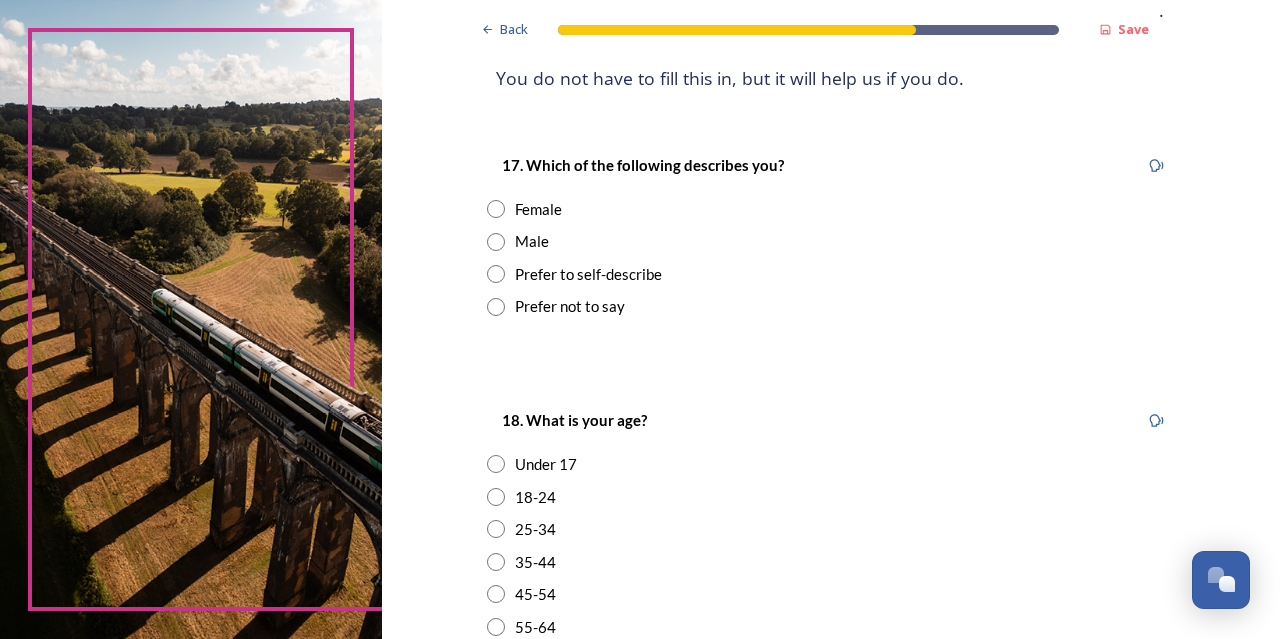 click at bounding box center [496, 209] 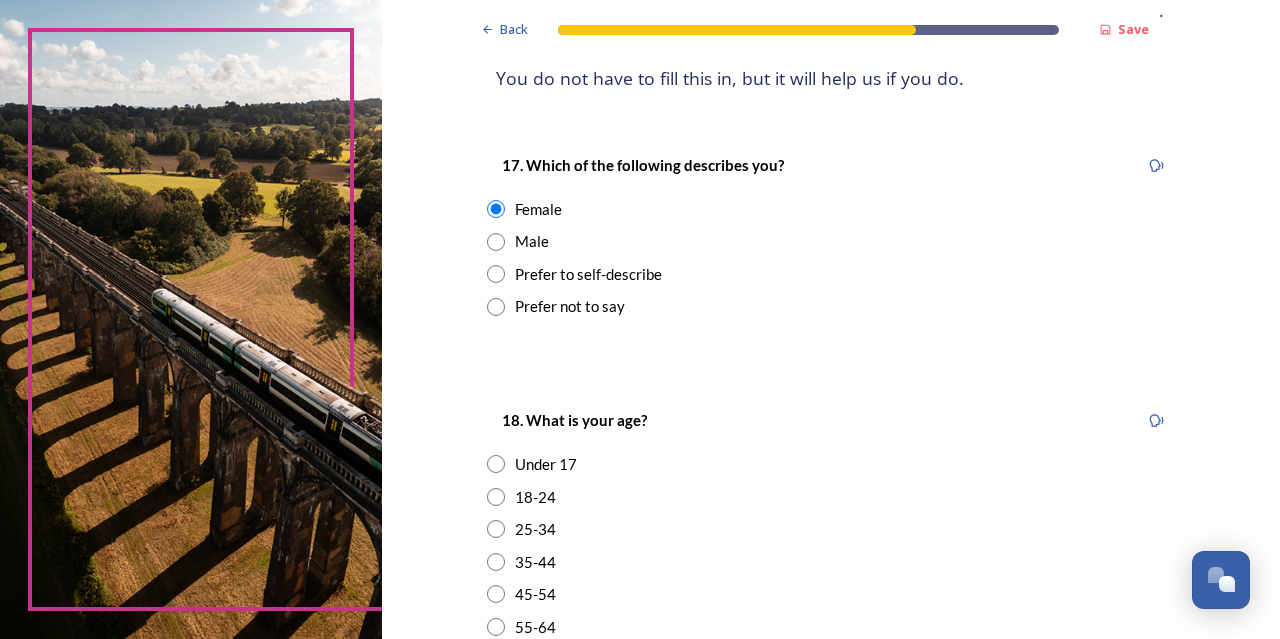 click at bounding box center (496, 562) 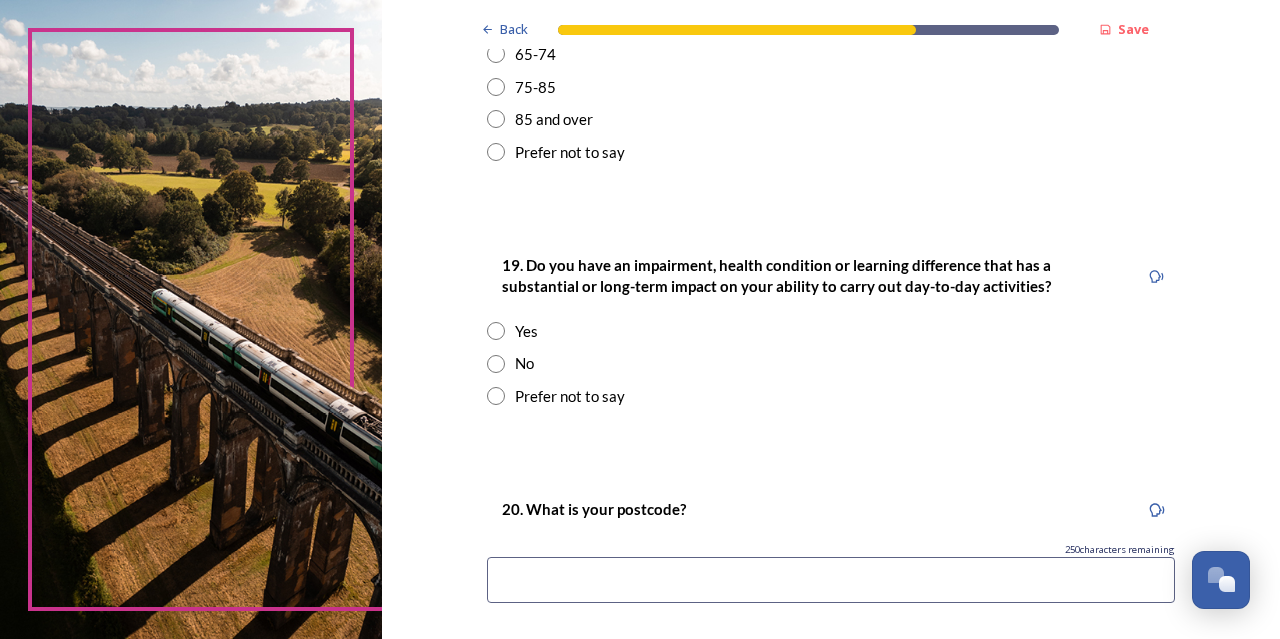 scroll, scrollTop: 892, scrollLeft: 0, axis: vertical 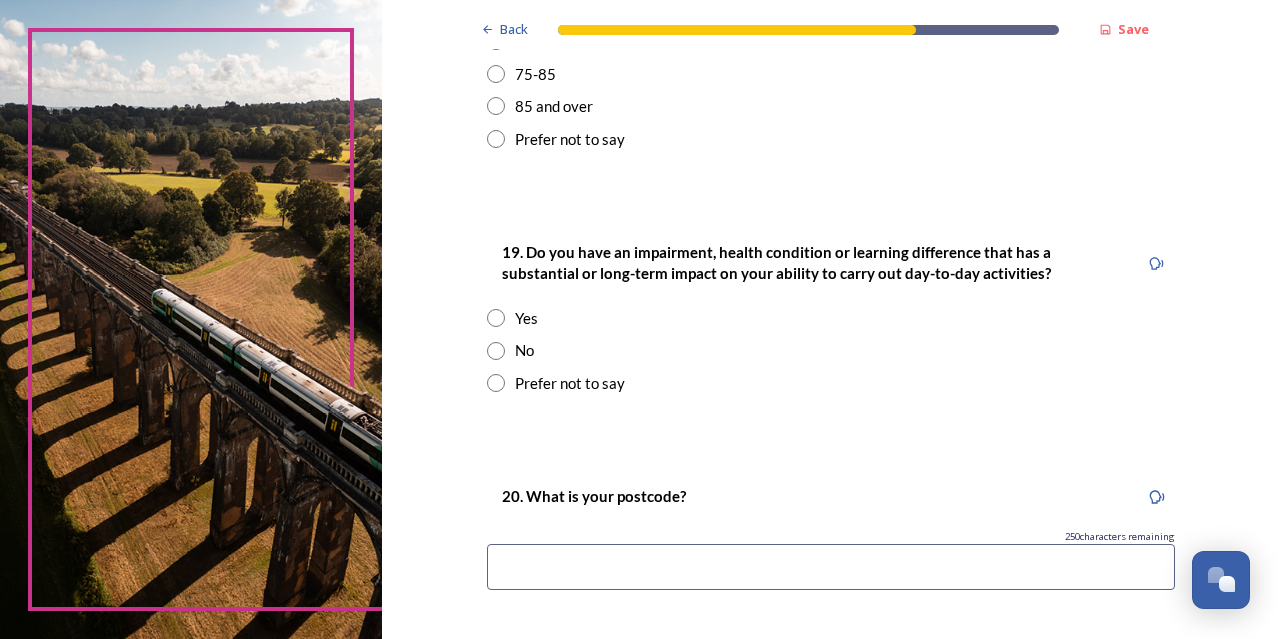 click at bounding box center (496, 318) 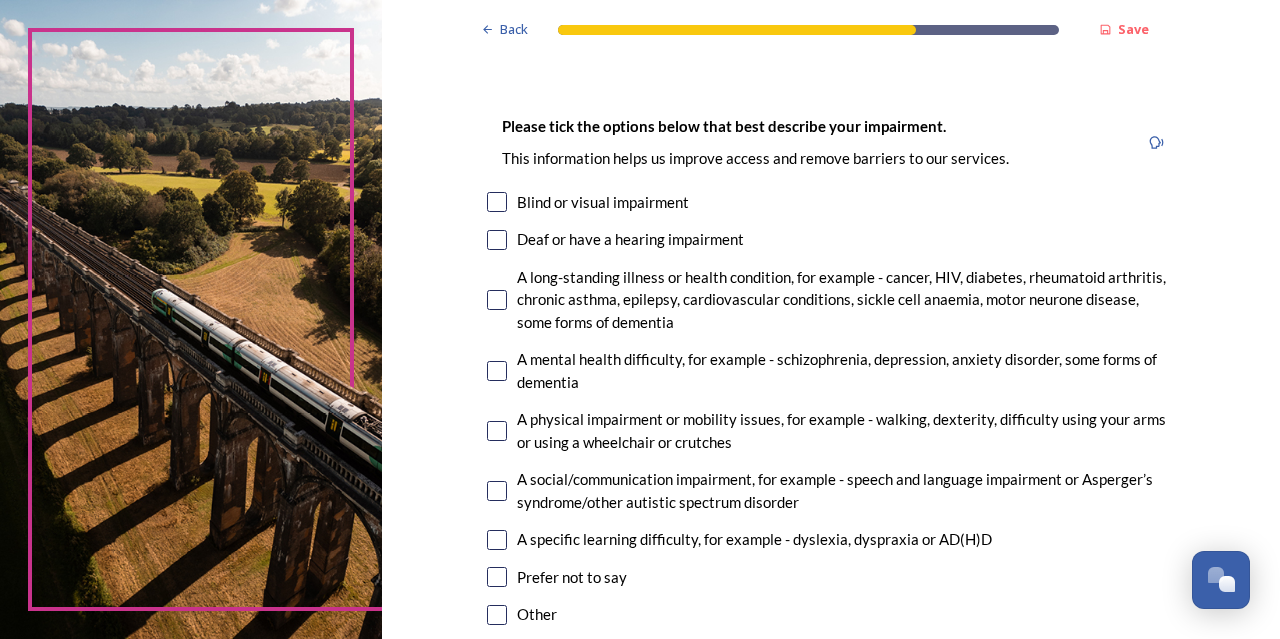 scroll, scrollTop: 1278, scrollLeft: 0, axis: vertical 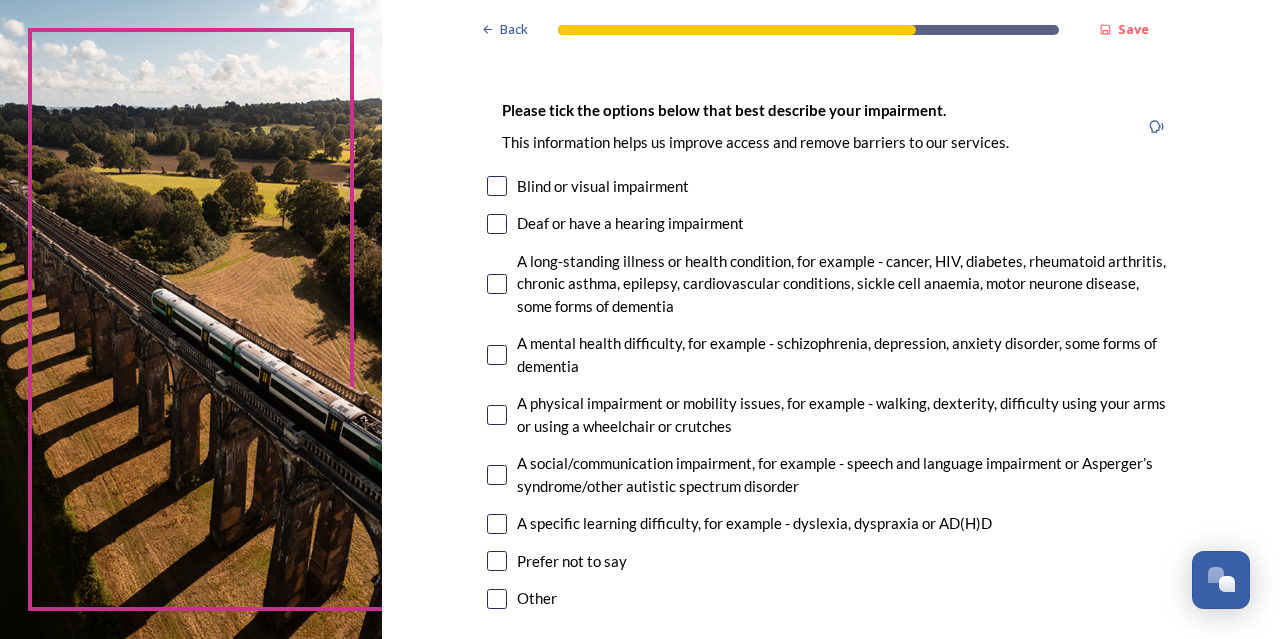 click at bounding box center (497, 284) 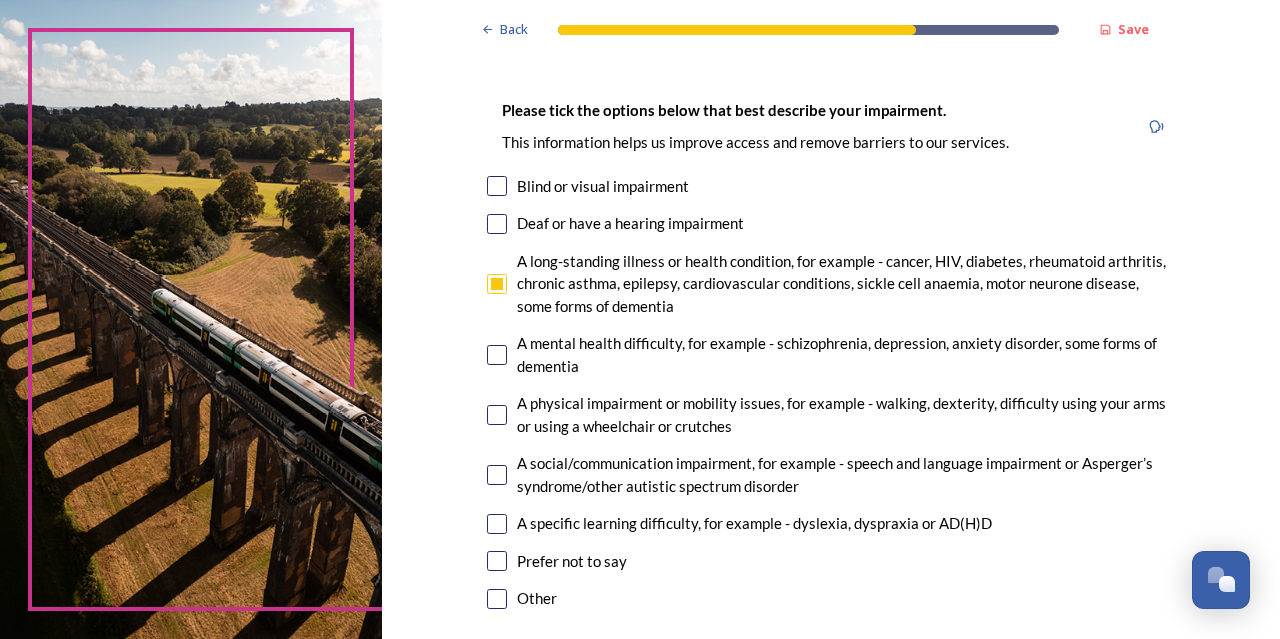click at bounding box center [497, 415] 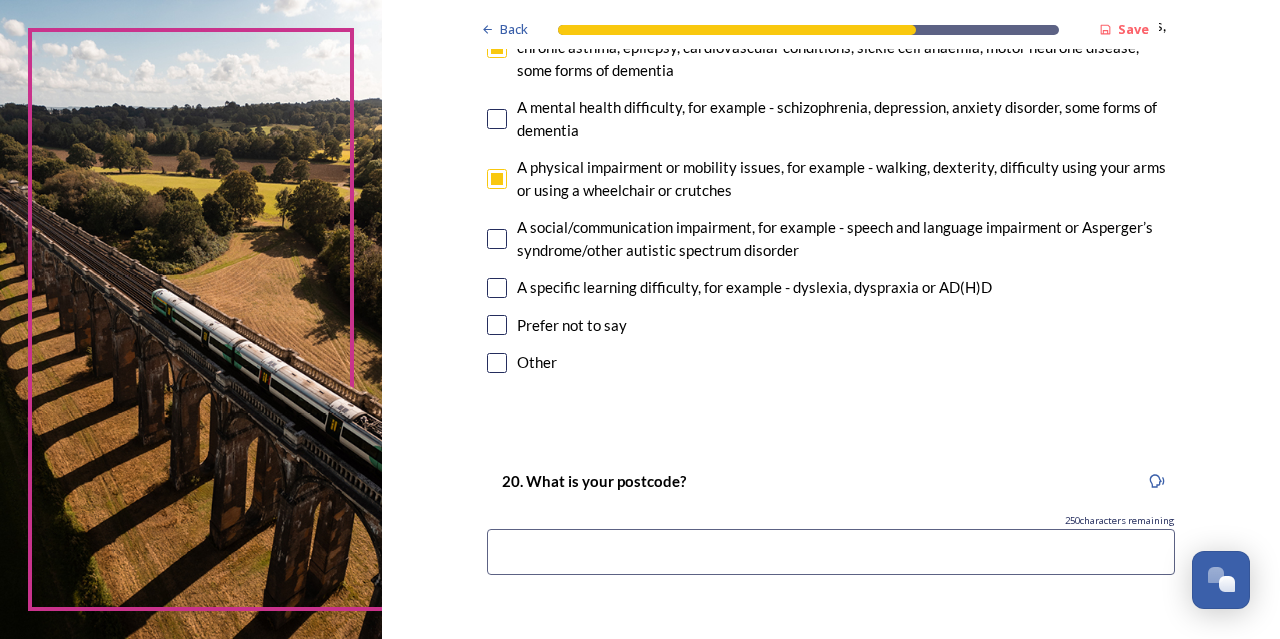 scroll, scrollTop: 1545, scrollLeft: 0, axis: vertical 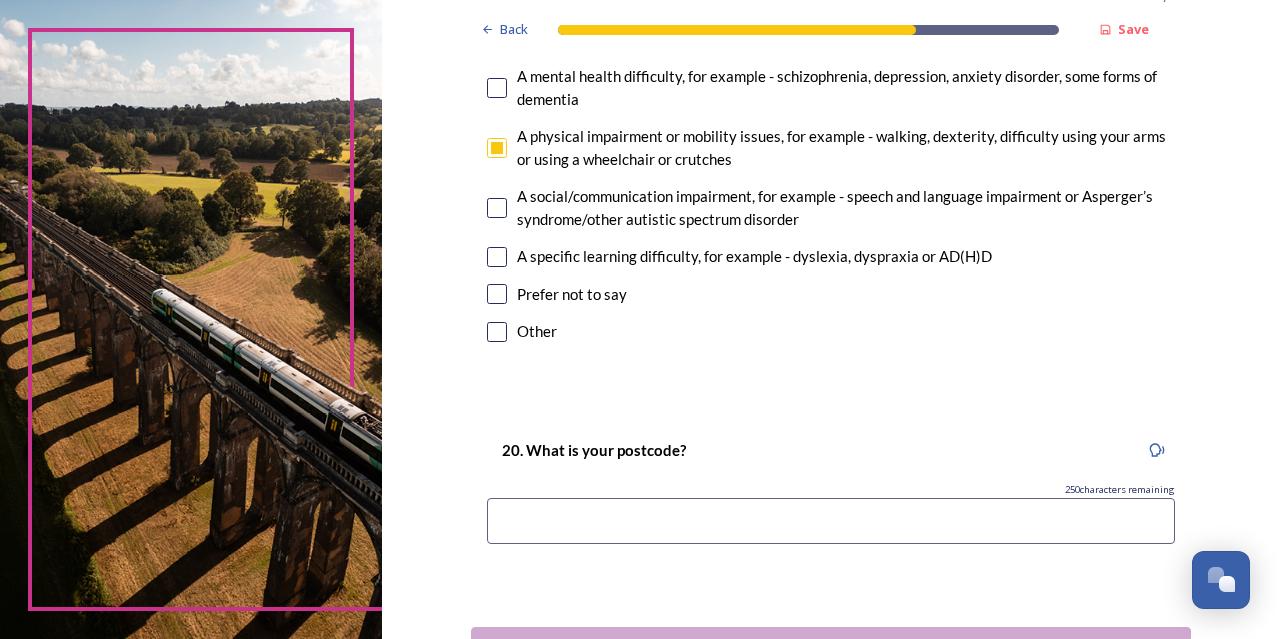 click at bounding box center (831, 521) 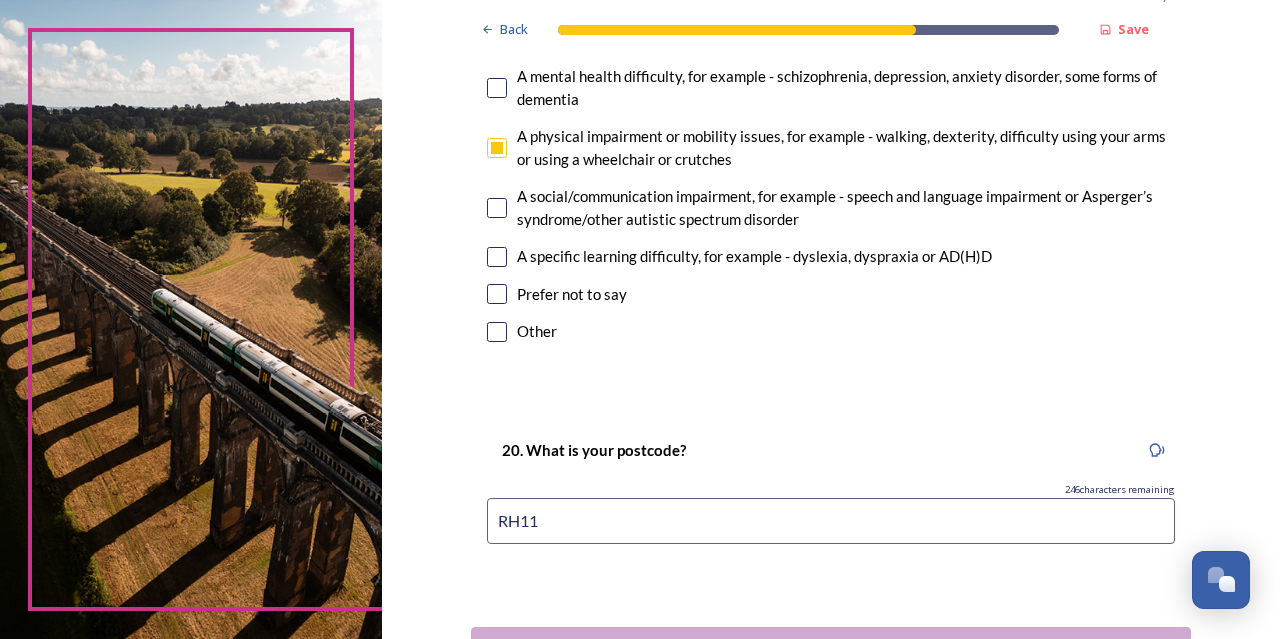 scroll, scrollTop: 1696, scrollLeft: 0, axis: vertical 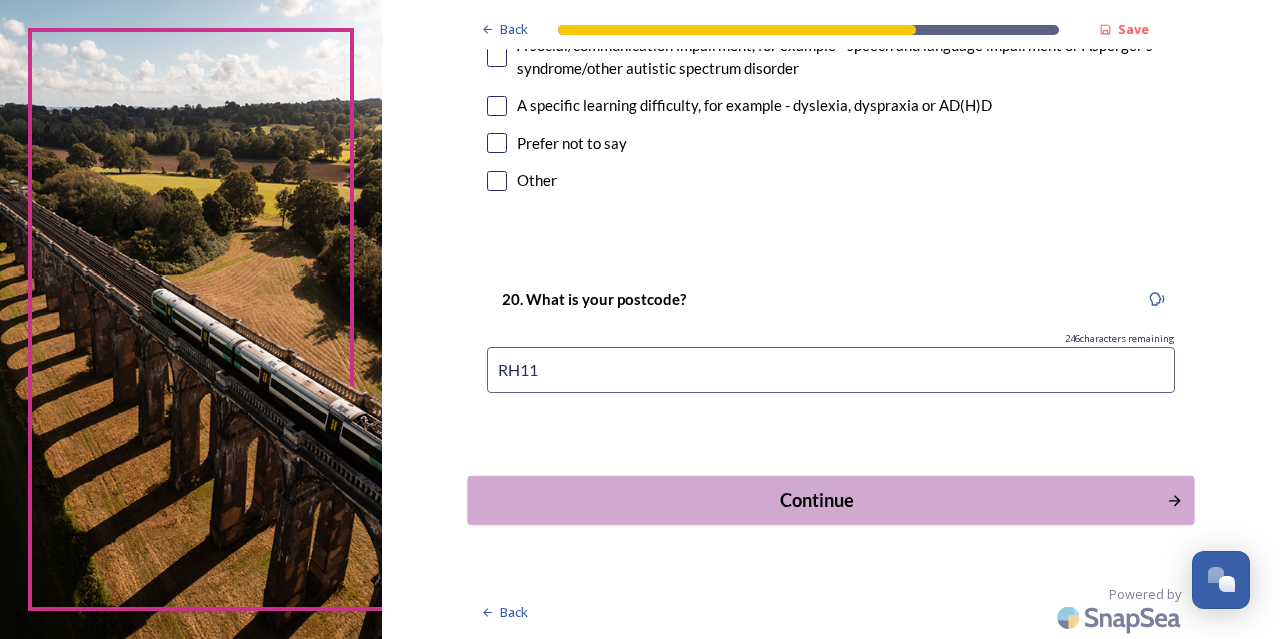 type on "RH11" 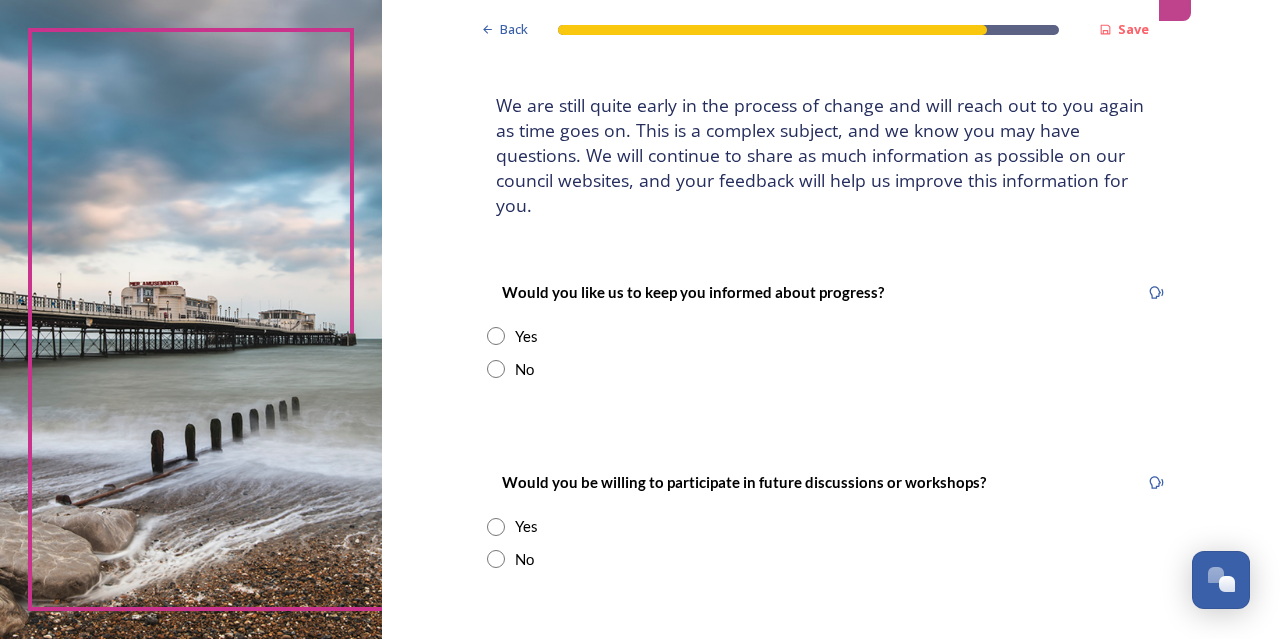 scroll, scrollTop: 113, scrollLeft: 0, axis: vertical 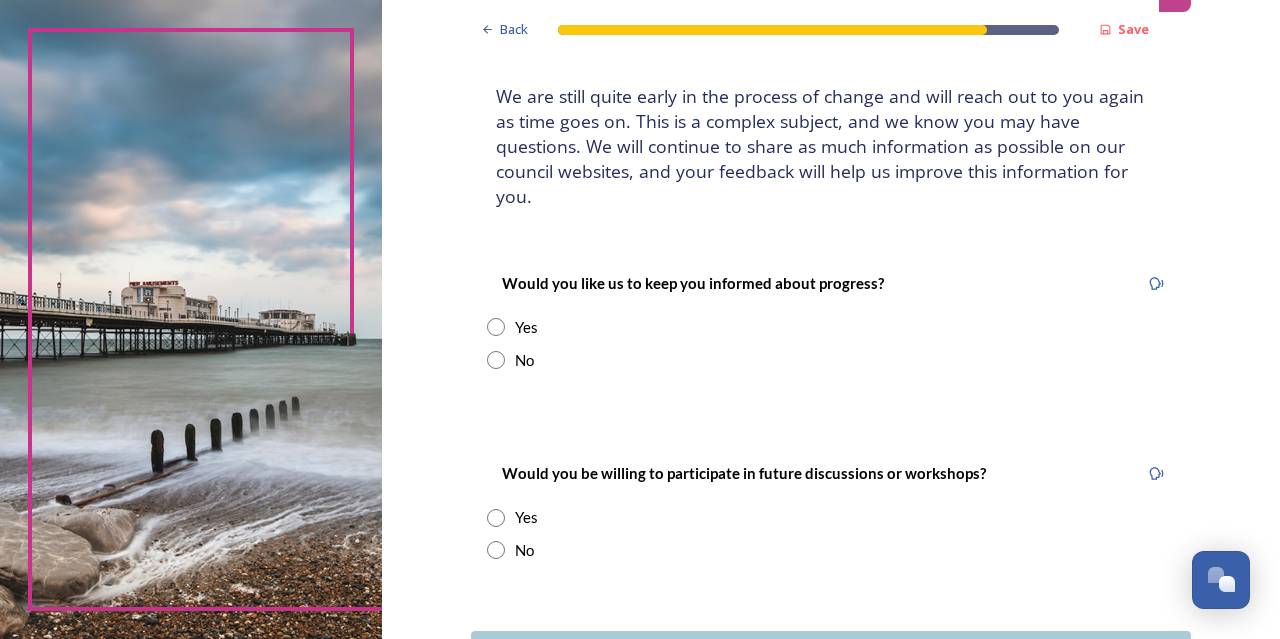 click at bounding box center [496, 550] 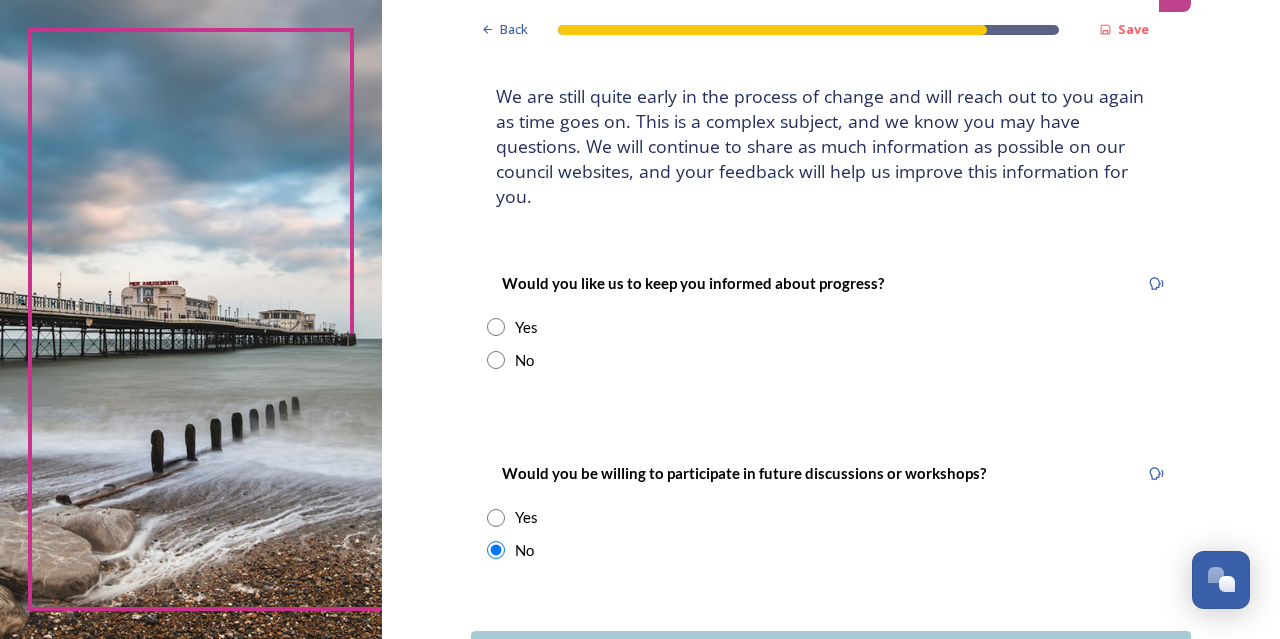 click at bounding box center [496, 327] 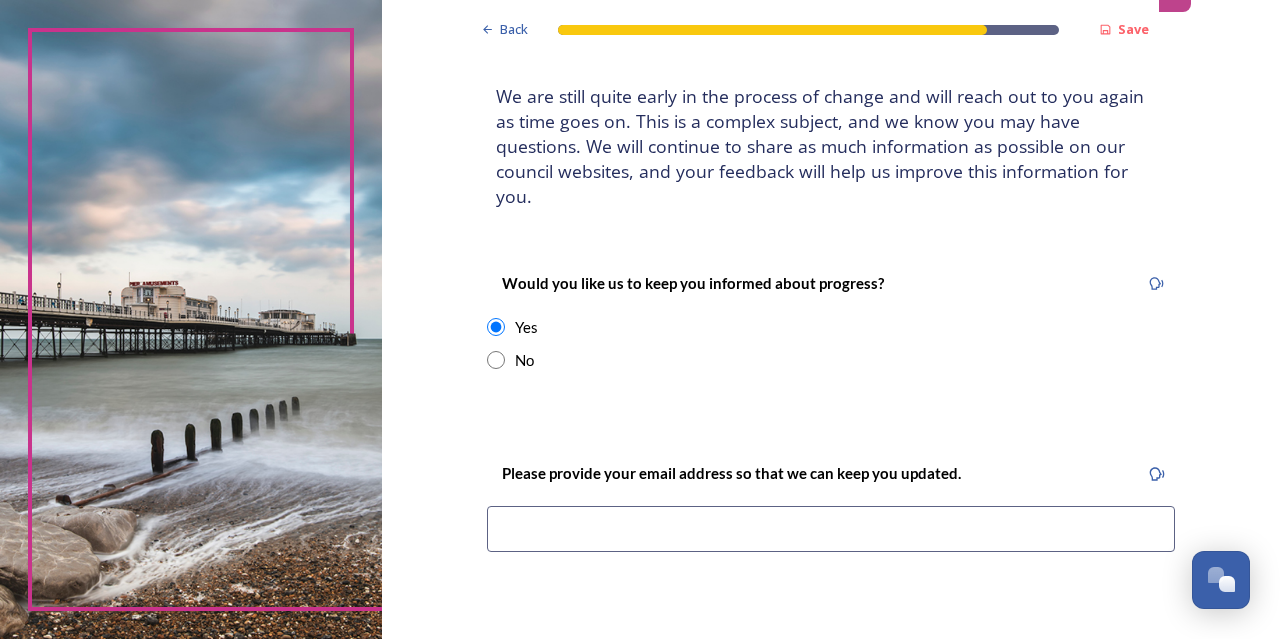 click at bounding box center [496, 360] 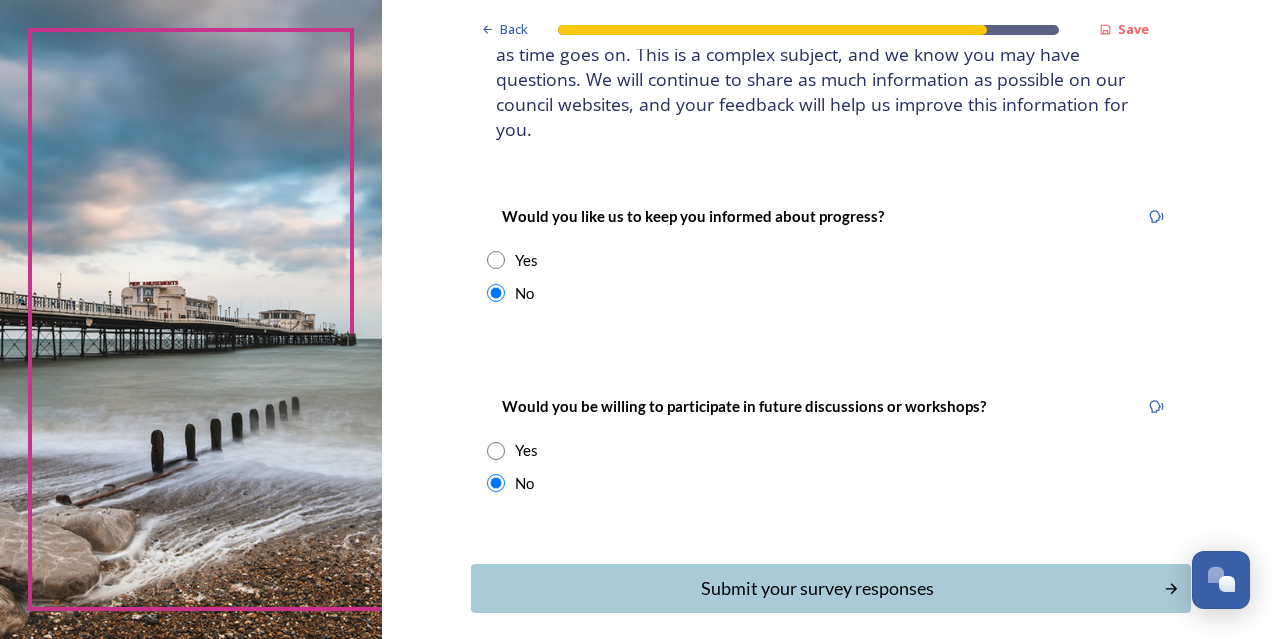 scroll, scrollTop: 199, scrollLeft: 0, axis: vertical 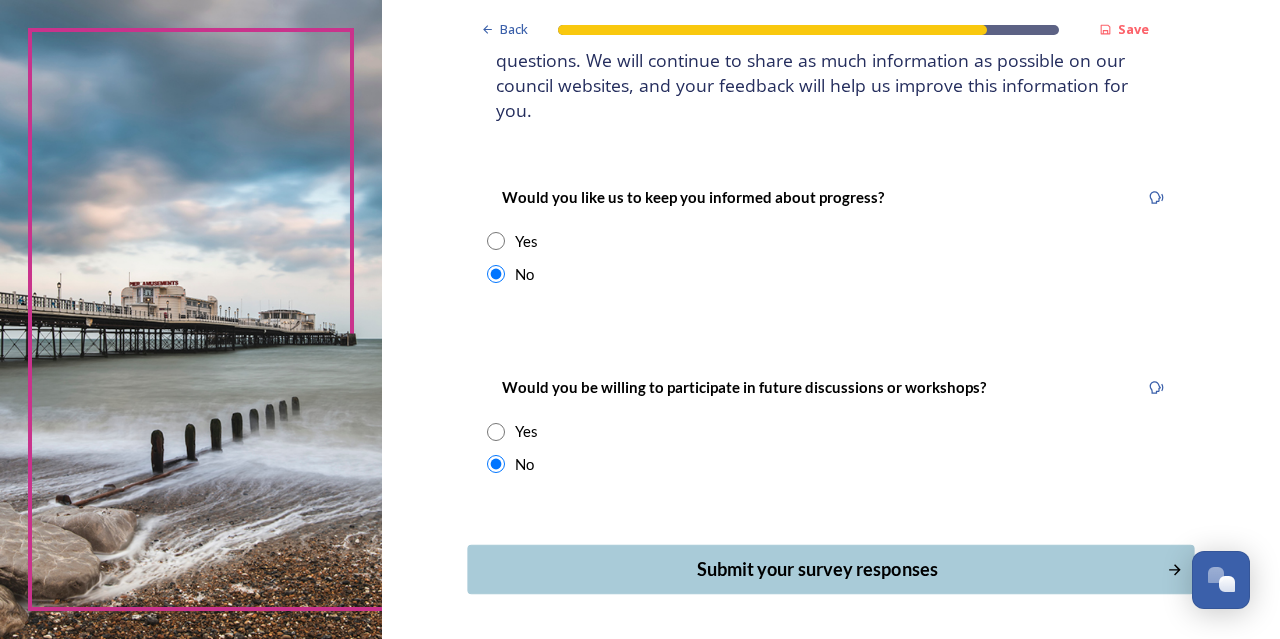 click on "Submit your survey responses" at bounding box center (816, 569) 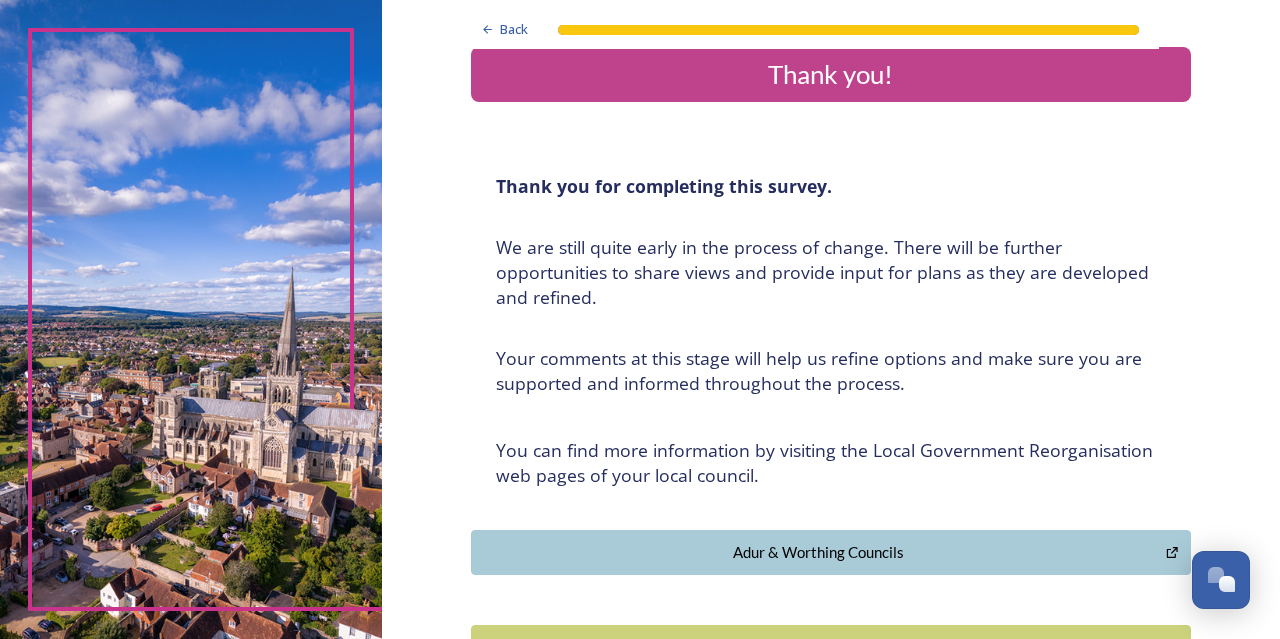 scroll, scrollTop: 0, scrollLeft: 0, axis: both 